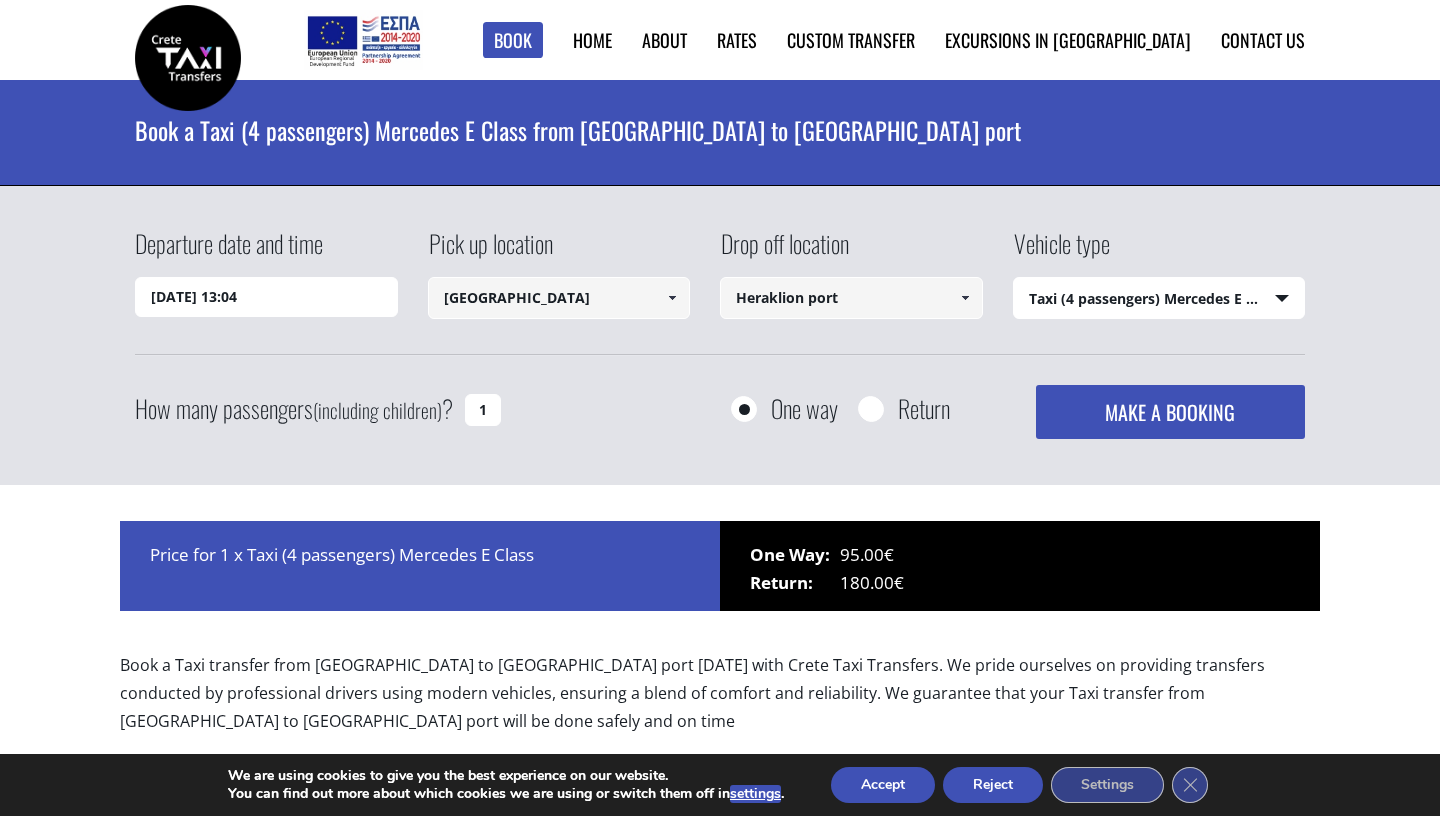 select on "540" 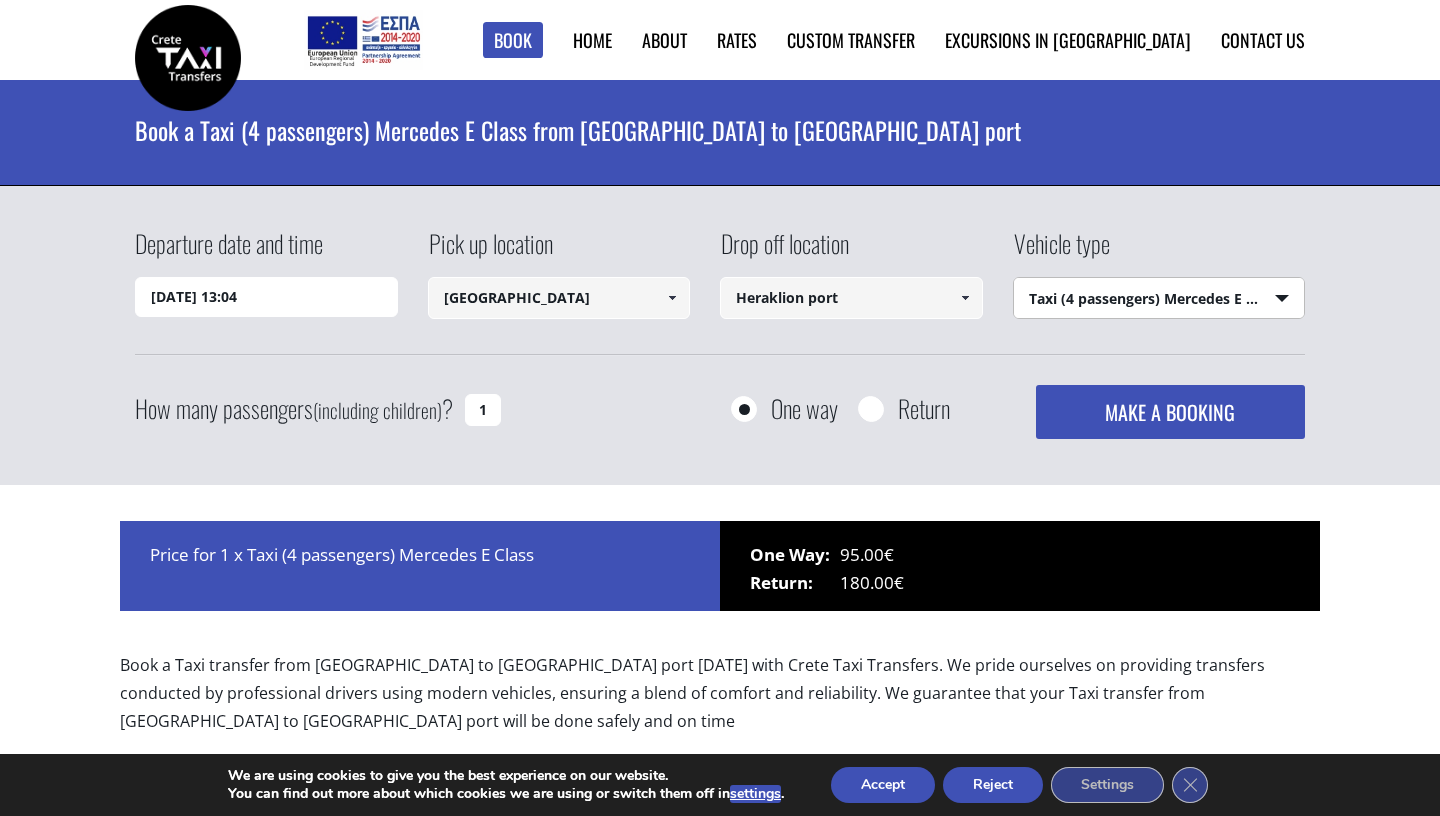 click on "Taxi (4 passengers) Mercedes E Class" at bounding box center (0, 0) 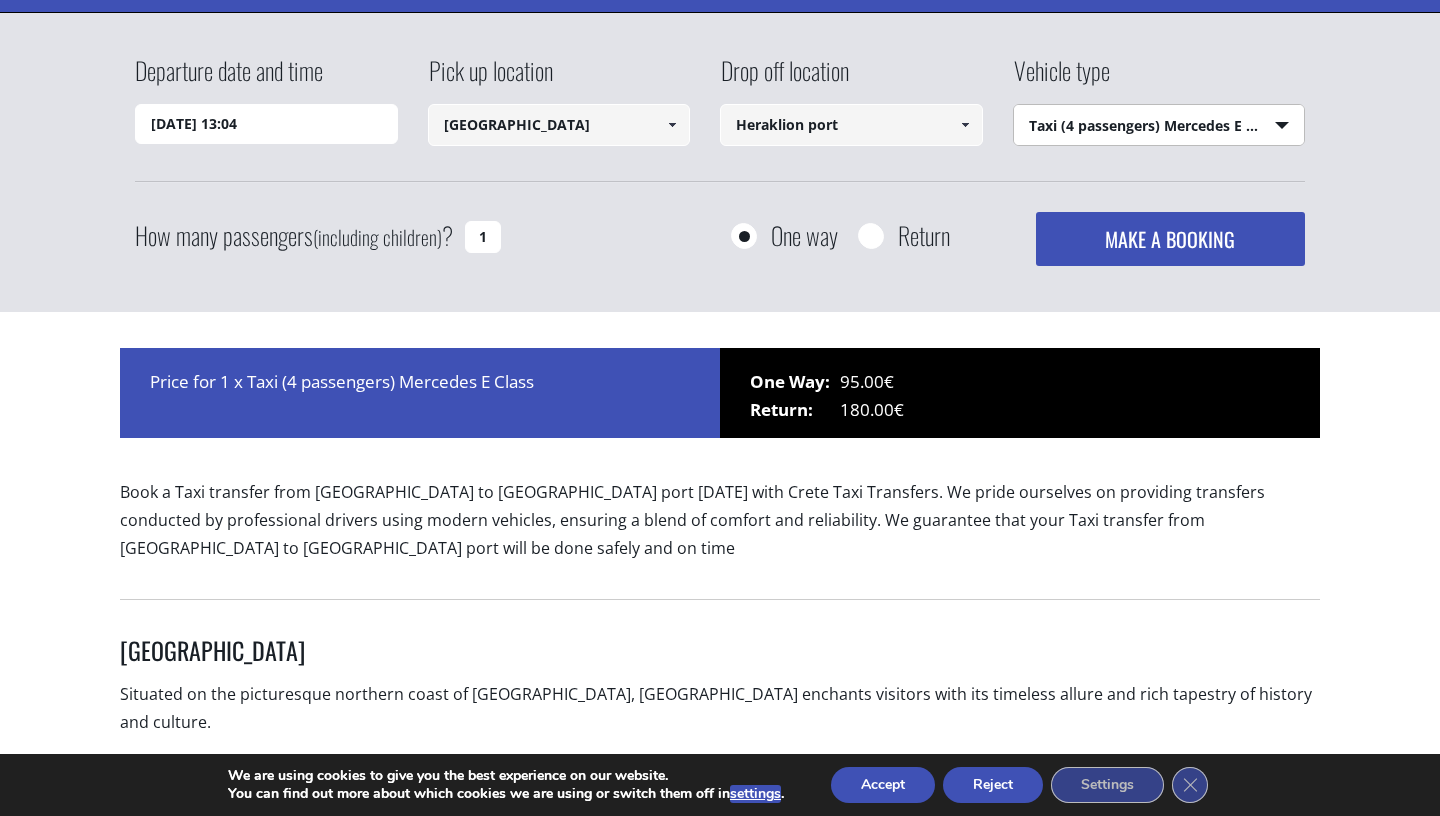 scroll, scrollTop: 168, scrollLeft: 0, axis: vertical 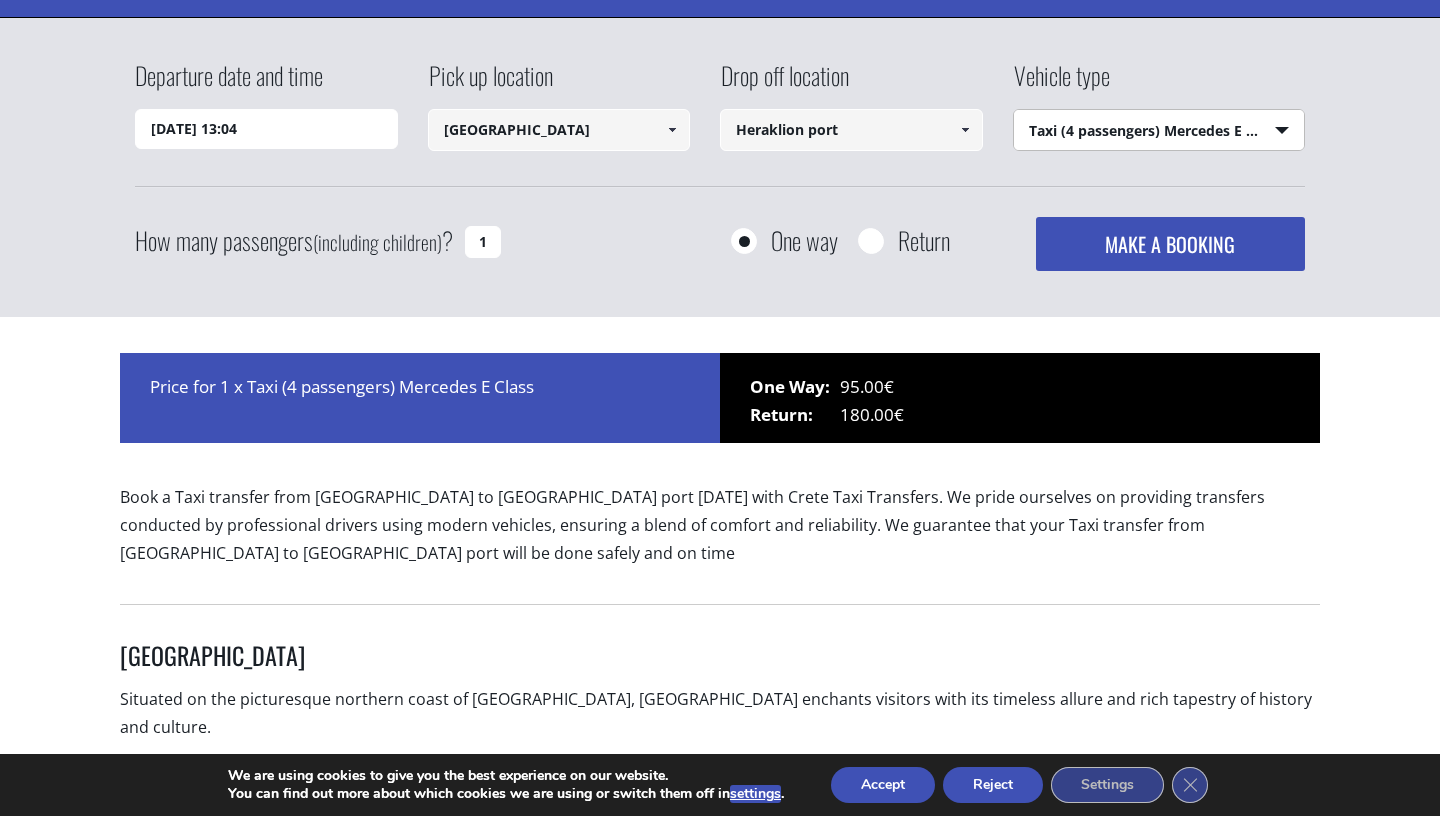 click on "Departure date and time" at bounding box center [229, 83] 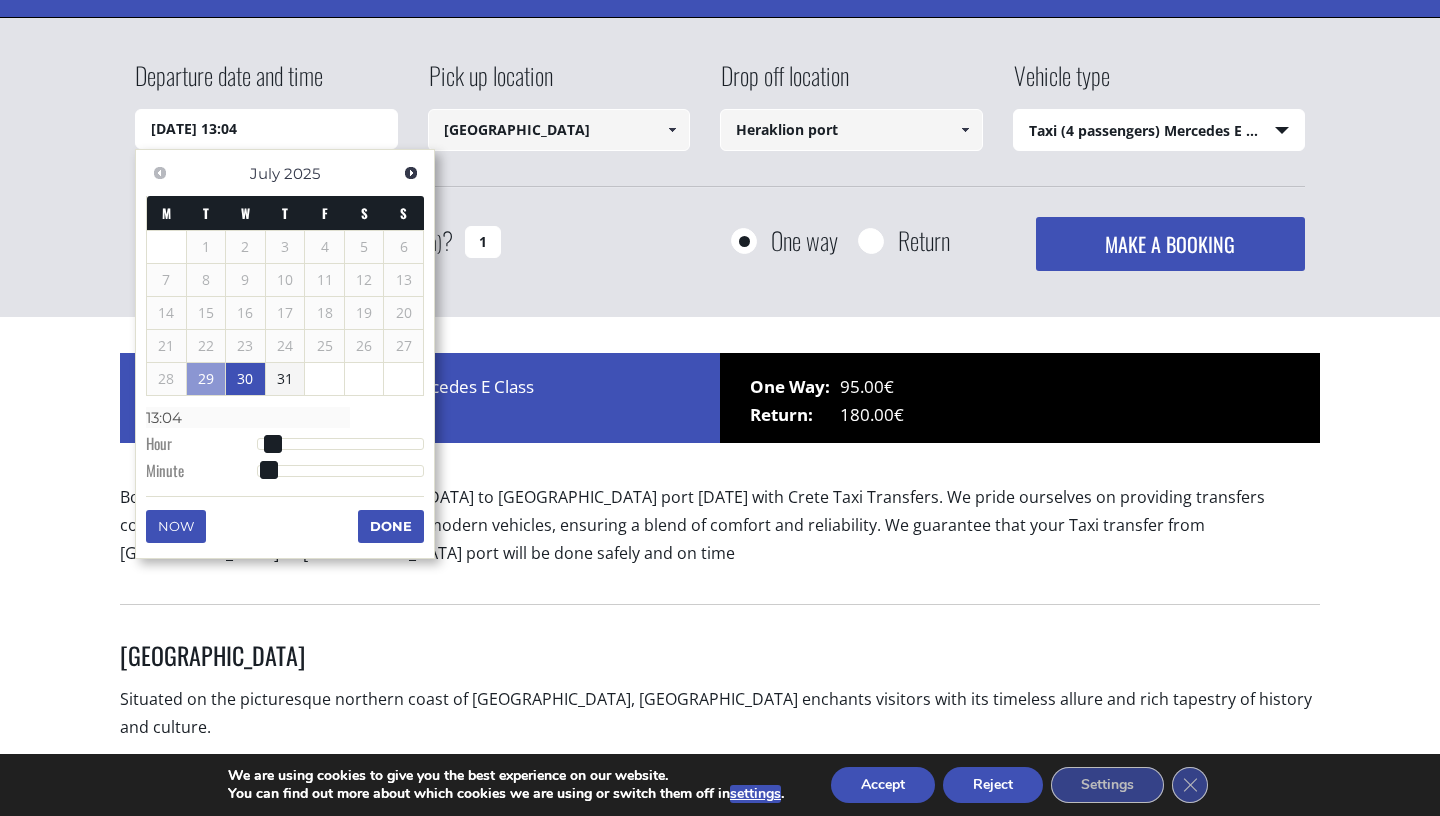 click on "30" at bounding box center (245, 379) 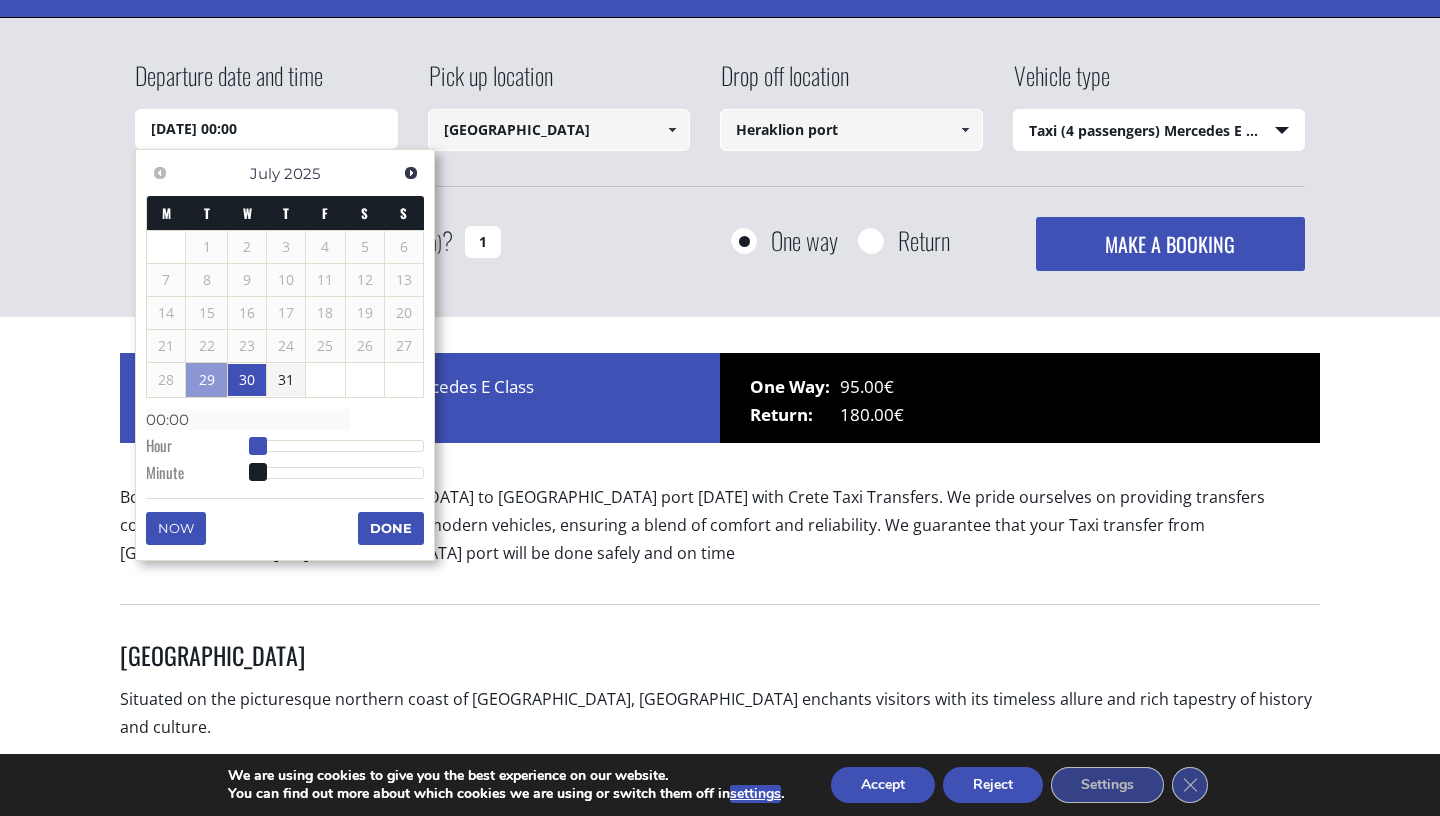 type on "30/07/2025 01:00" 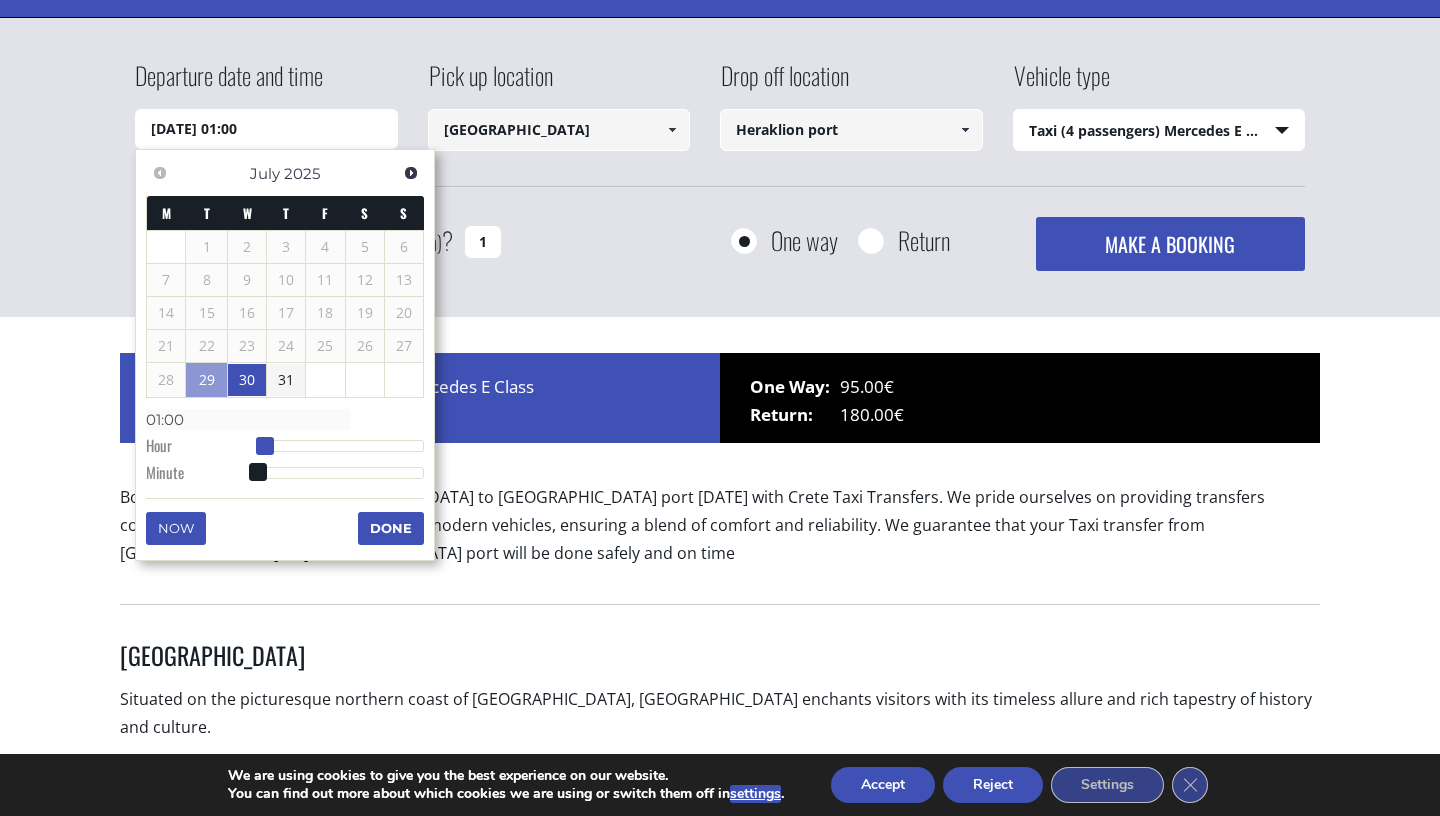 type on "30/07/2025 02:00" 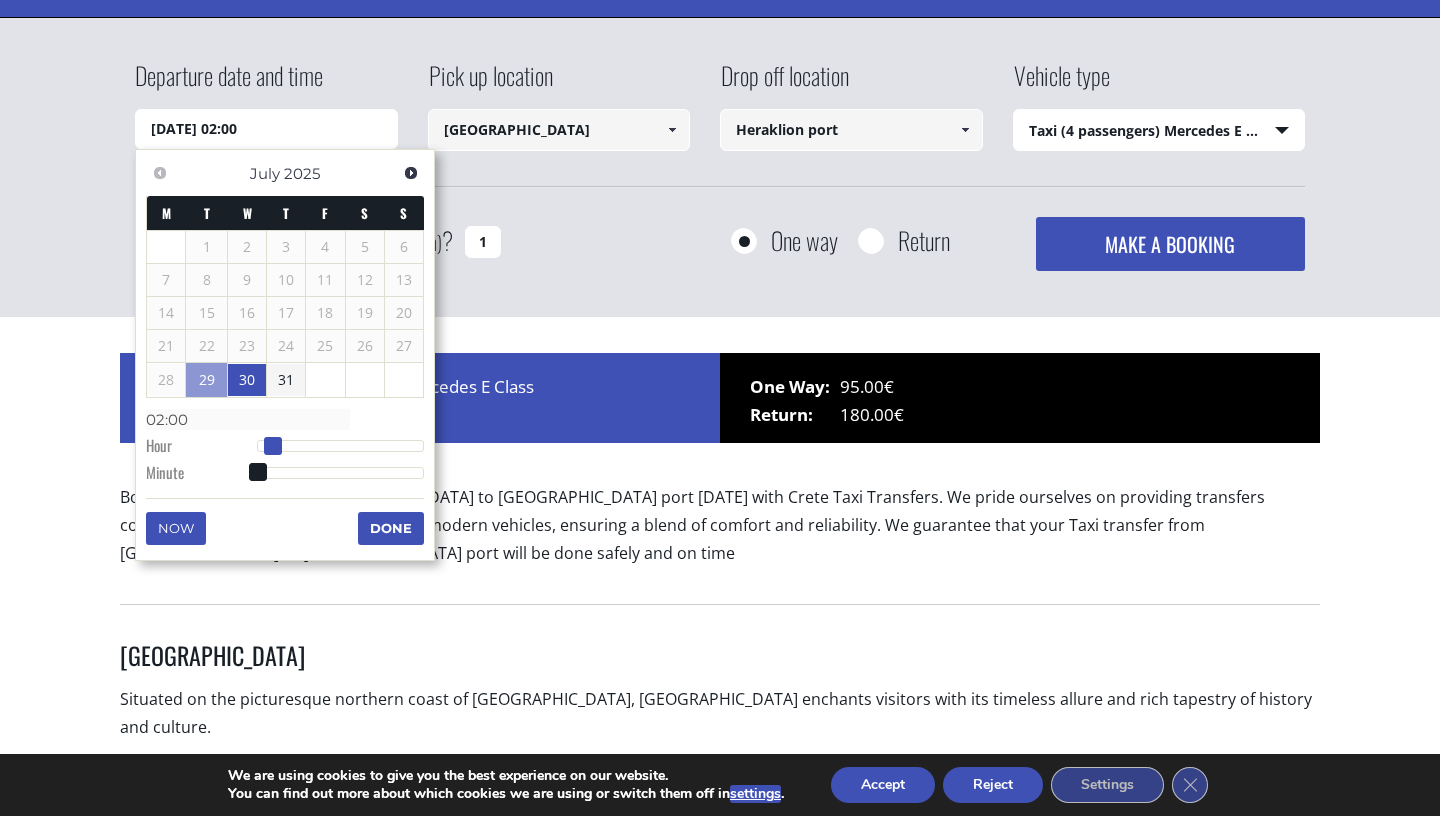 type on "30/07/2025 03:00" 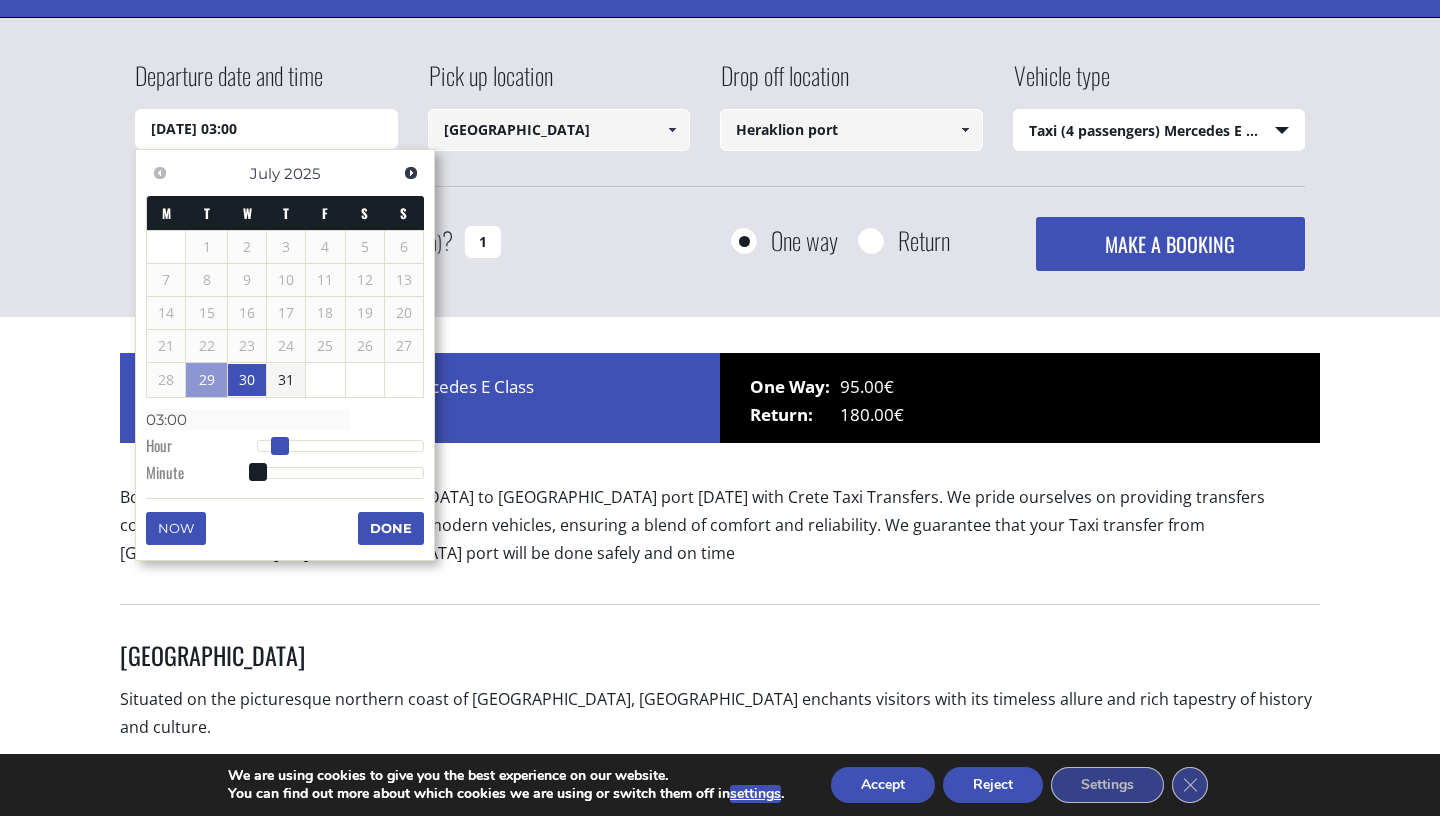 type on "30/07/2025 04:00" 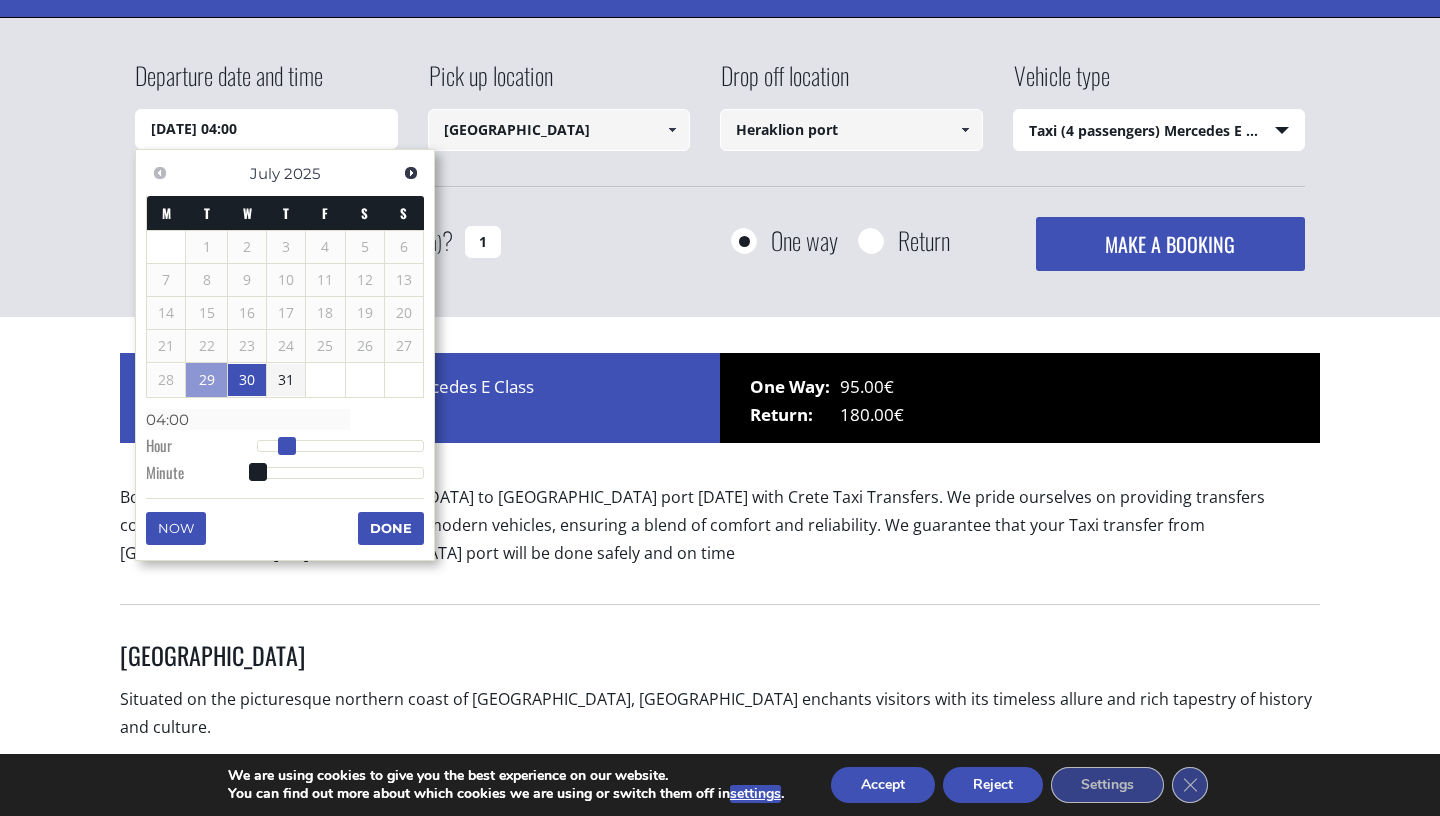type on "30/07/2025 05:00" 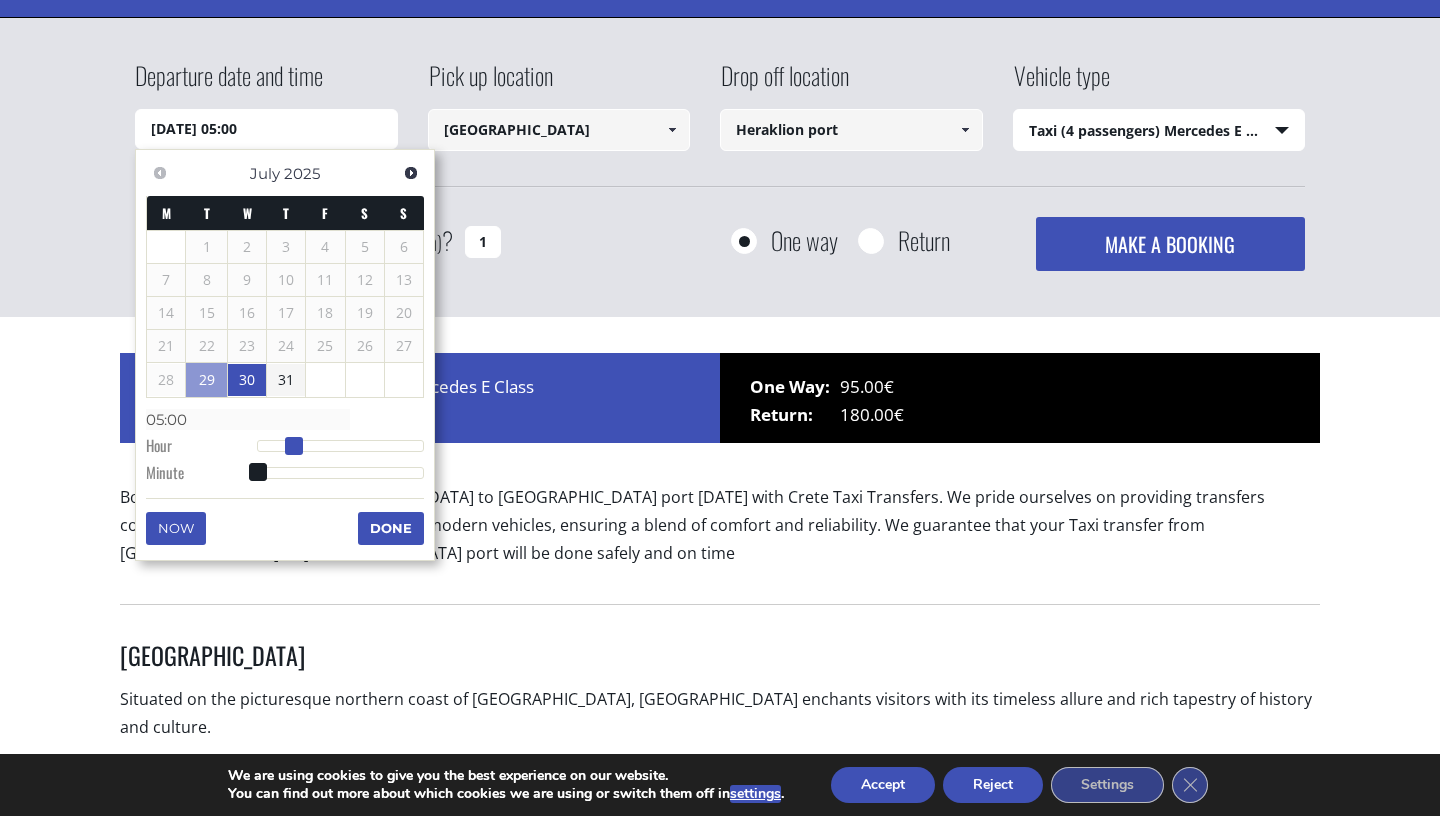type on "30/07/2025 04:00" 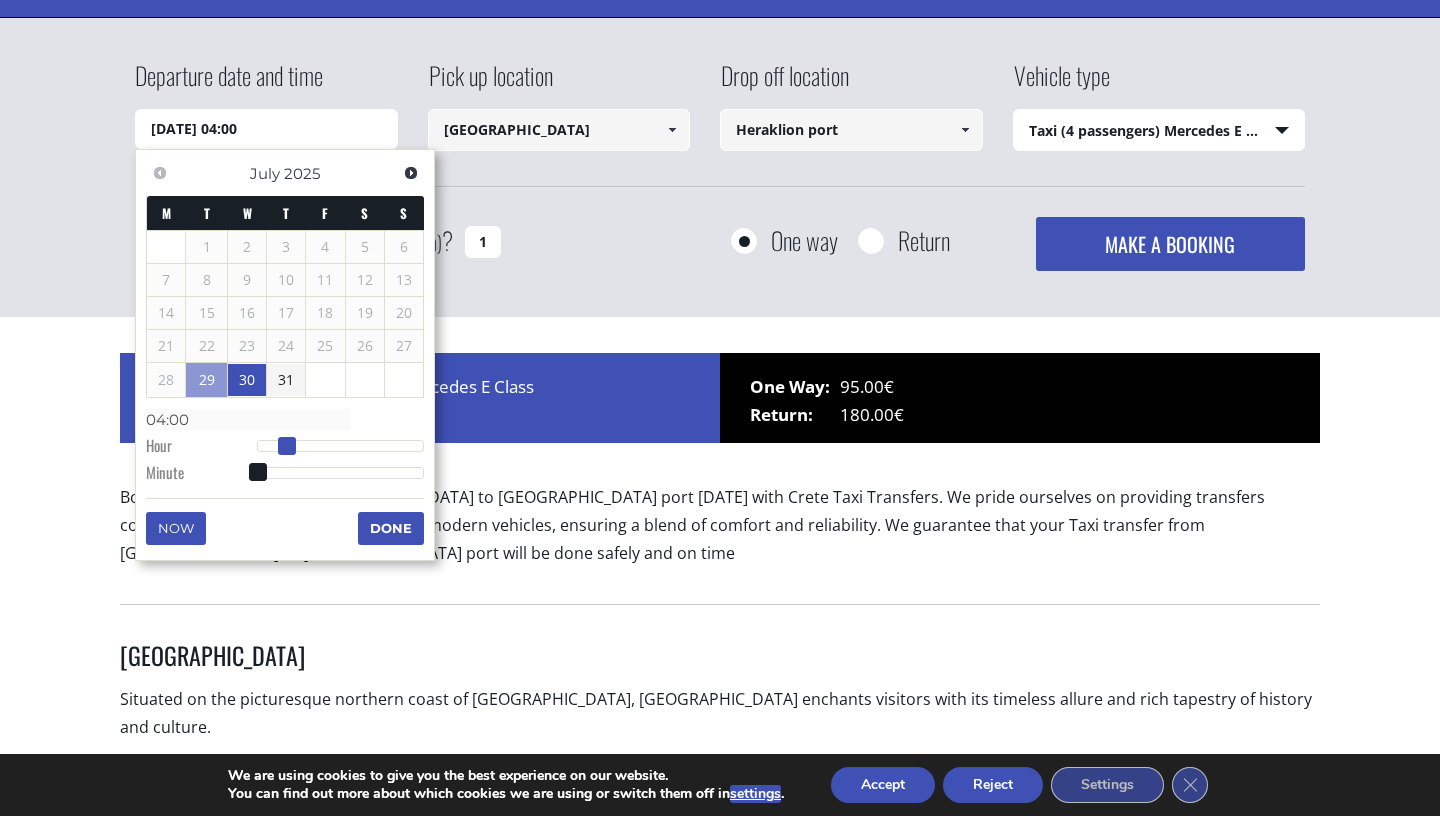 type on "30/07/2025 03:00" 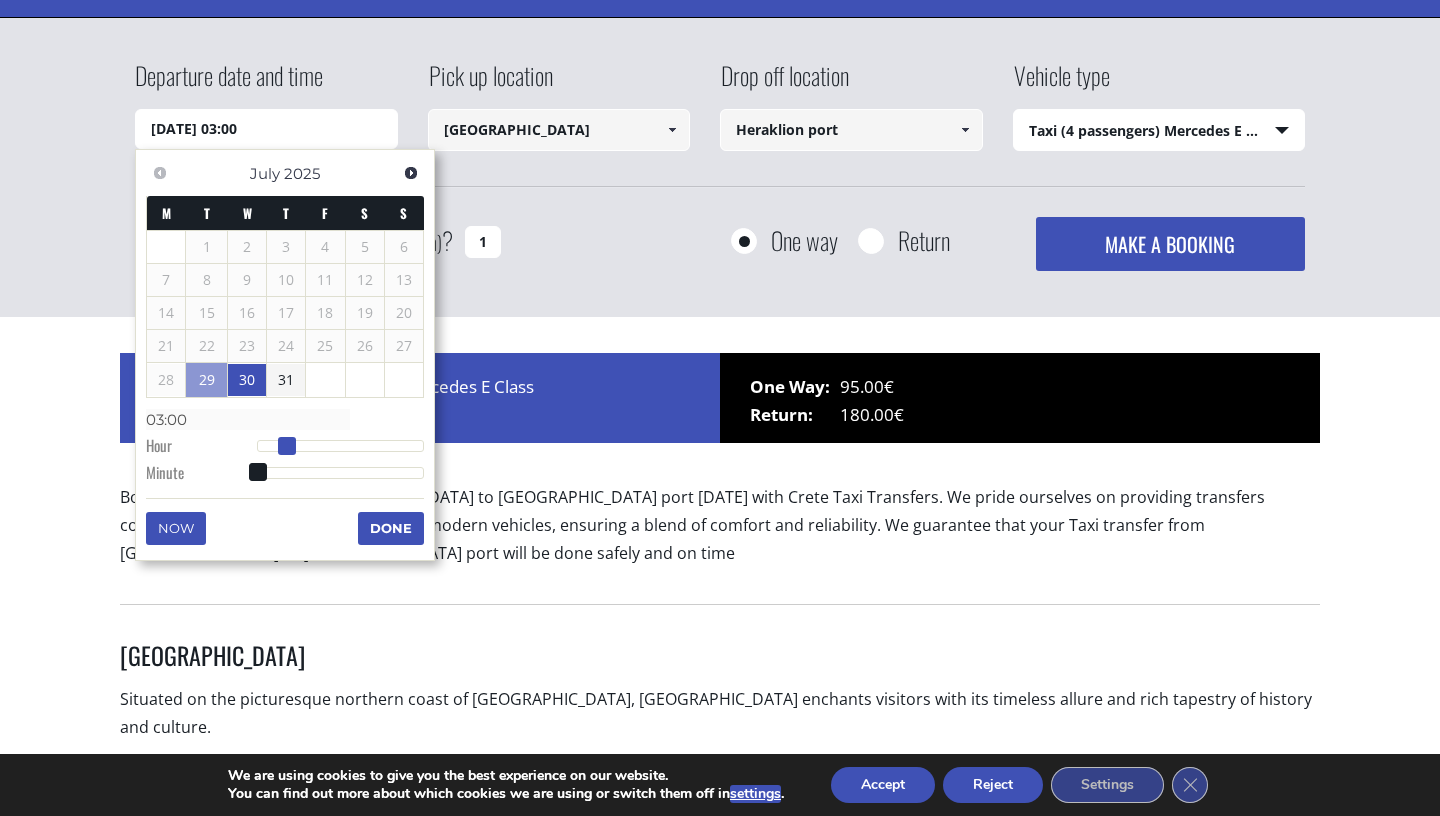 type on "30/07/2025 02:00" 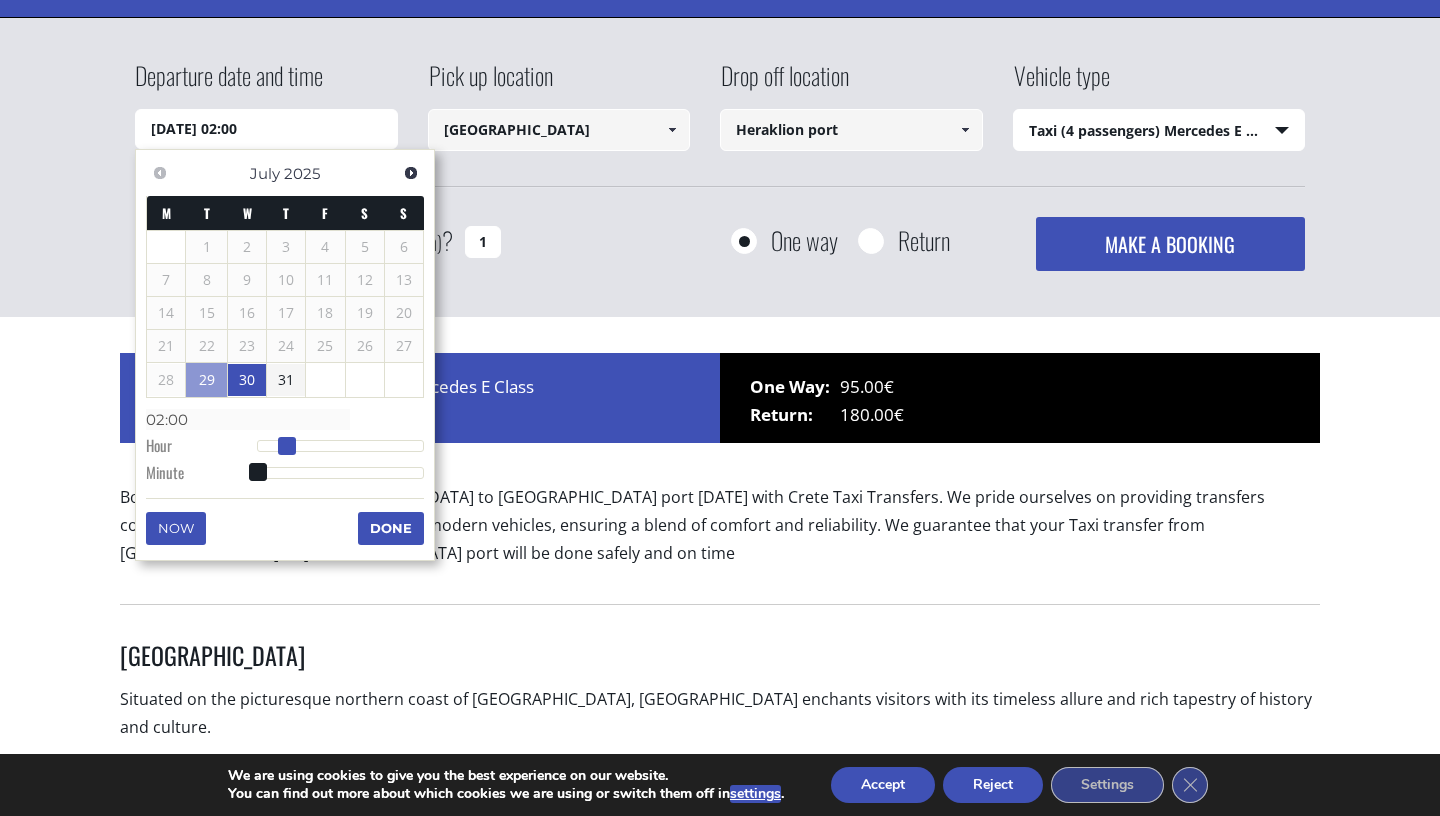 type on "30/07/2025 01:00" 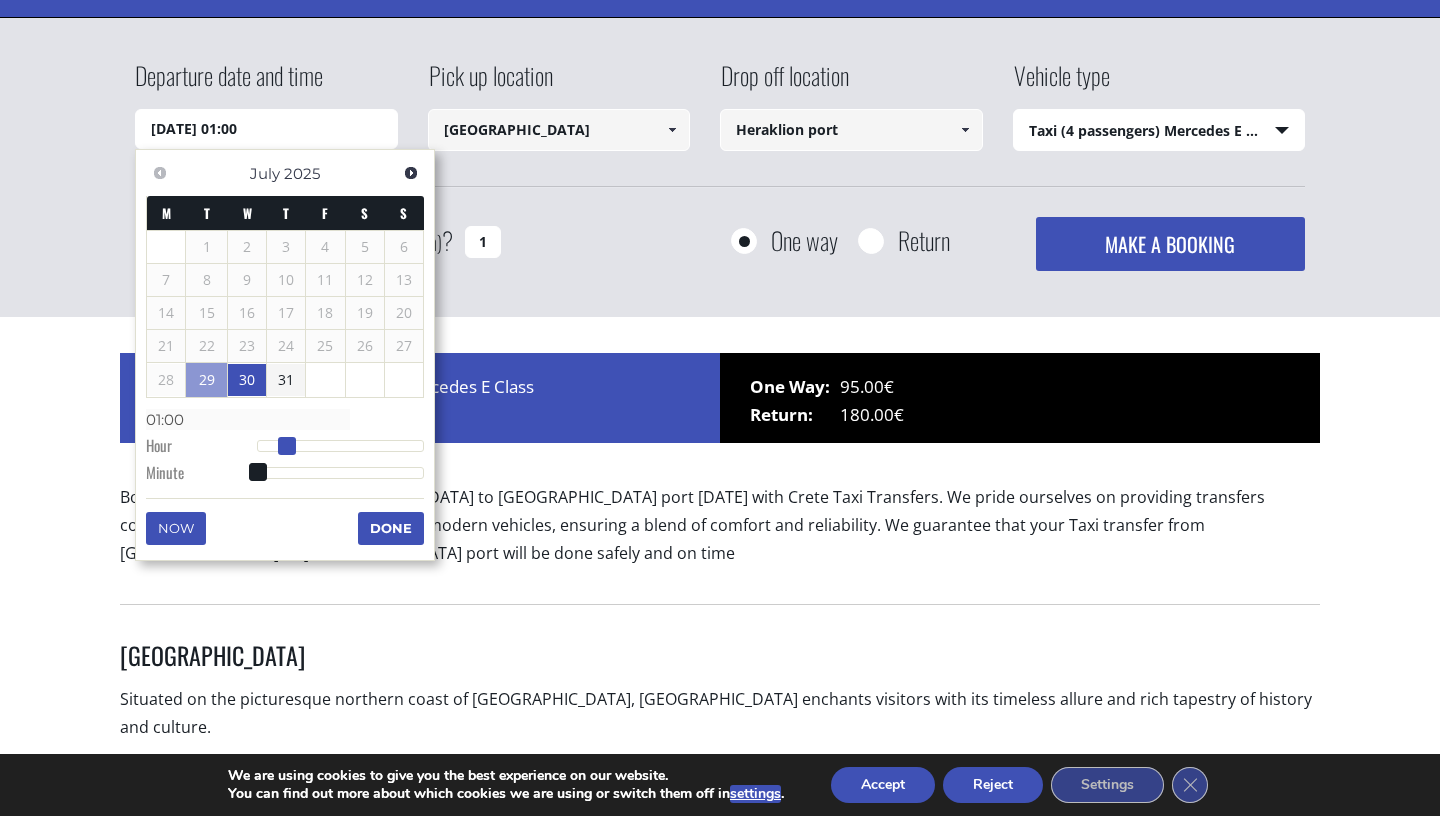 type on "30/07/2025 00:00" 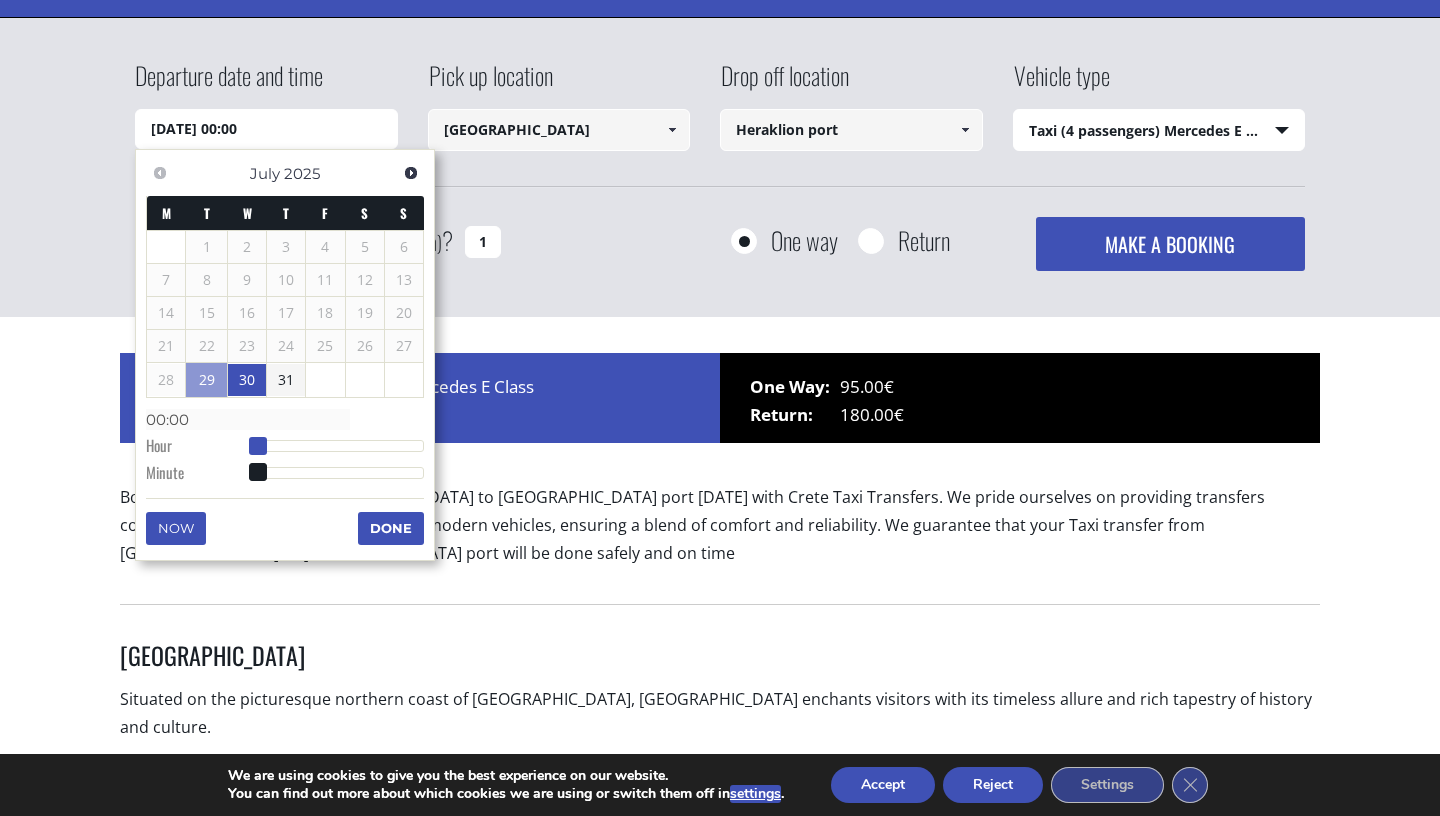 type on "30/07/2025 01:00" 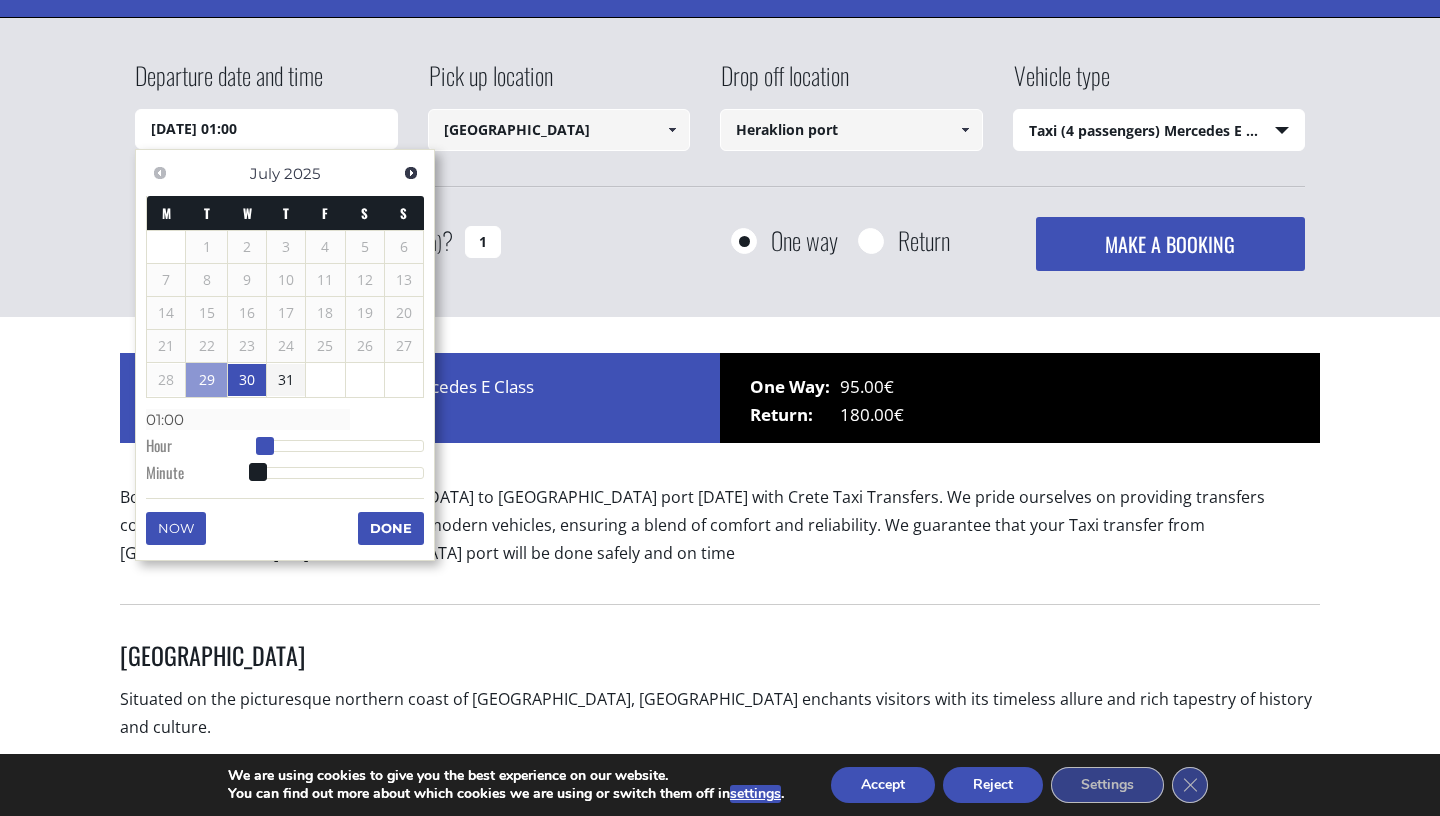 type on "30/07/2025 02:00" 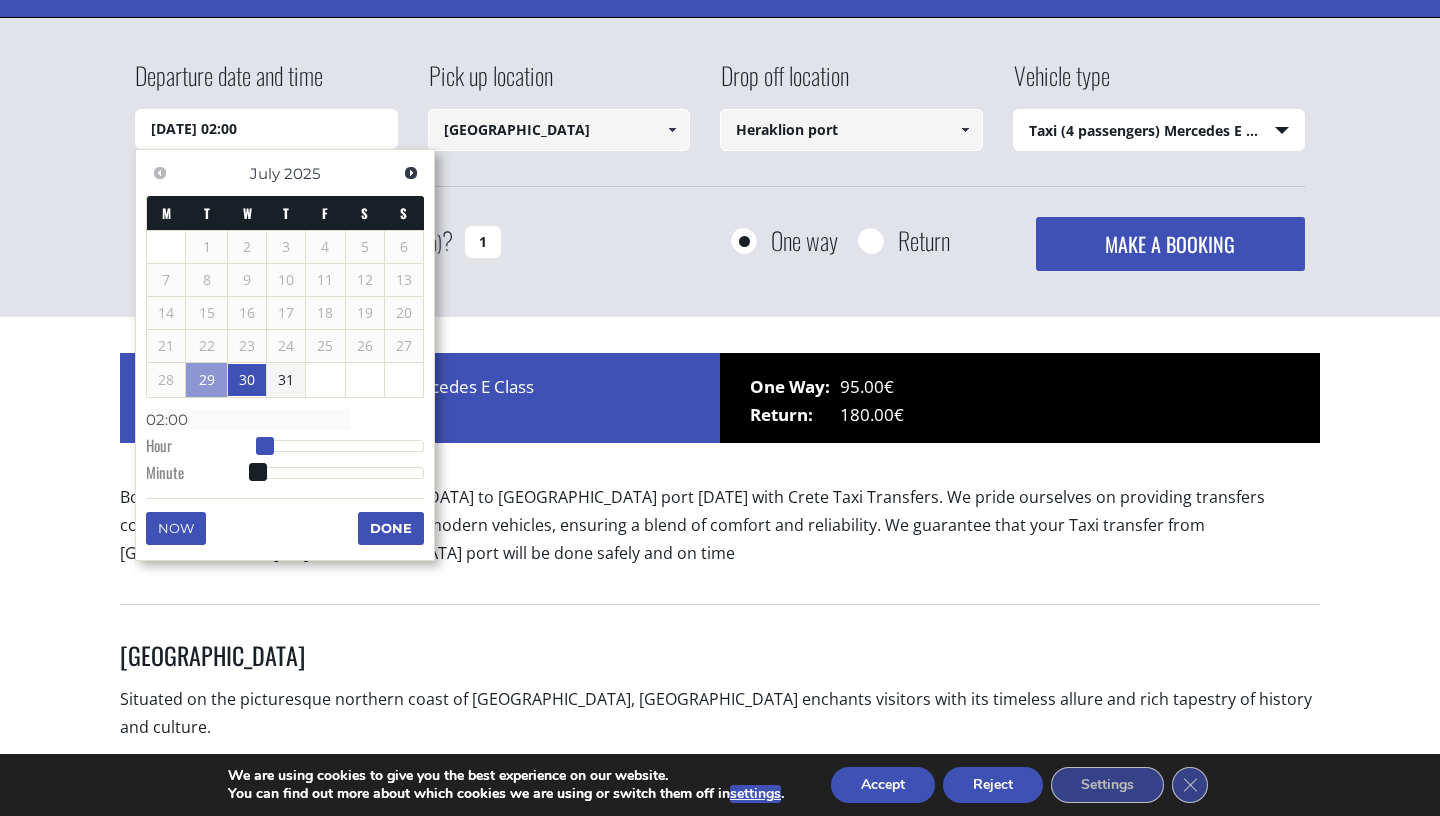 type on "30/07/2025 03:00" 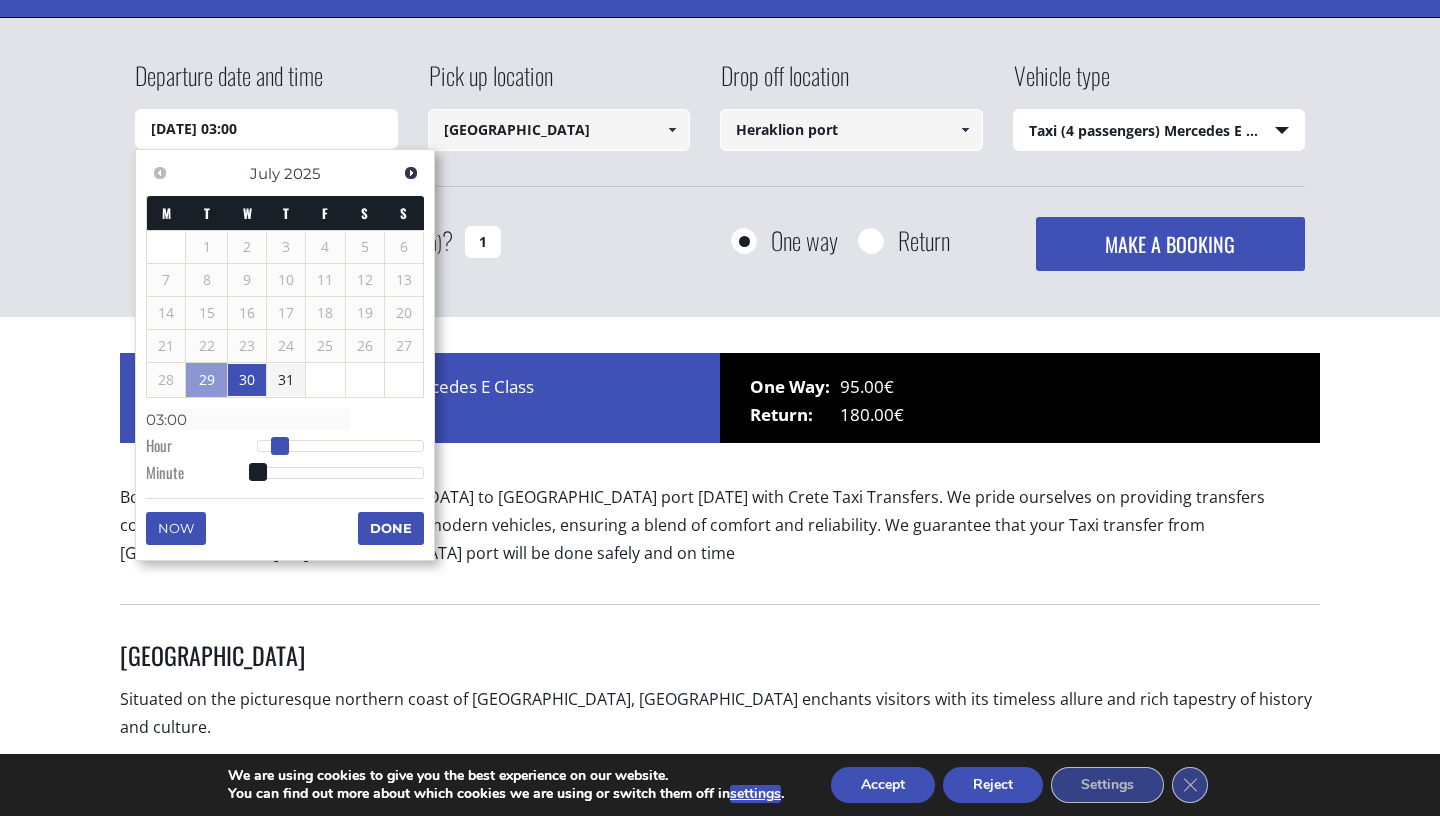 type on "30/07/2025 04:00" 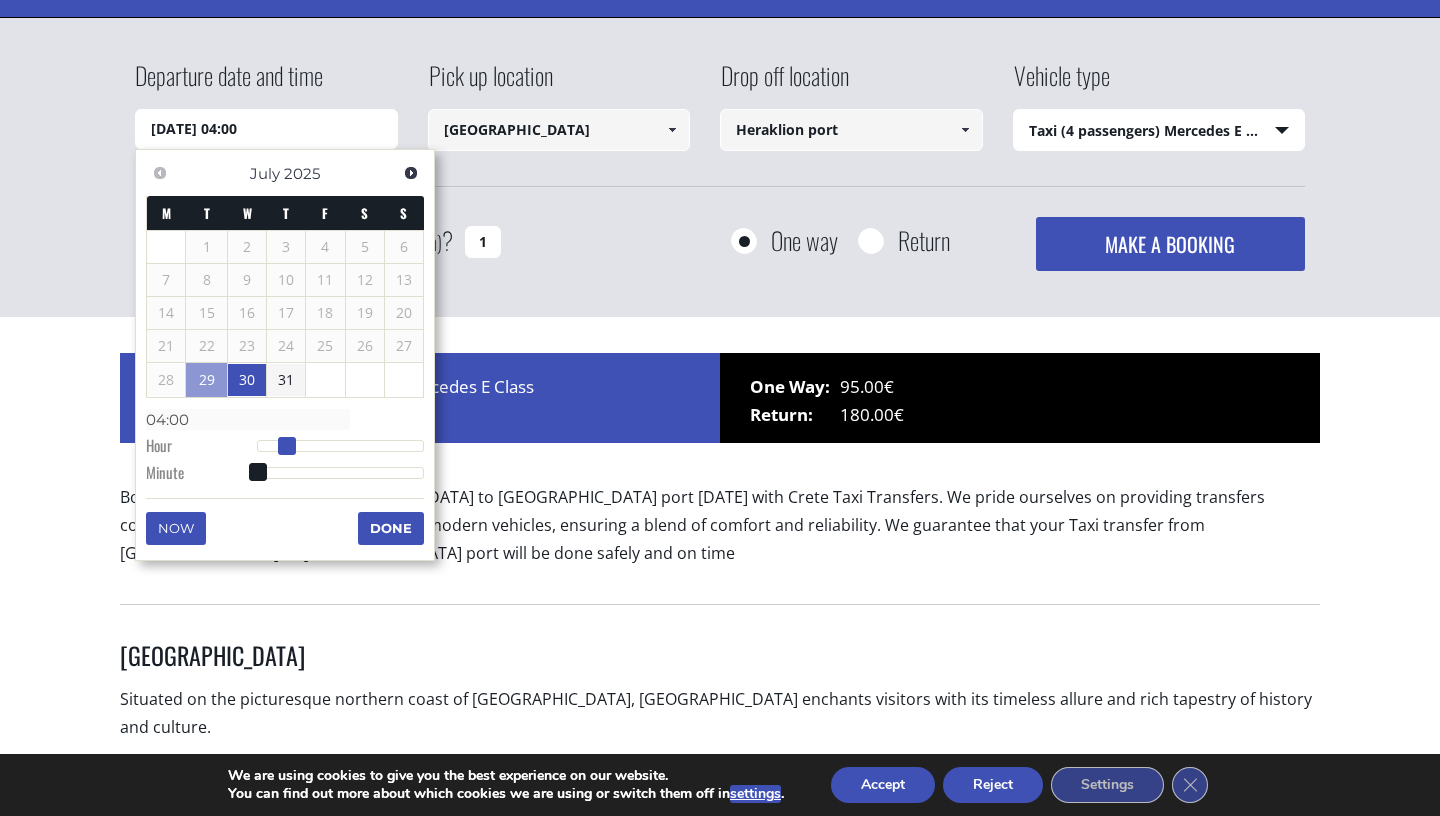 type on "30/07/2025 05:00" 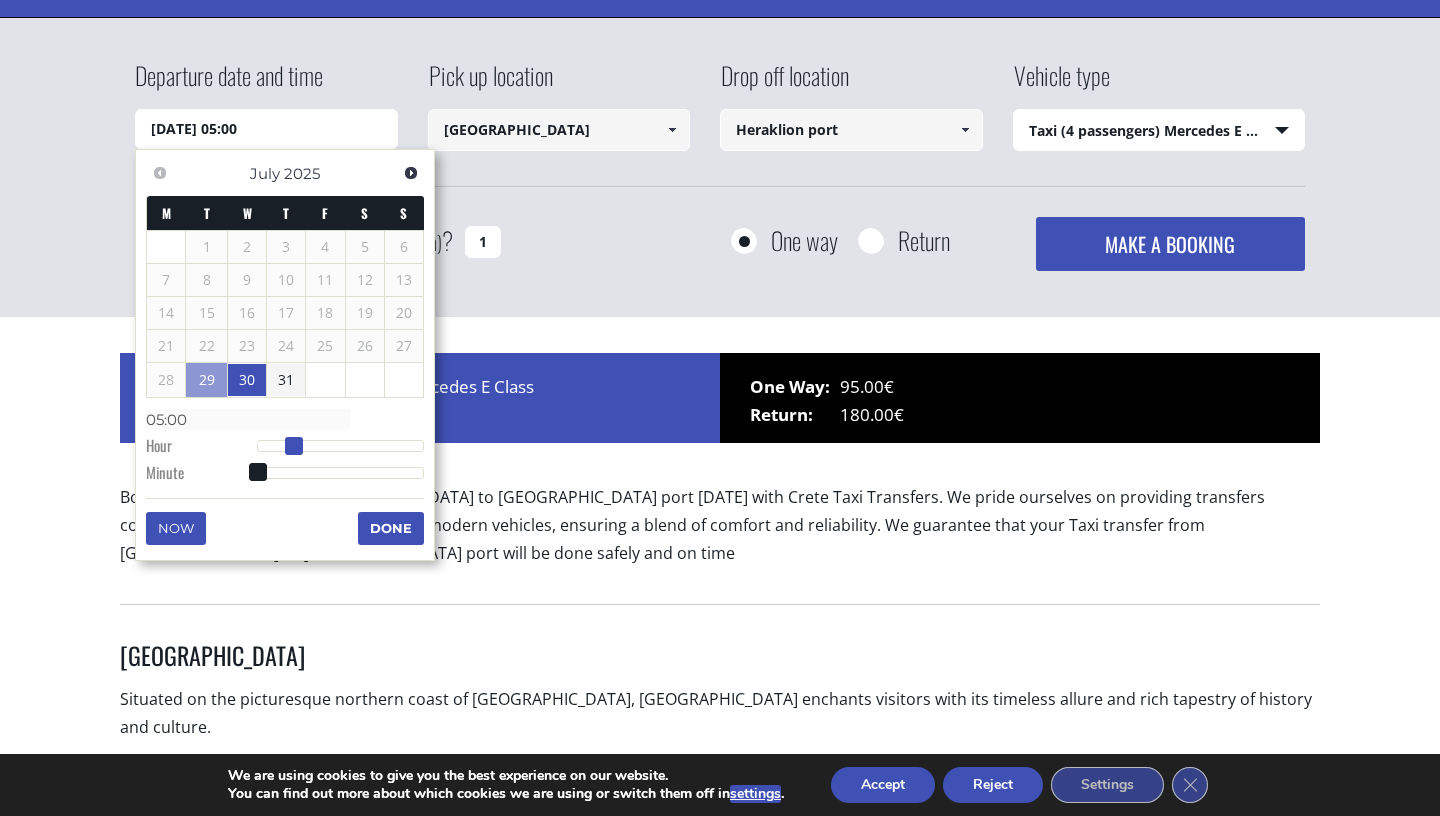 type on "30/07/2025 06:00" 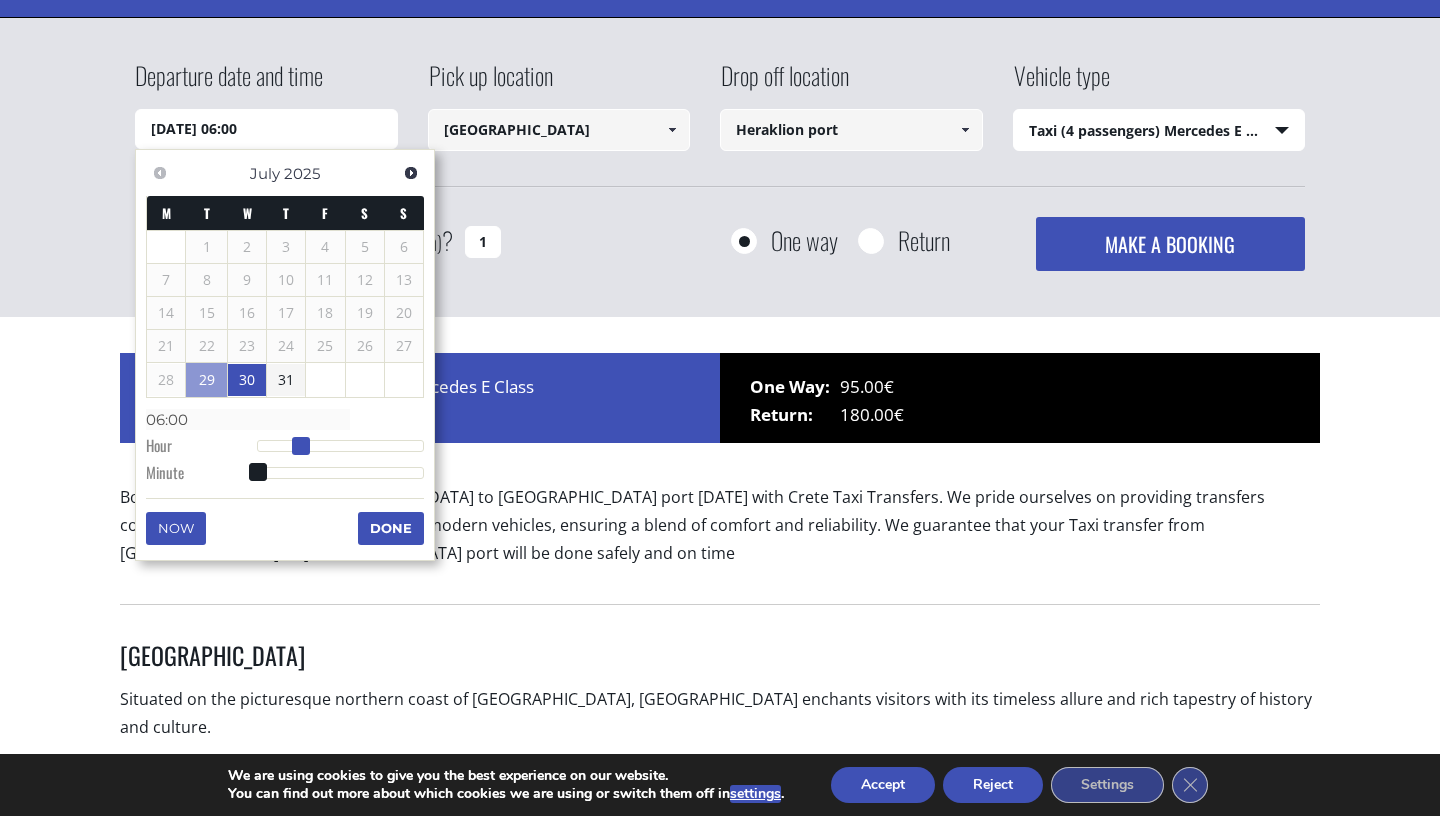 drag, startPoint x: 259, startPoint y: 443, endPoint x: 300, endPoint y: 451, distance: 41.773197 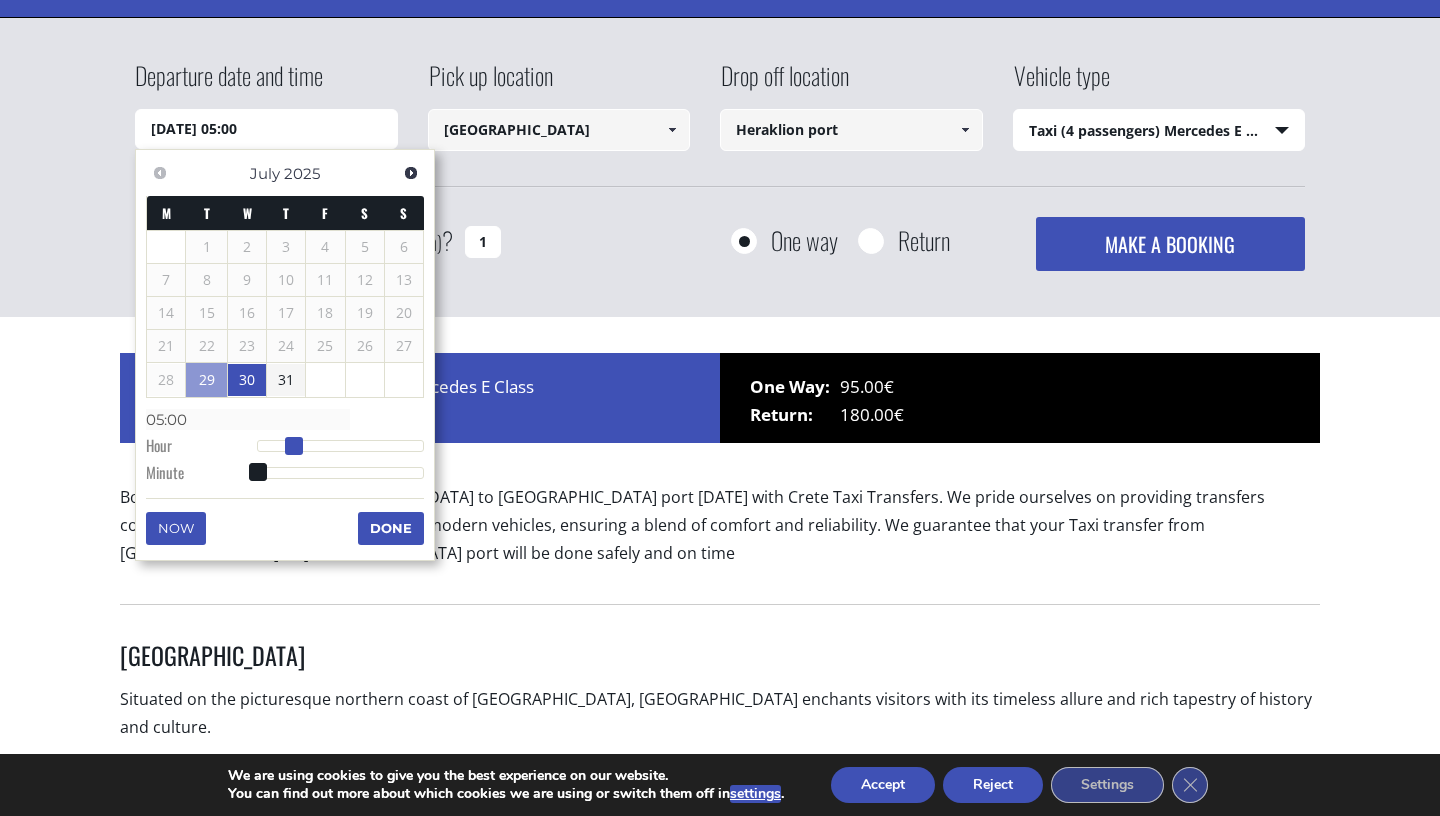 click at bounding box center (294, 446) 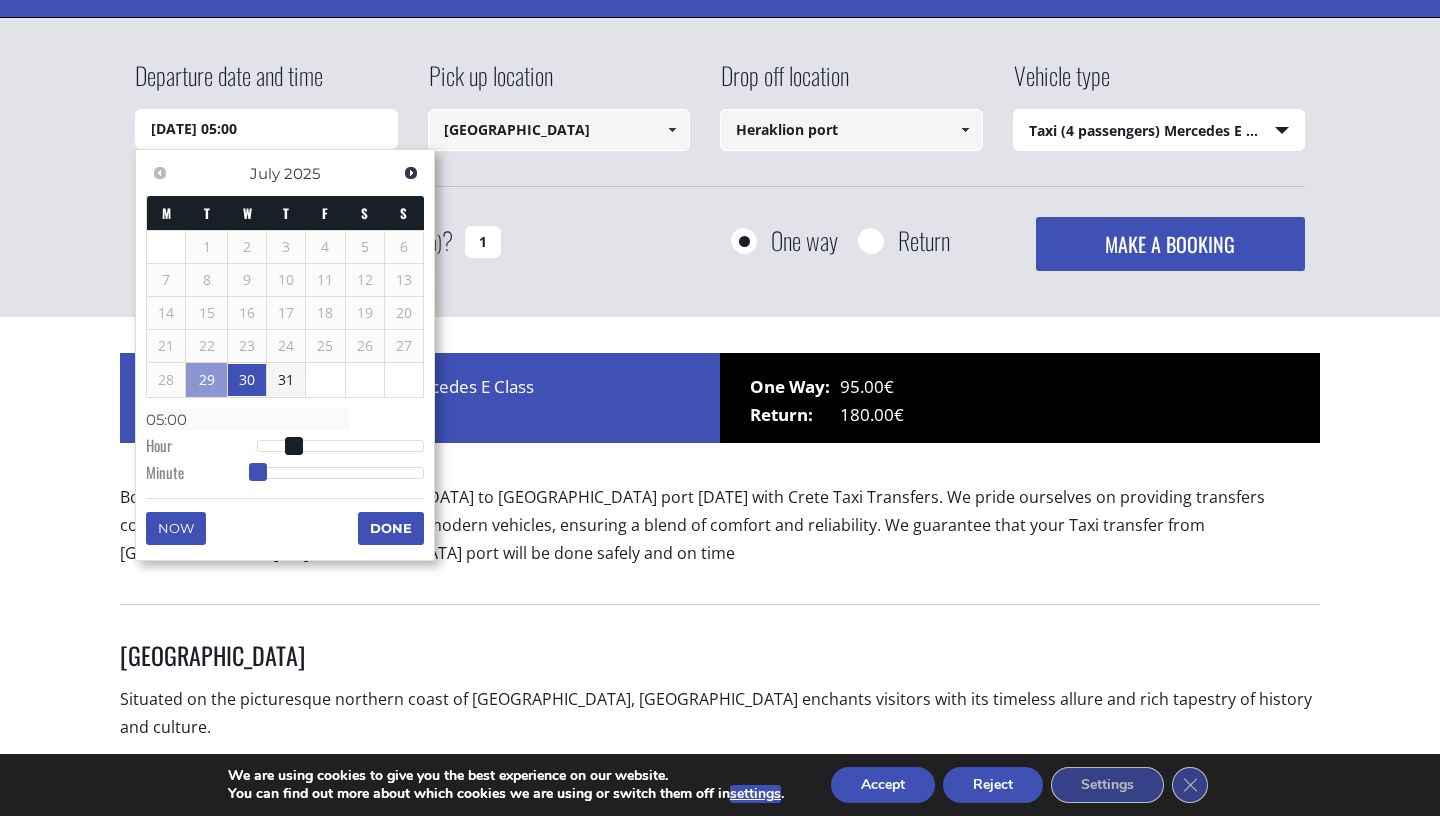 type on "30/07/2025 05:01" 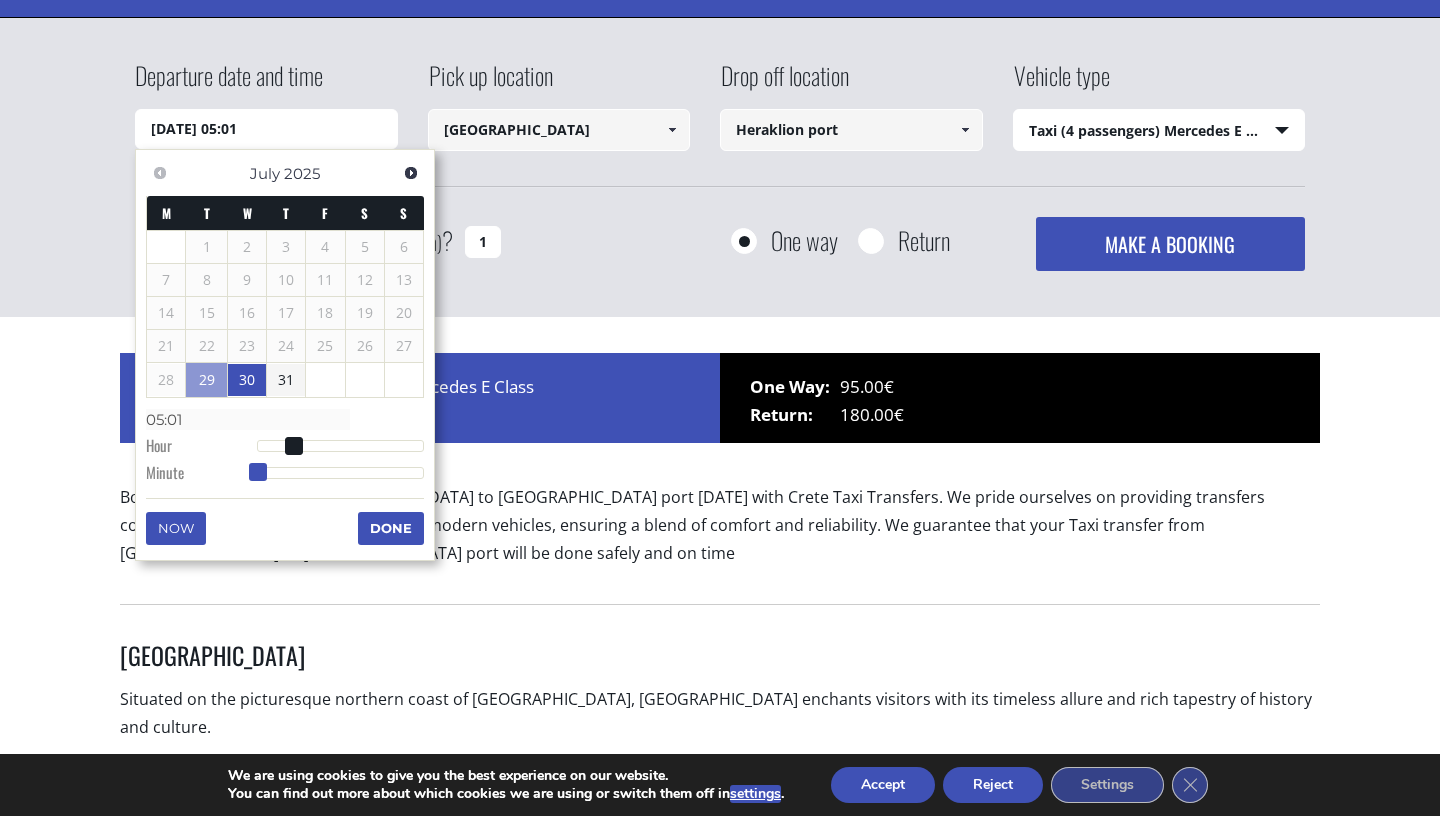 type on "30/07/2025 05:02" 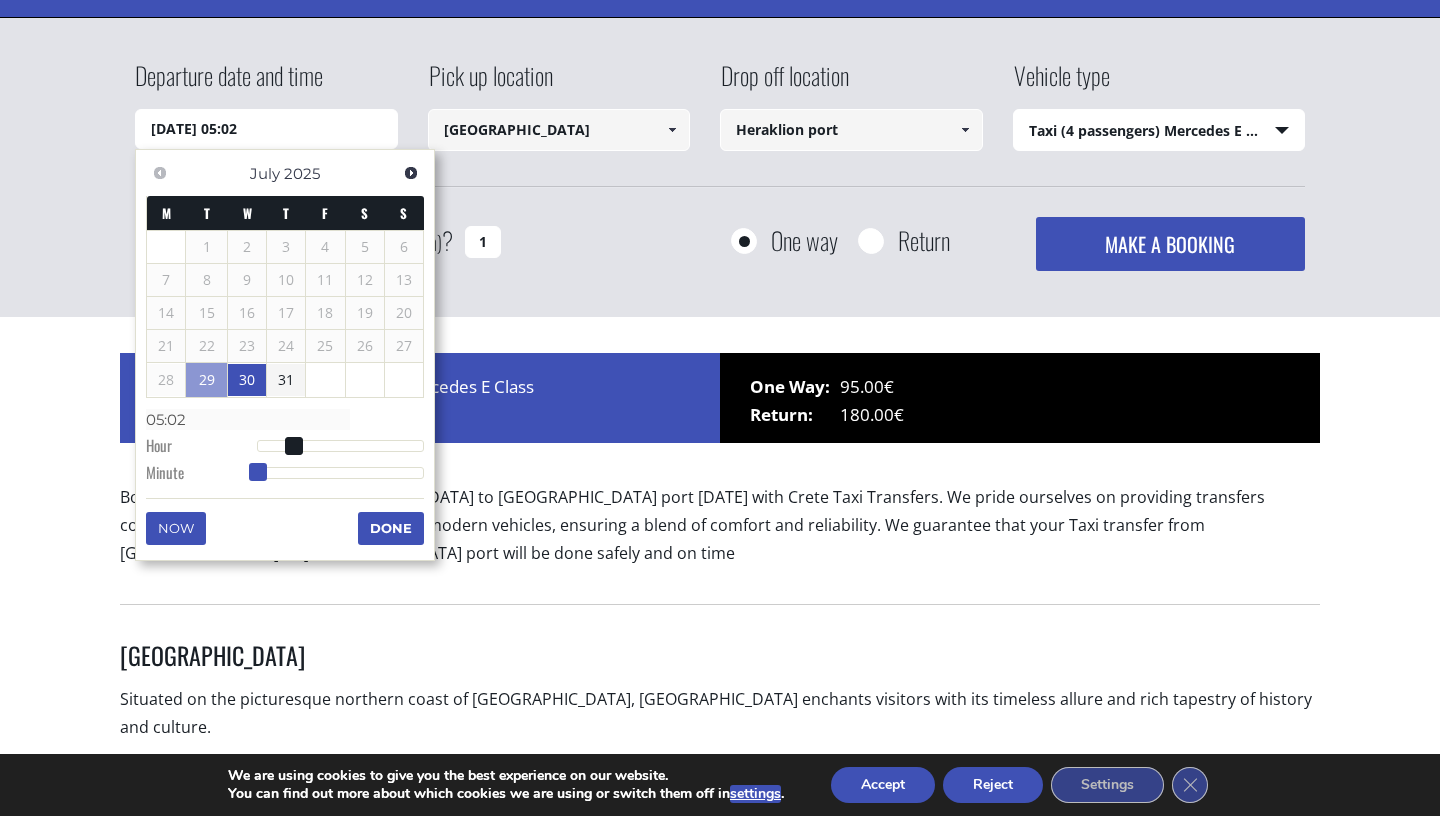 type on "30/07/2025 05:03" 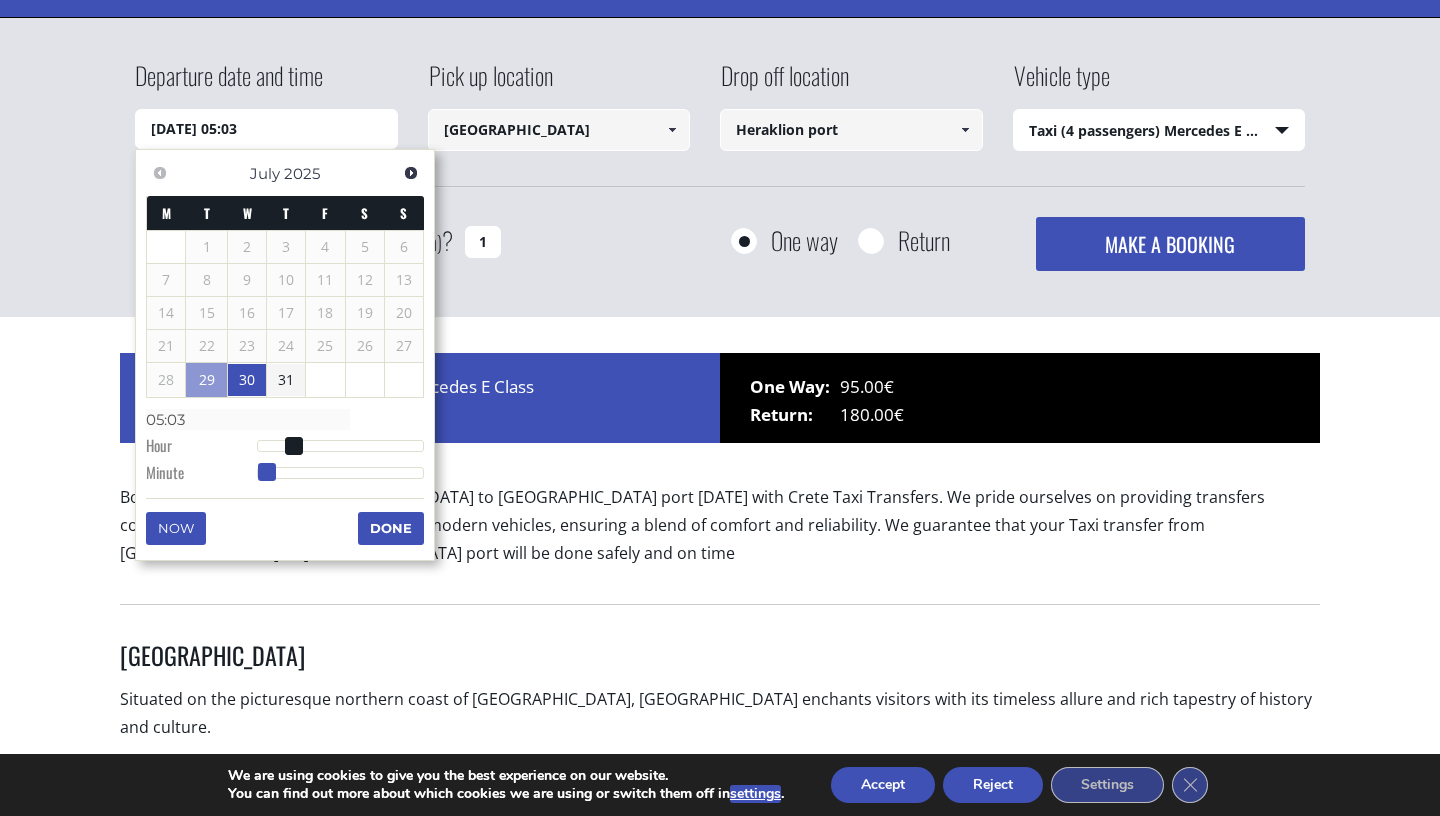 type on "30/07/2025 05:04" 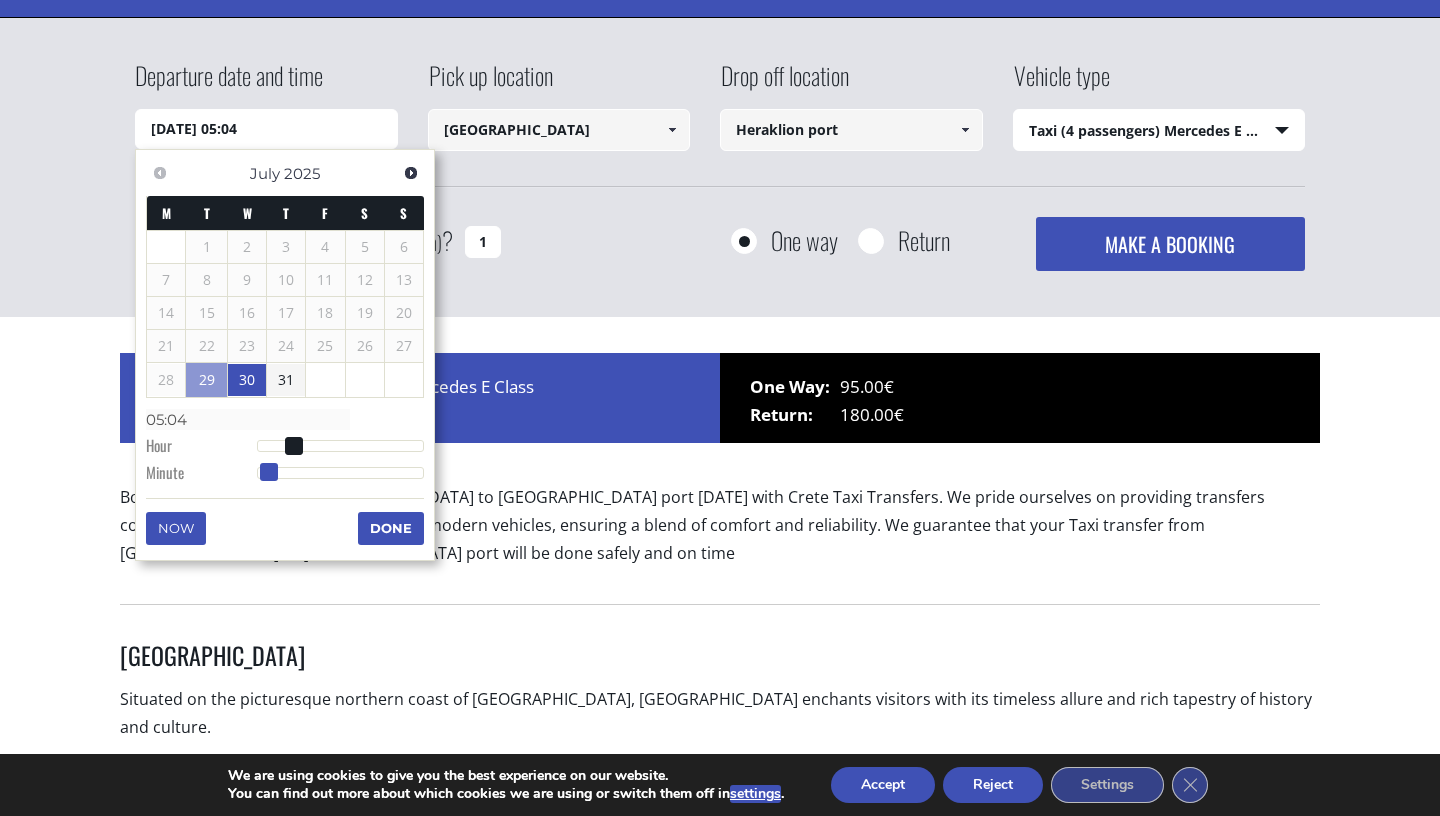 type on "30/07/2025 05:05" 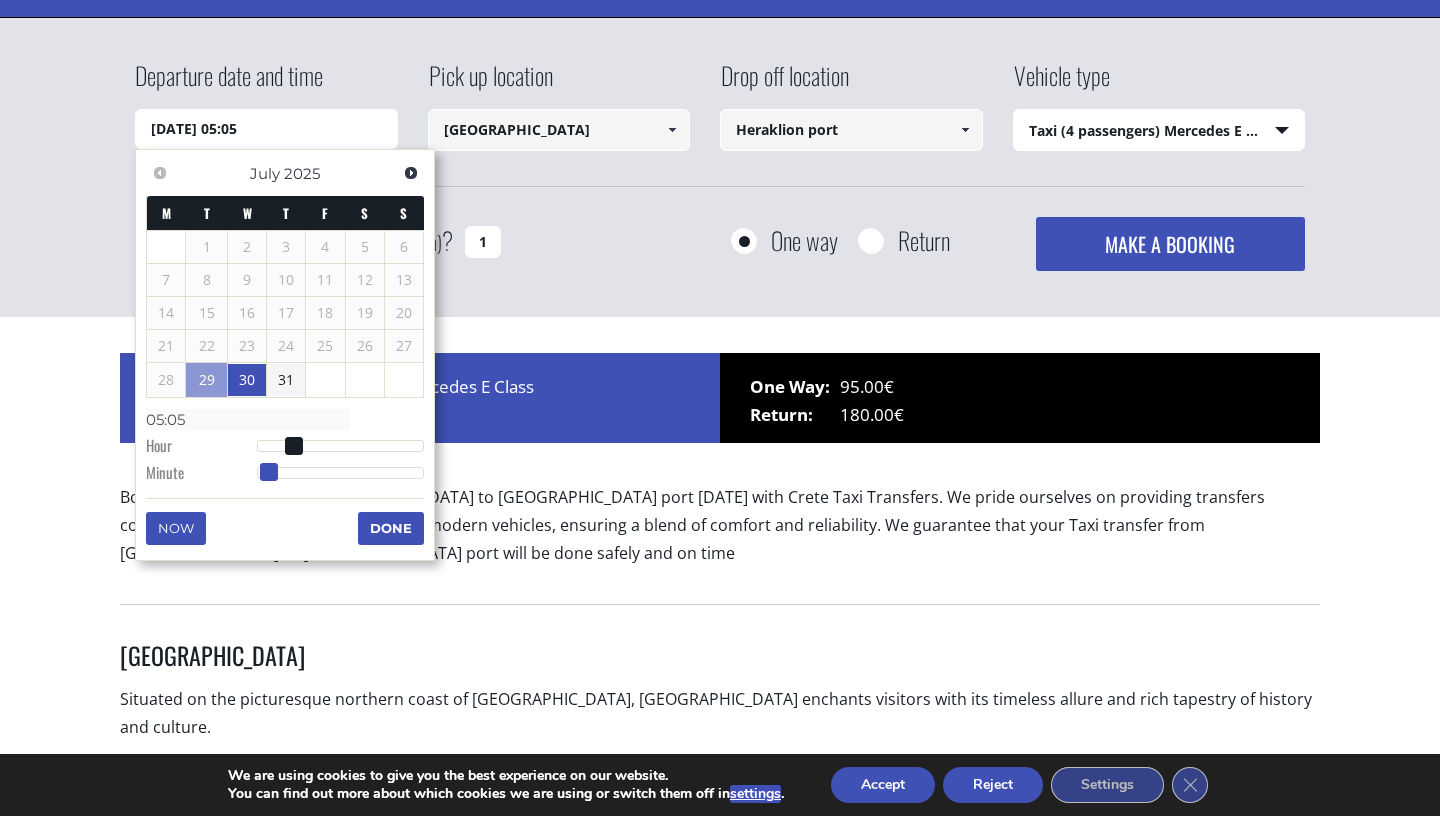type on "30/07/2025 05:06" 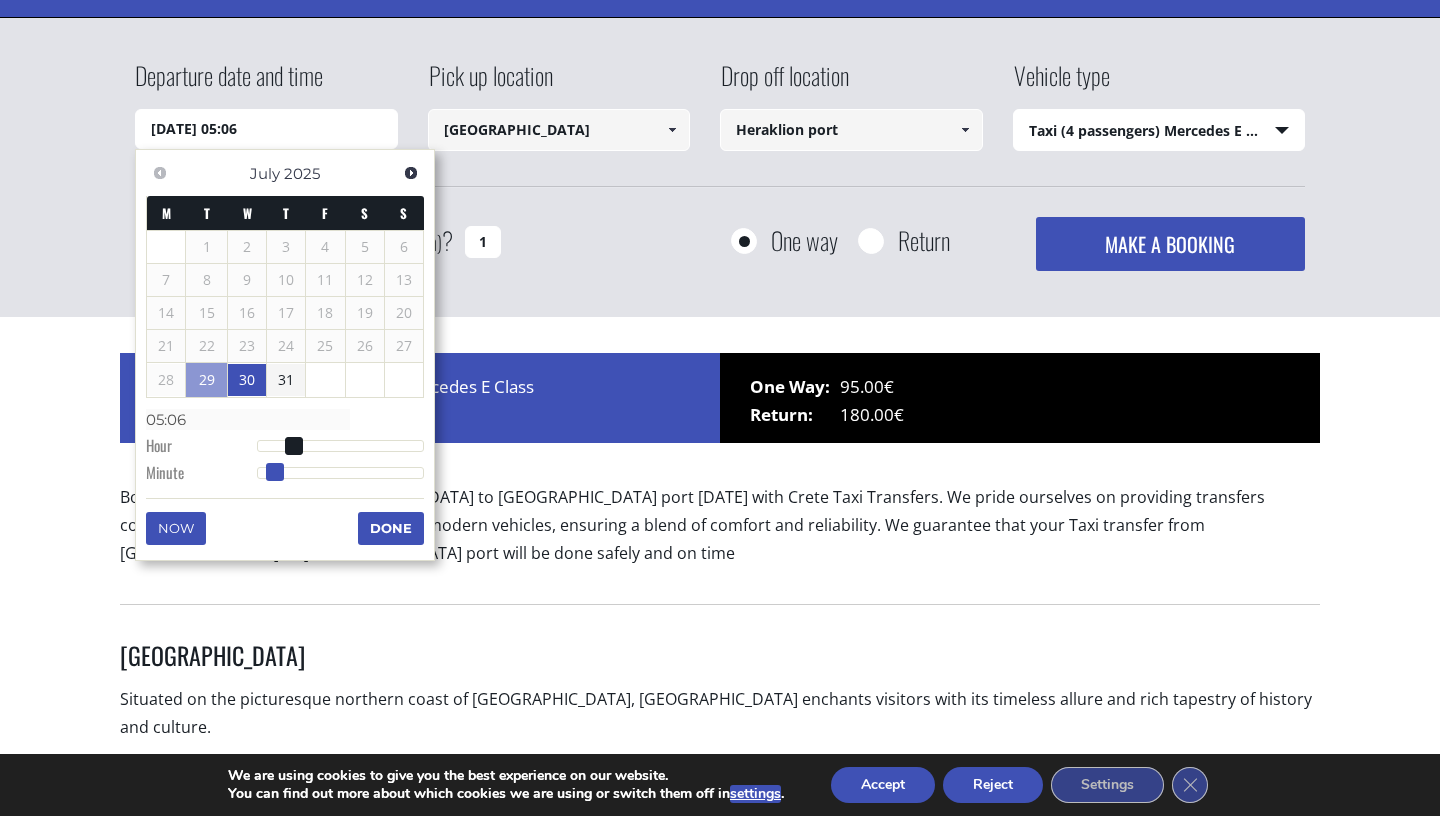 type on "30/07/2025 05:07" 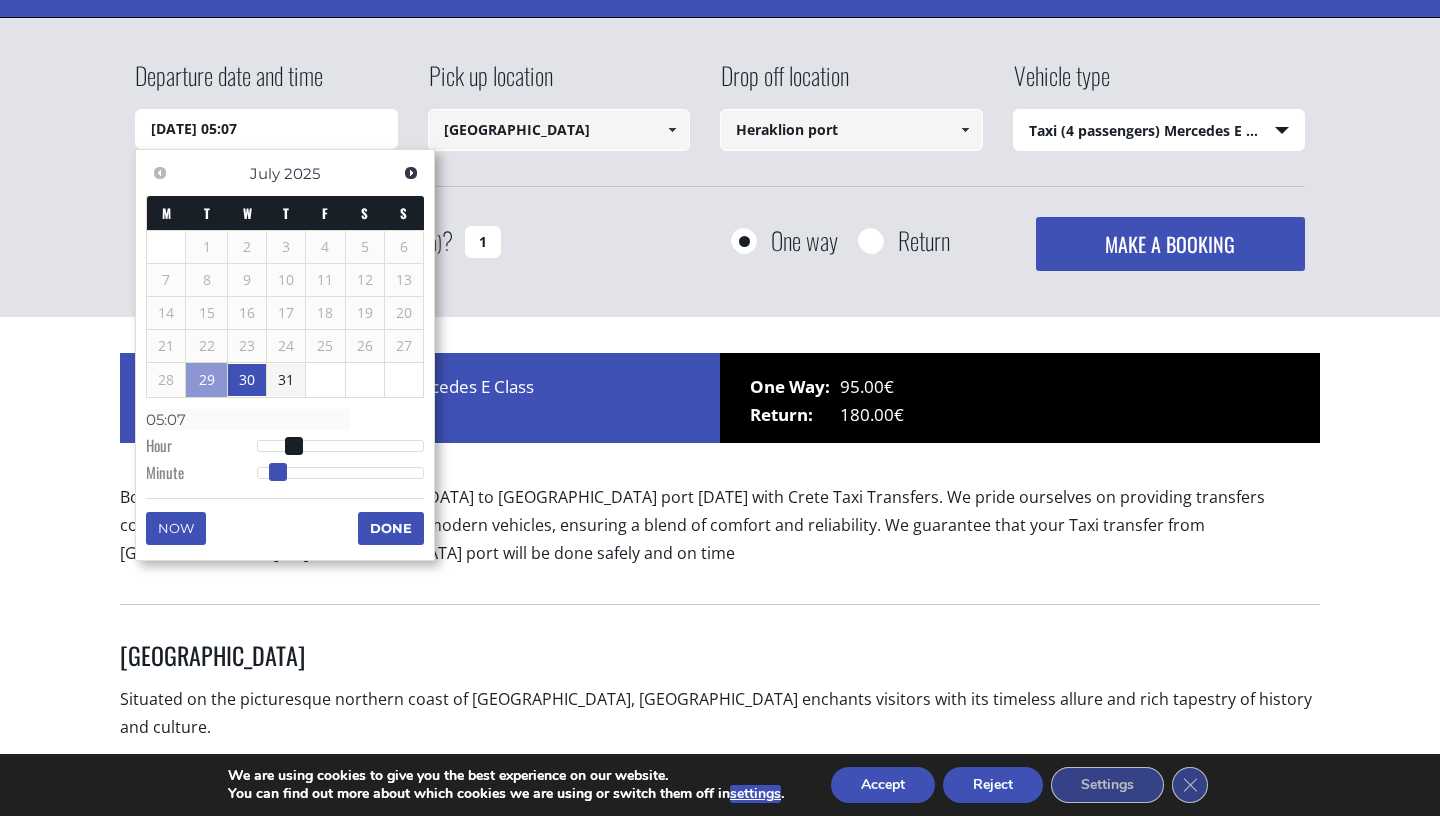 type on "30/07/2025 05:08" 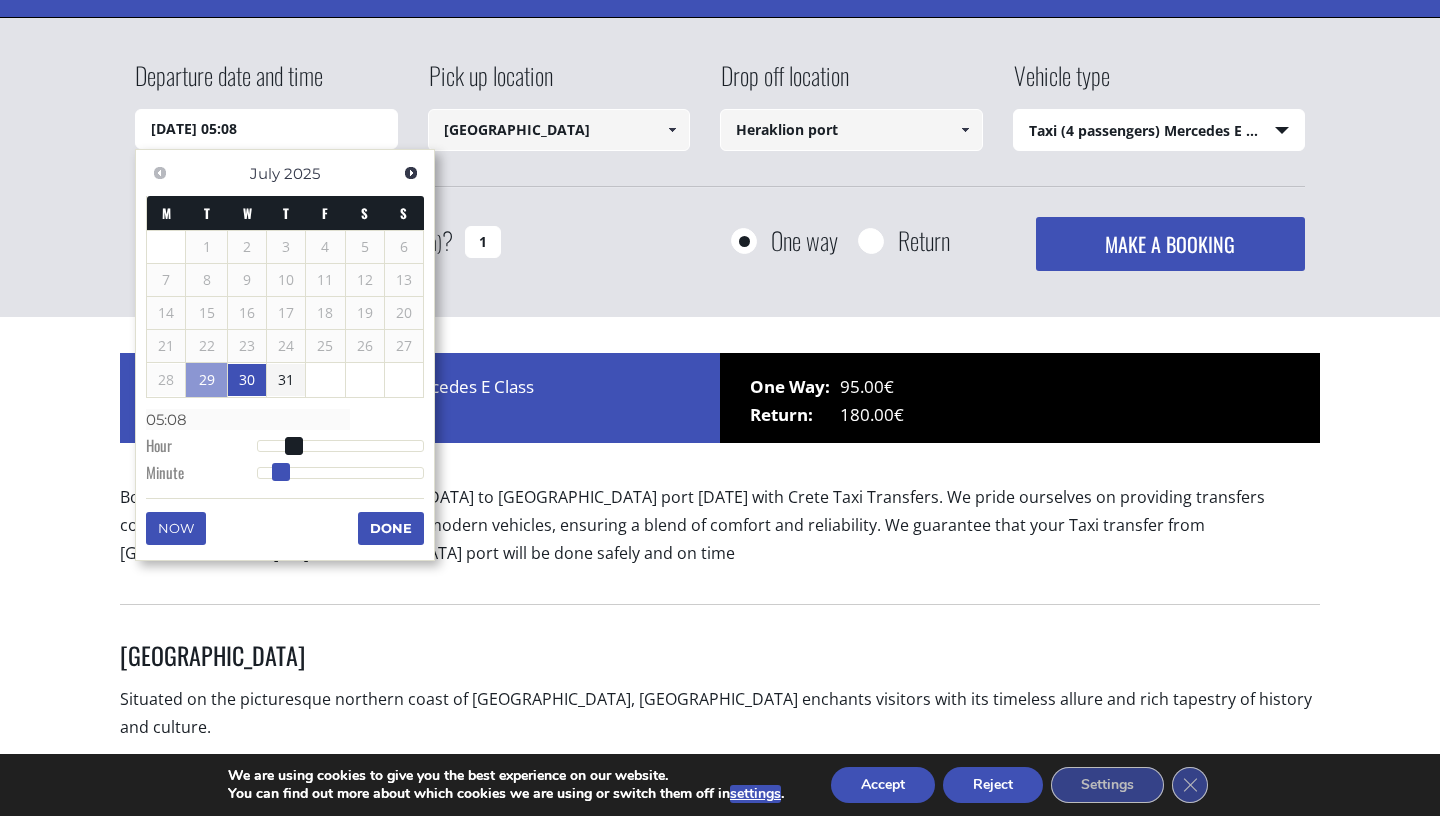 type on "30/07/2025 05:09" 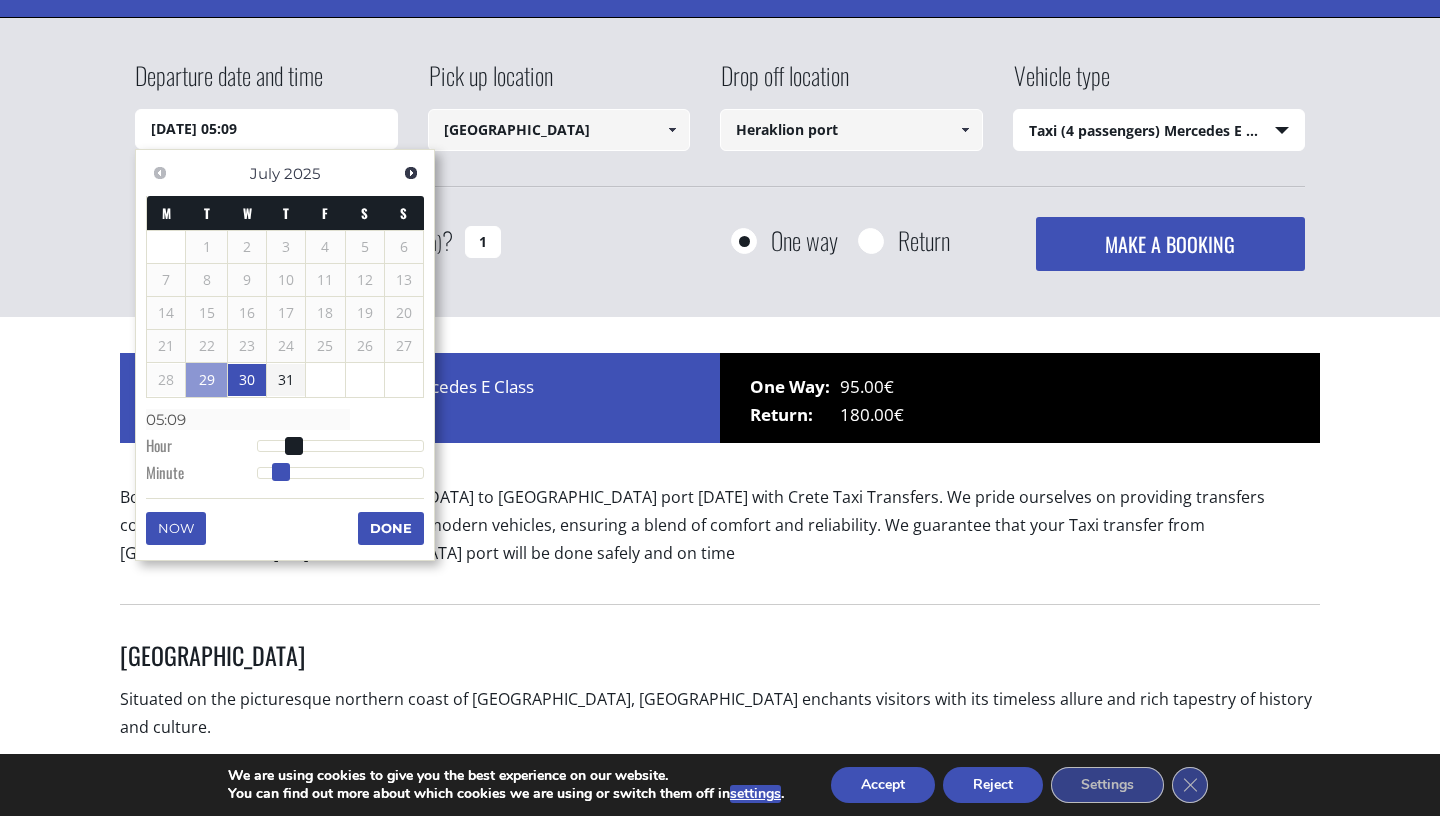 type on "30/07/2025 05:10" 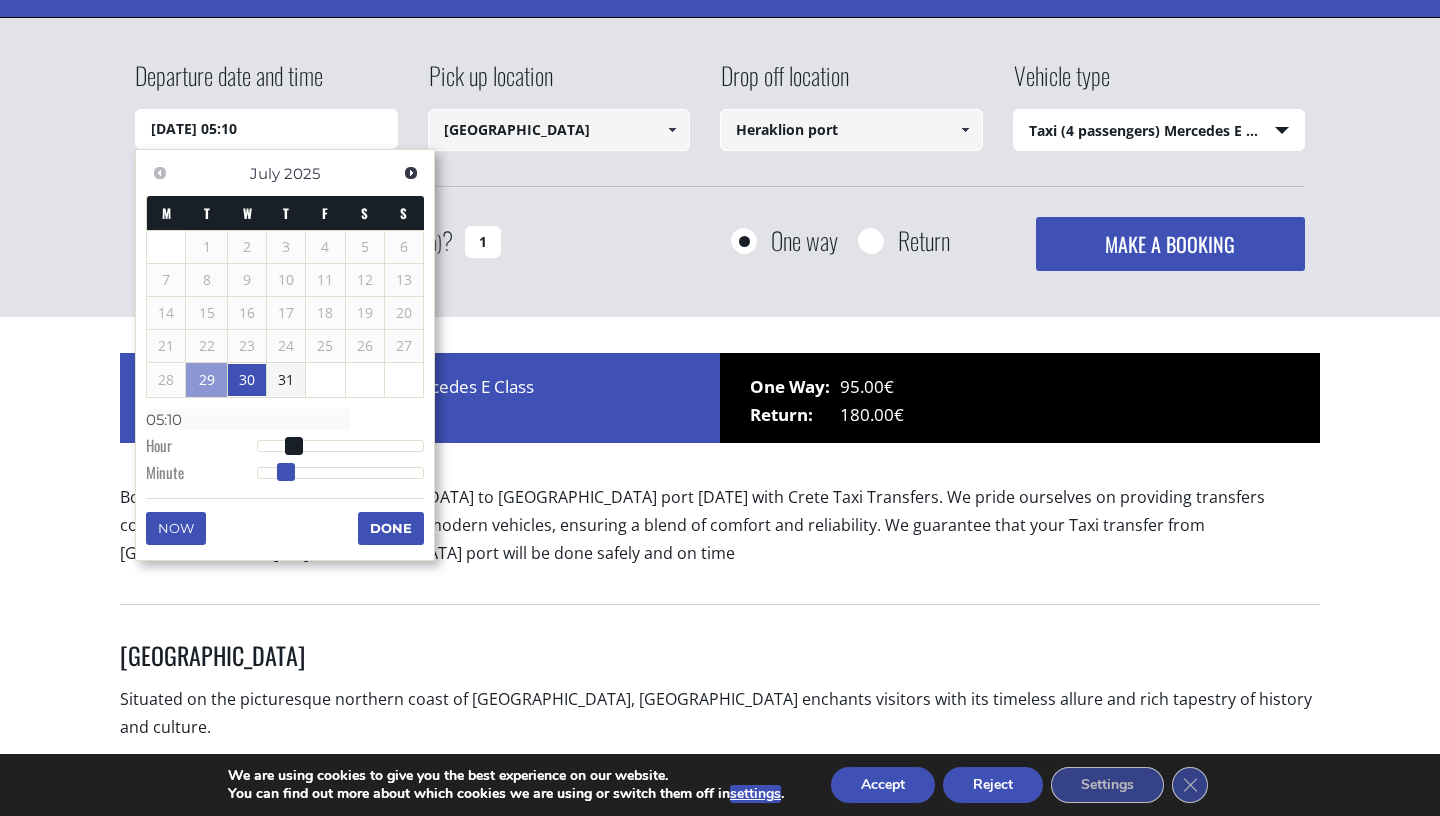 type on "30/07/2025 05:11" 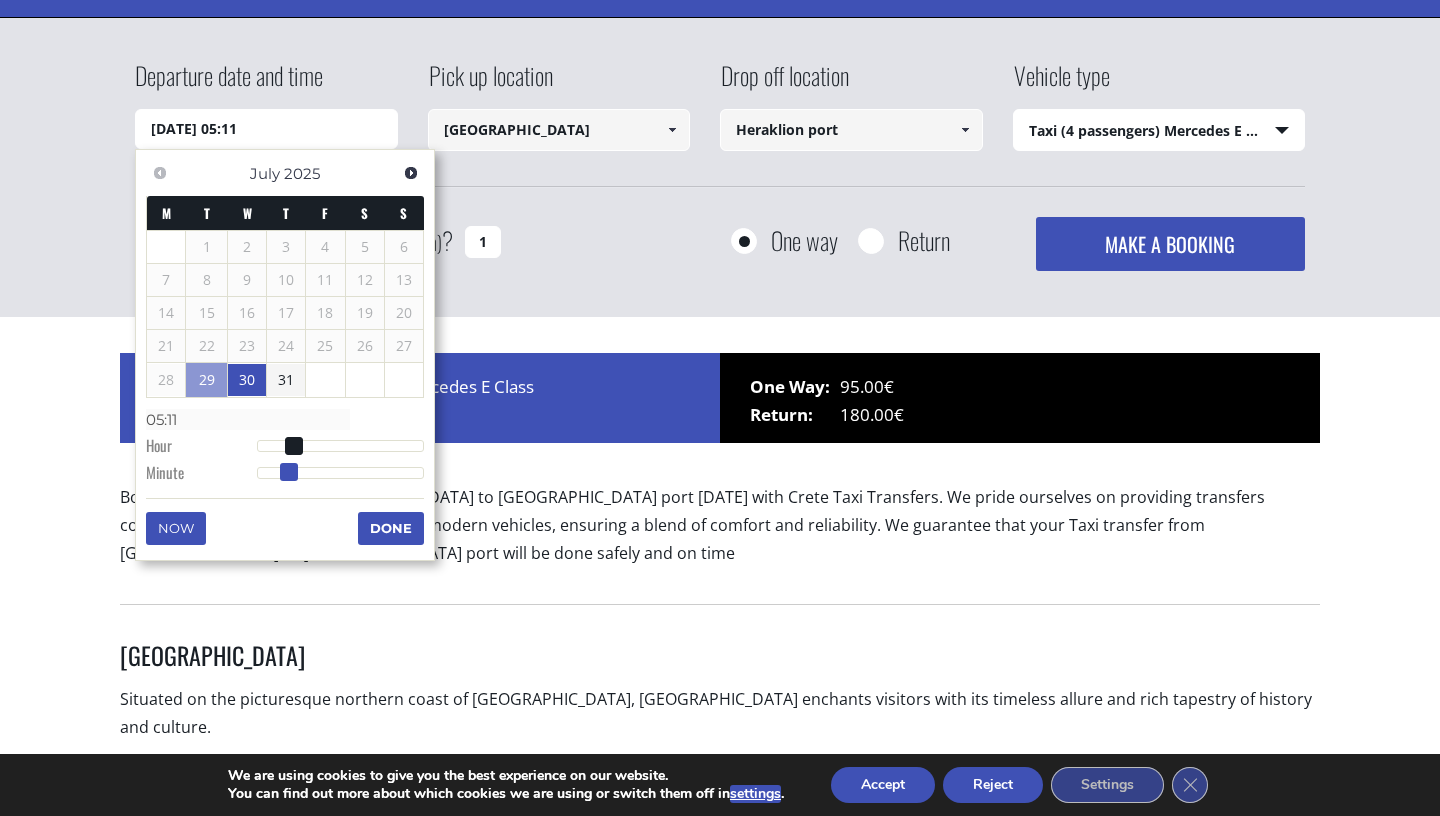 type on "30/07/2025 05:12" 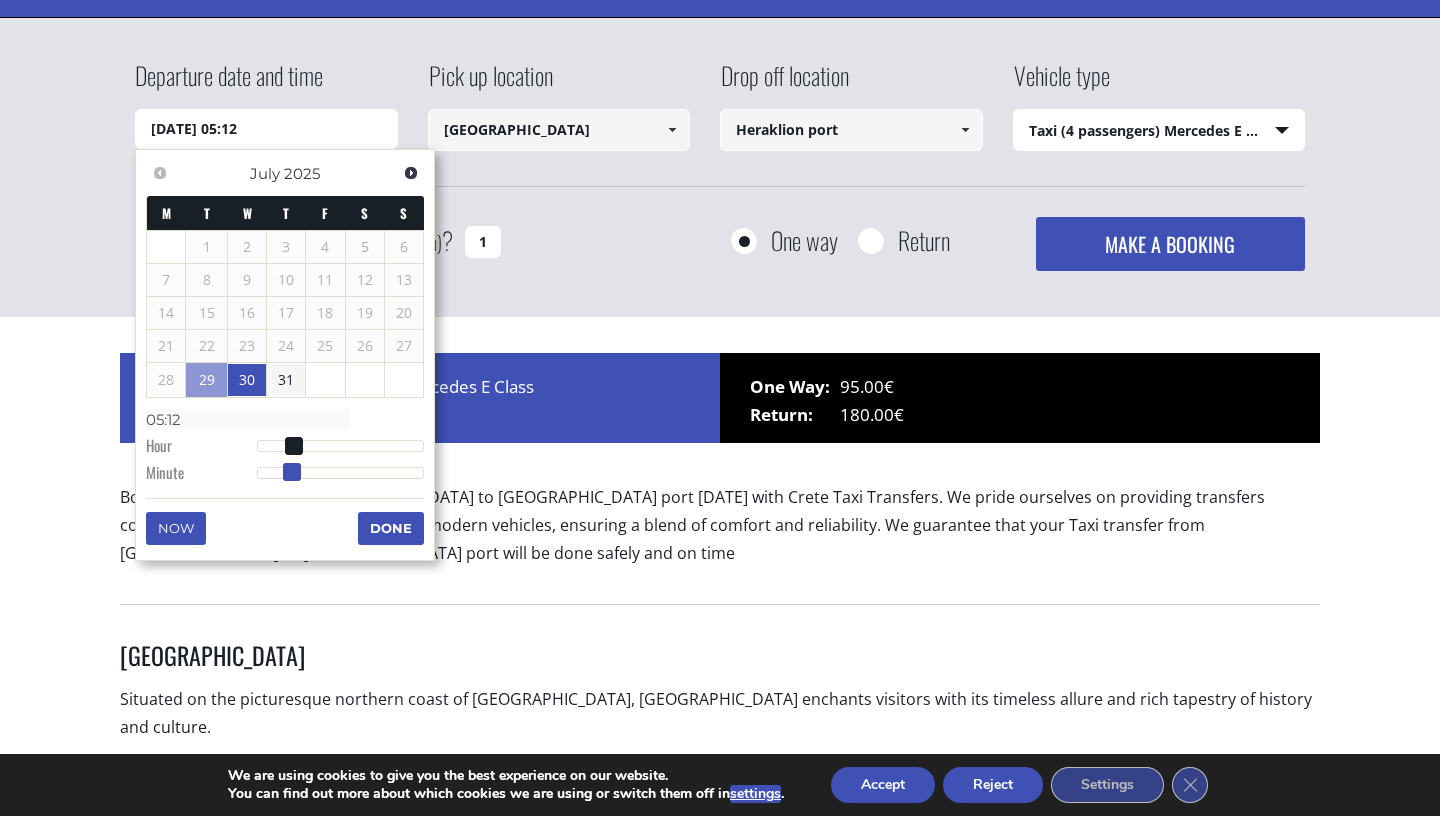 type on "30/07/2025 05:13" 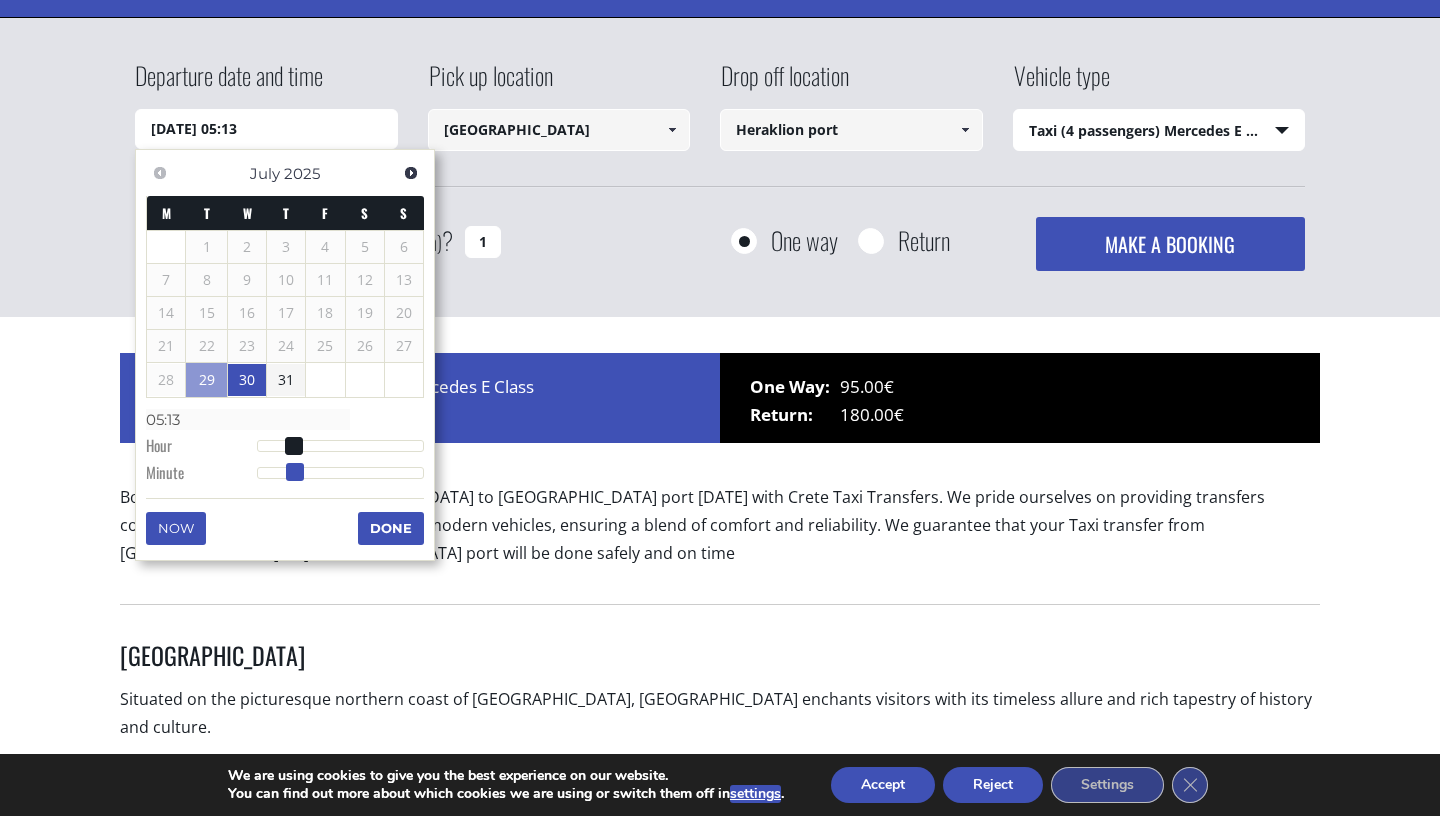 type on "30/07/2025 05:14" 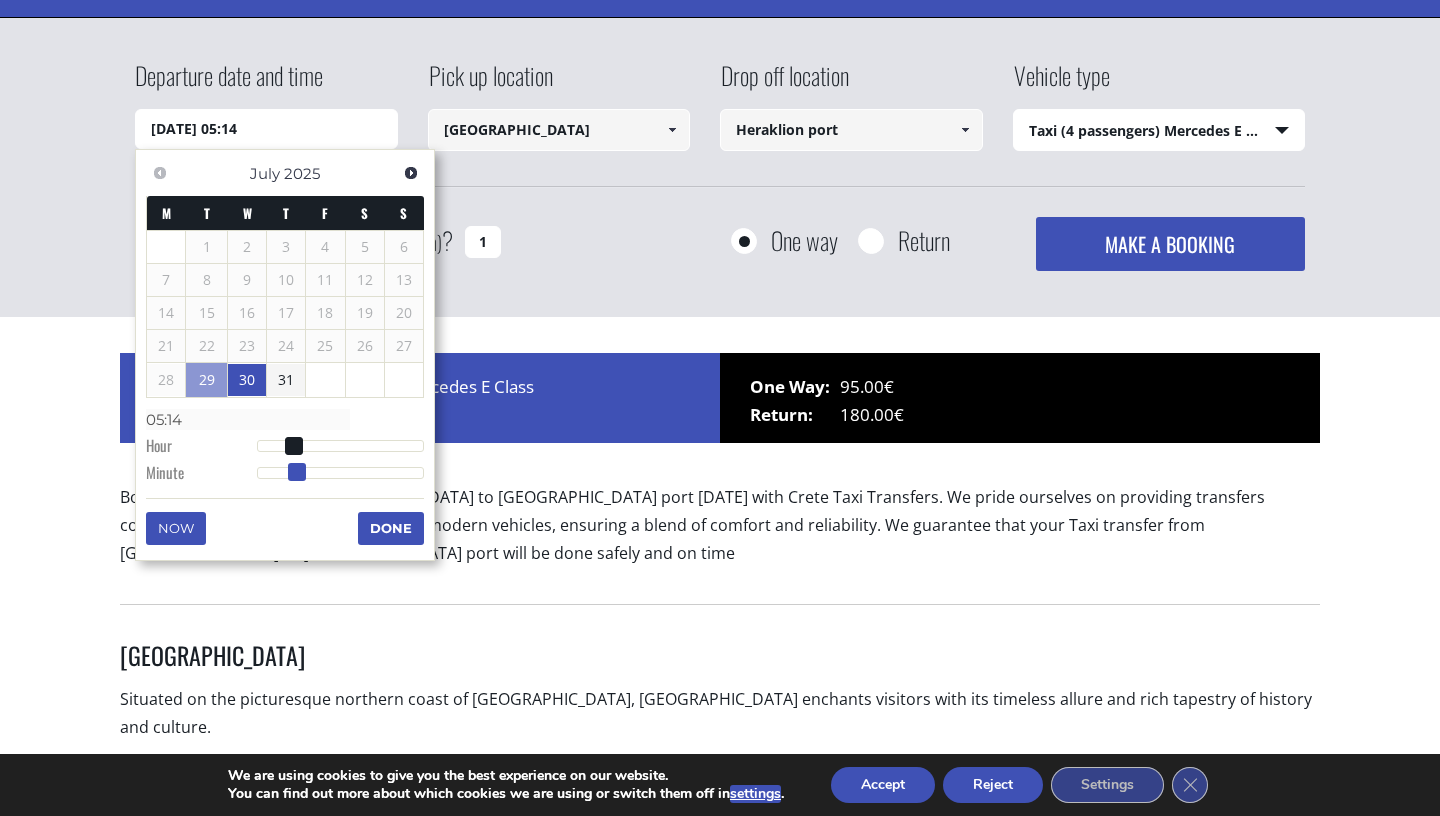 type on "30/07/2025 05:15" 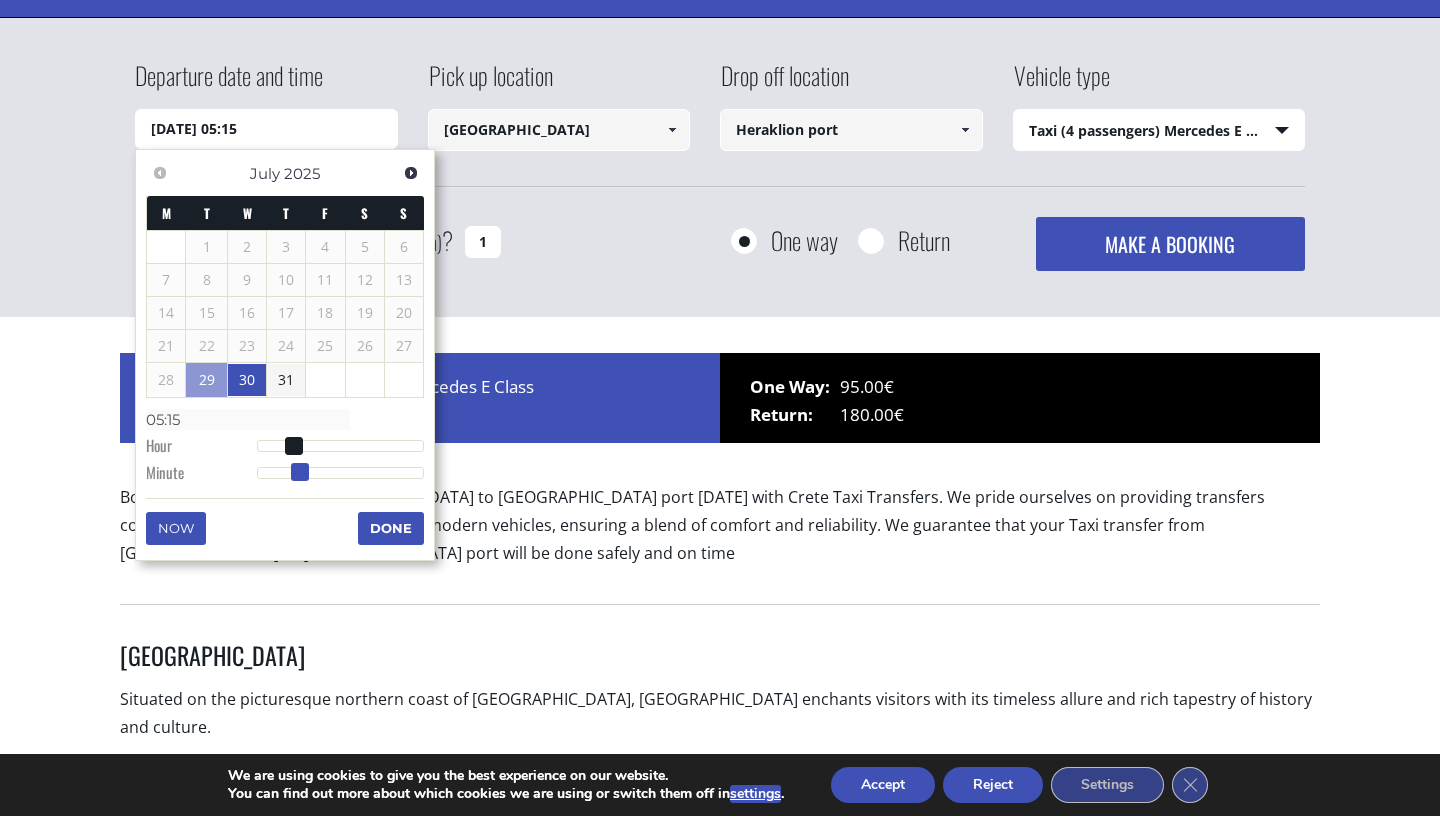 type on "30/07/2025 05:16" 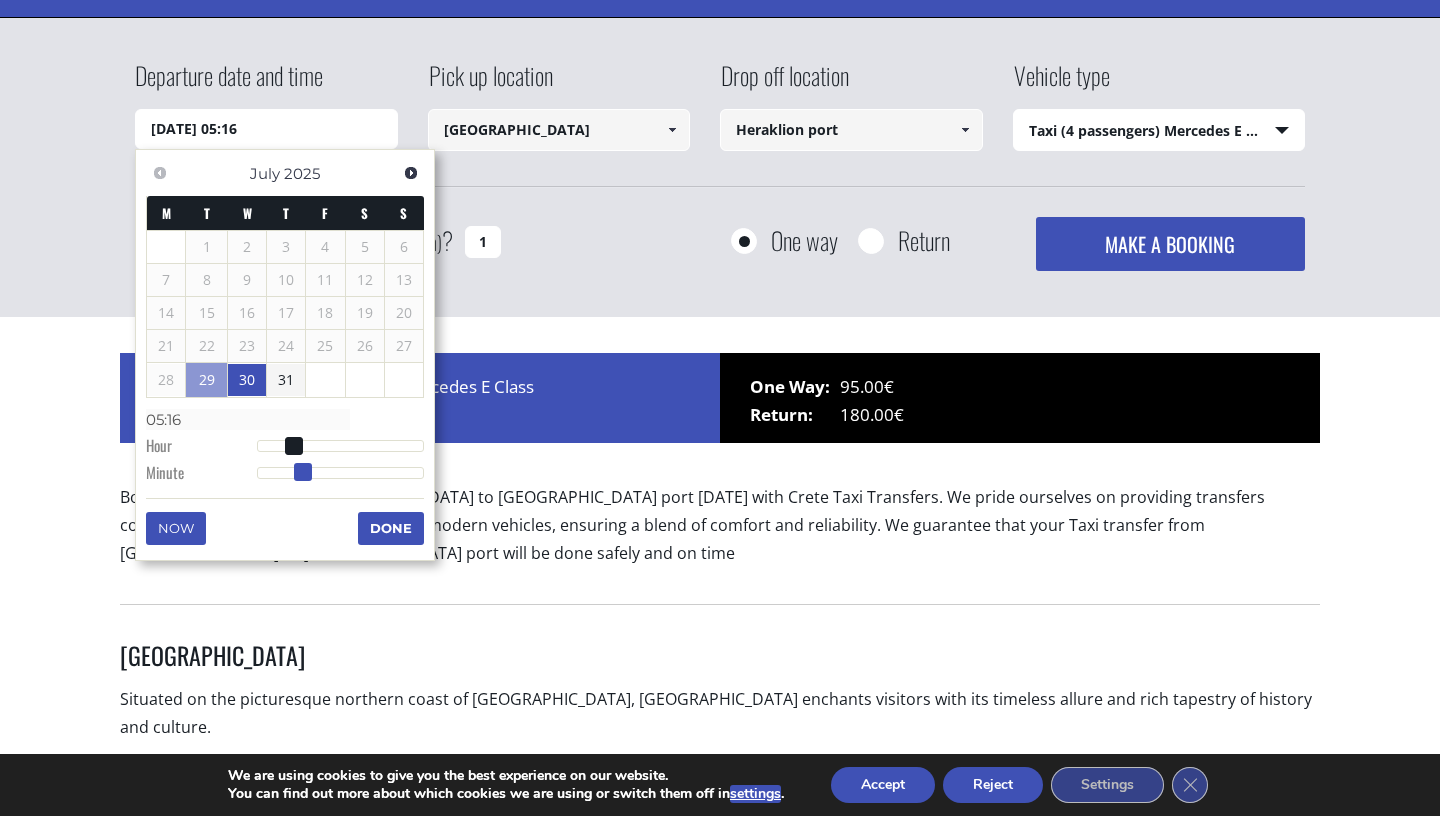 type on "30/07/2025 05:17" 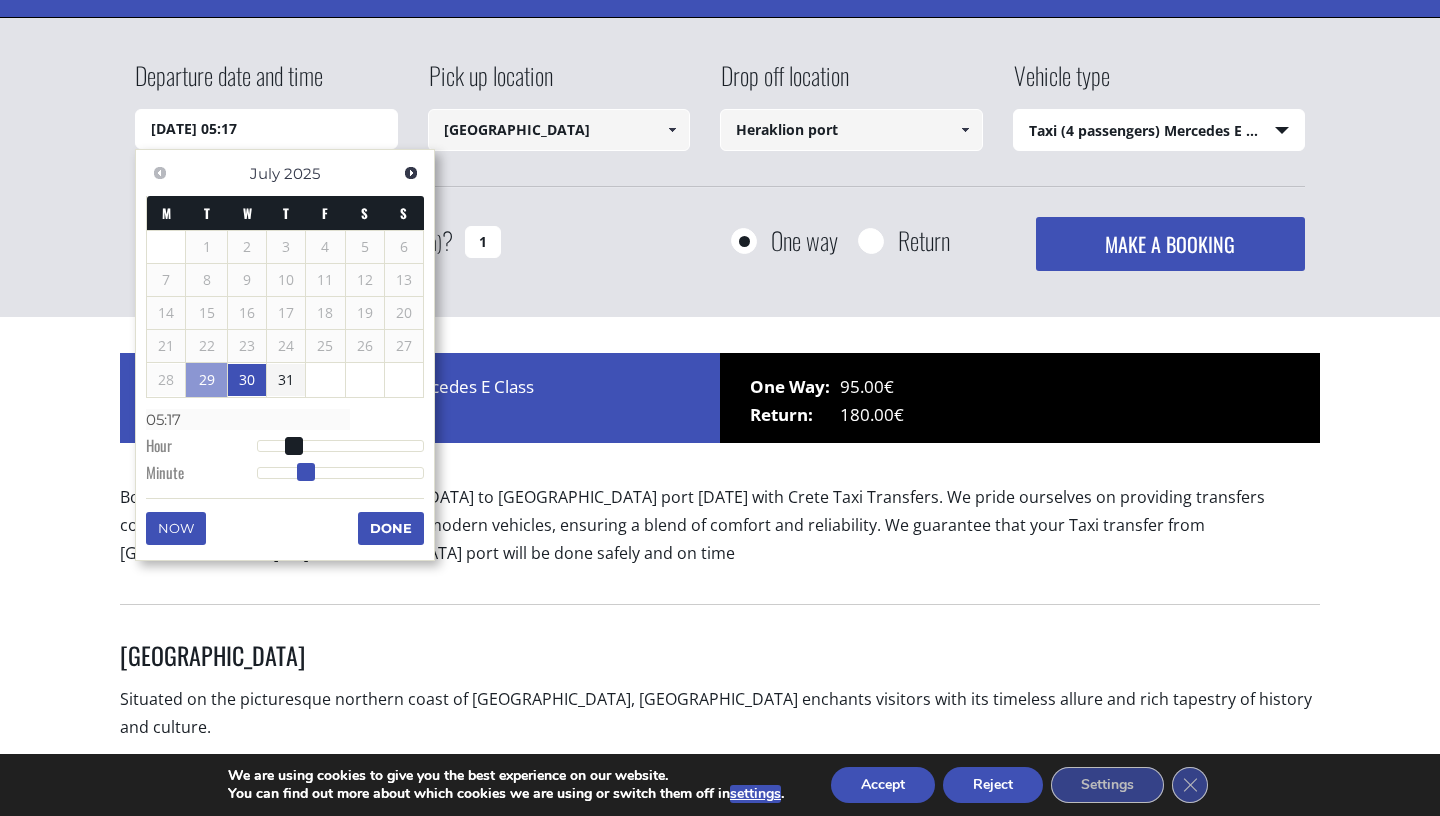 type on "30/07/2025 05:18" 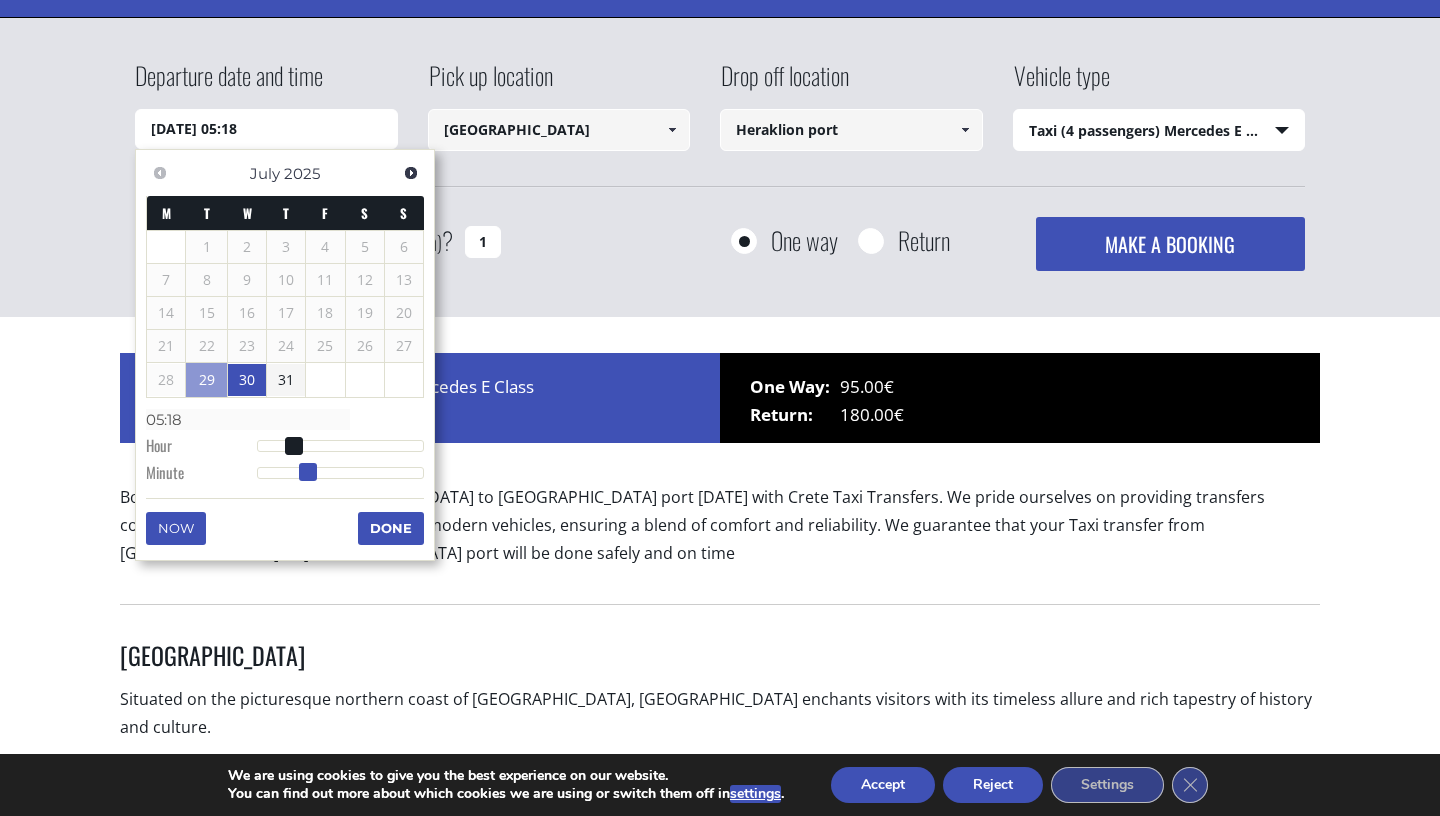 type on "30/07/2025 05:19" 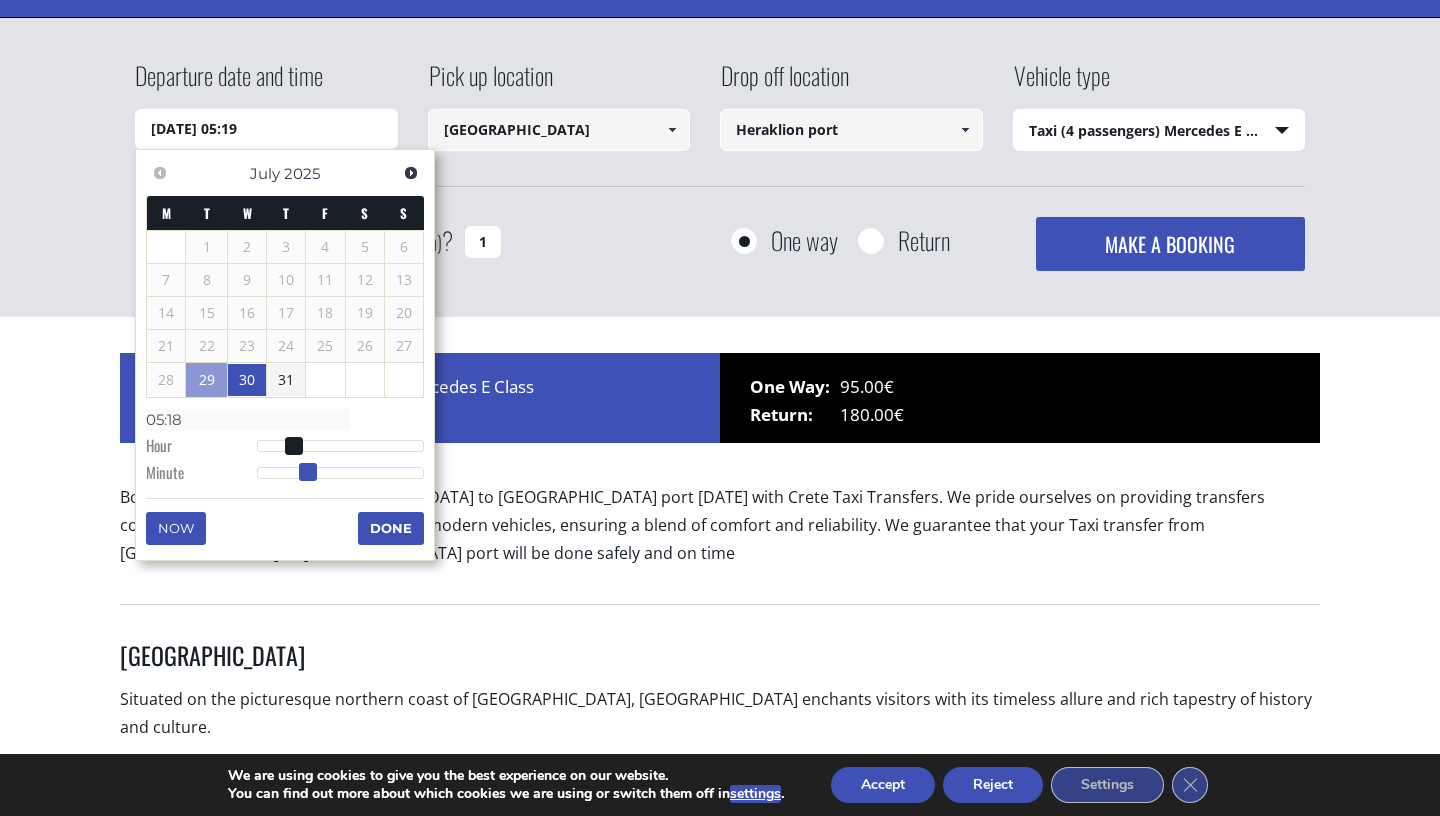 type on "05:19" 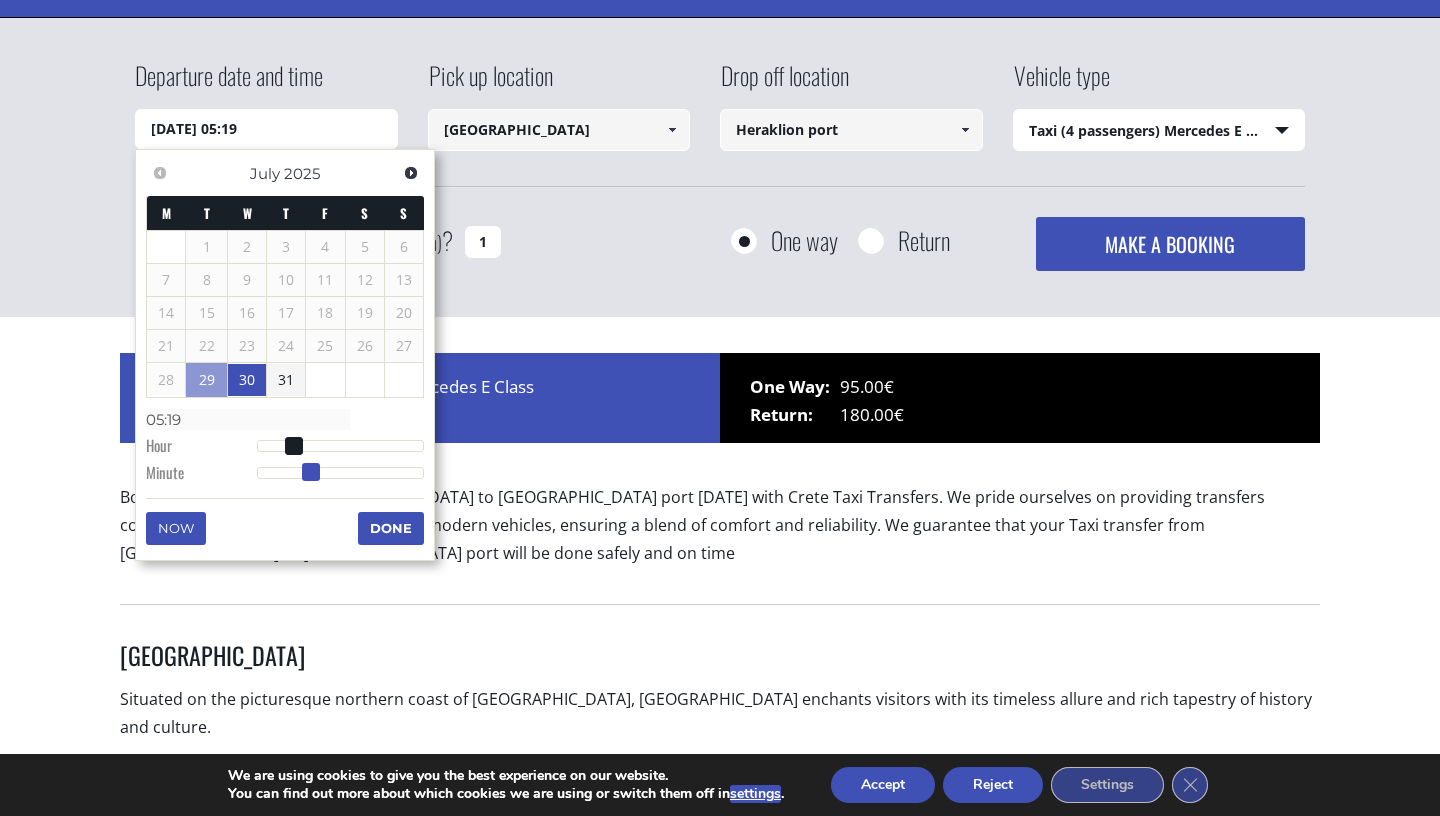 type on "30/07/2025 05:20" 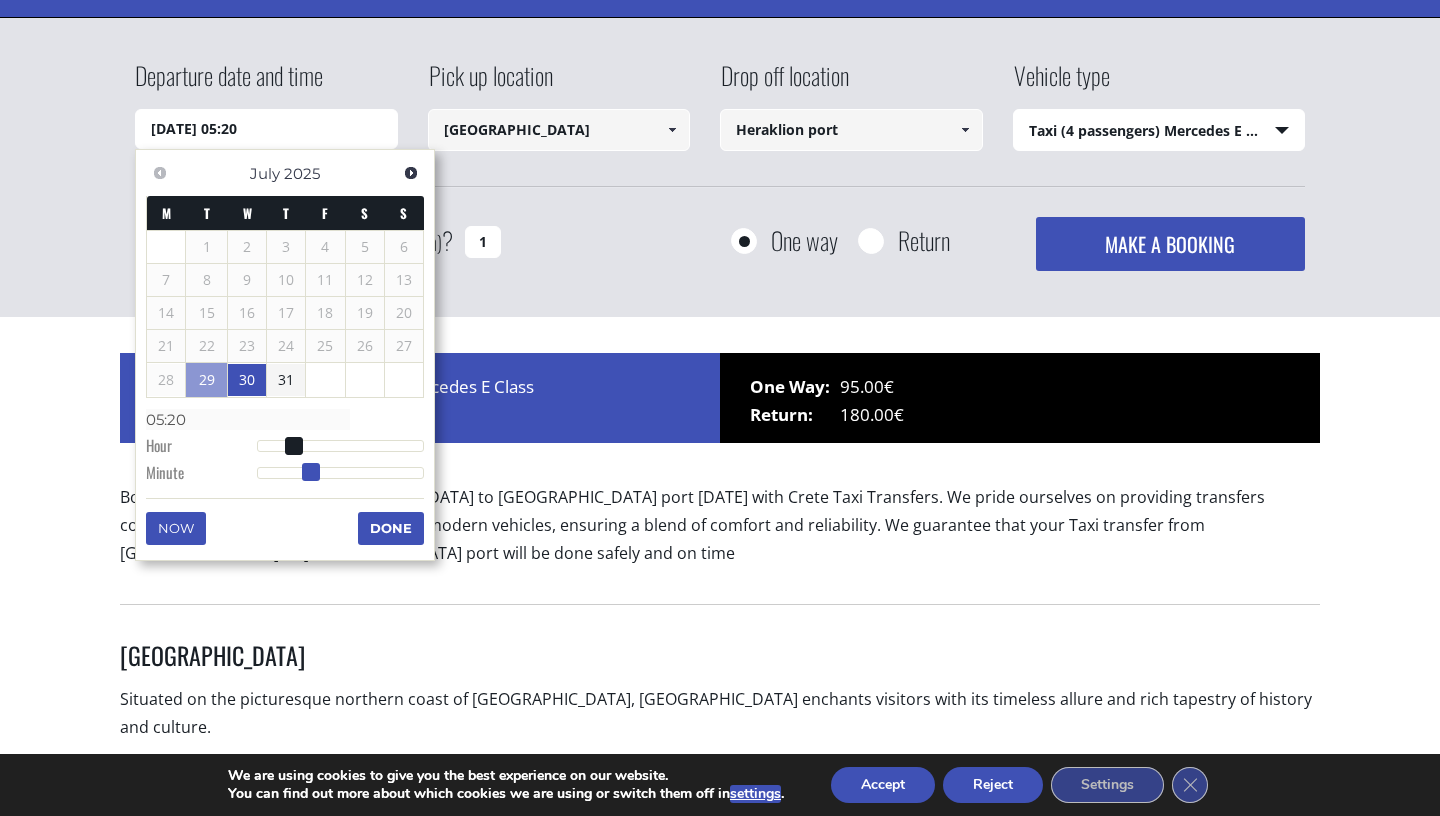 type on "30/07/2025 05:21" 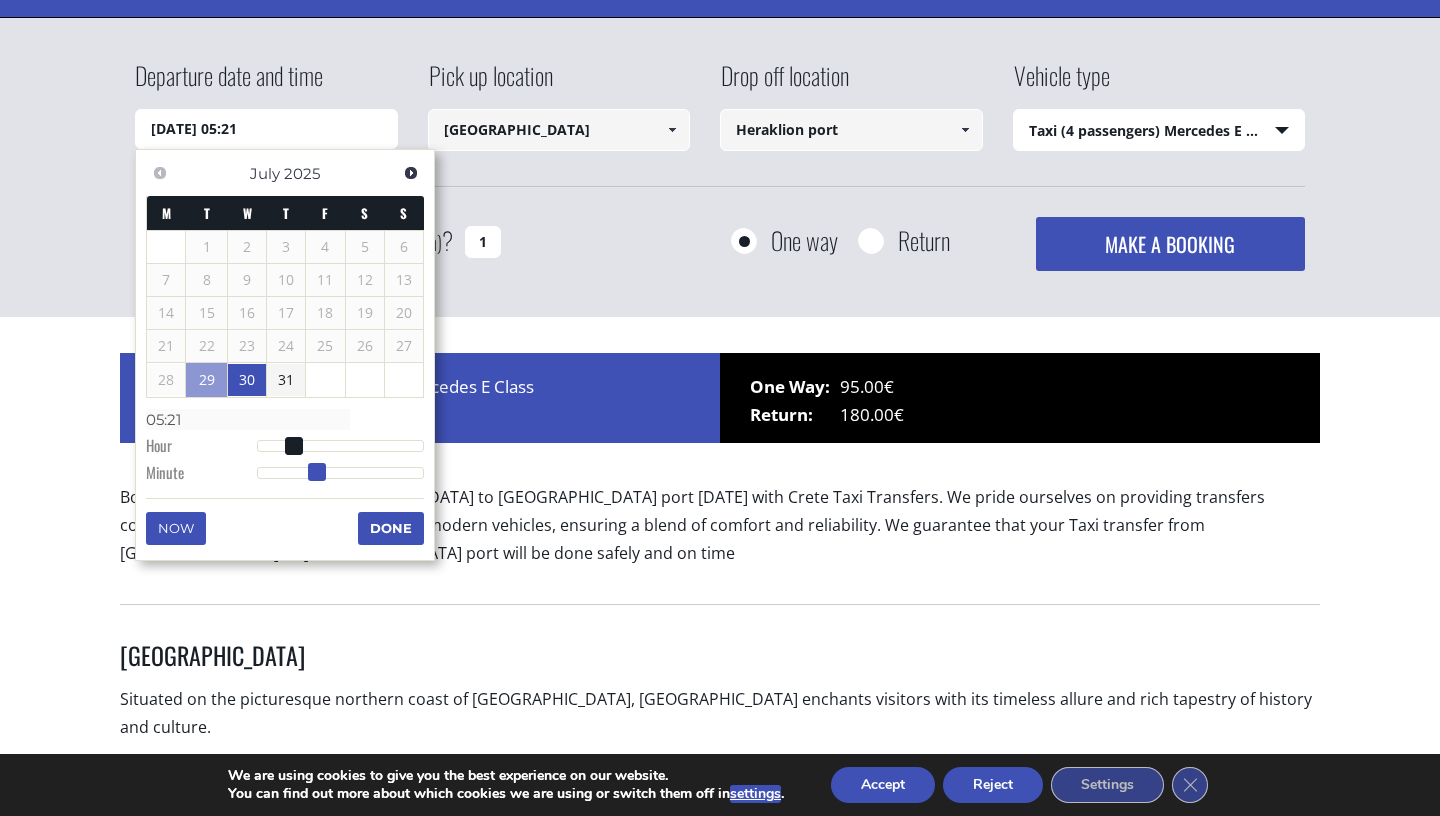 type on "30/07/2025 05:22" 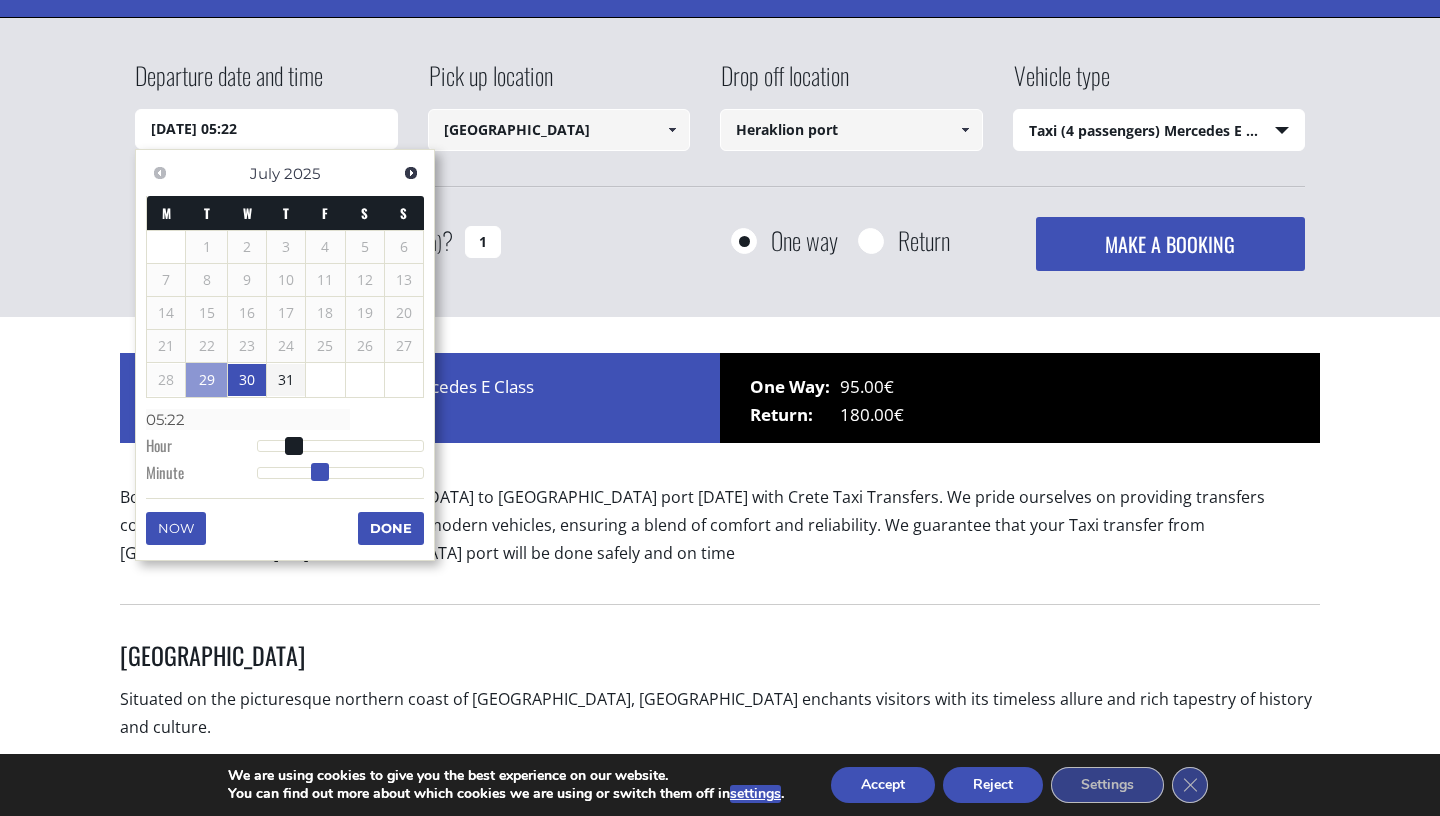 type on "30/07/2025 05:23" 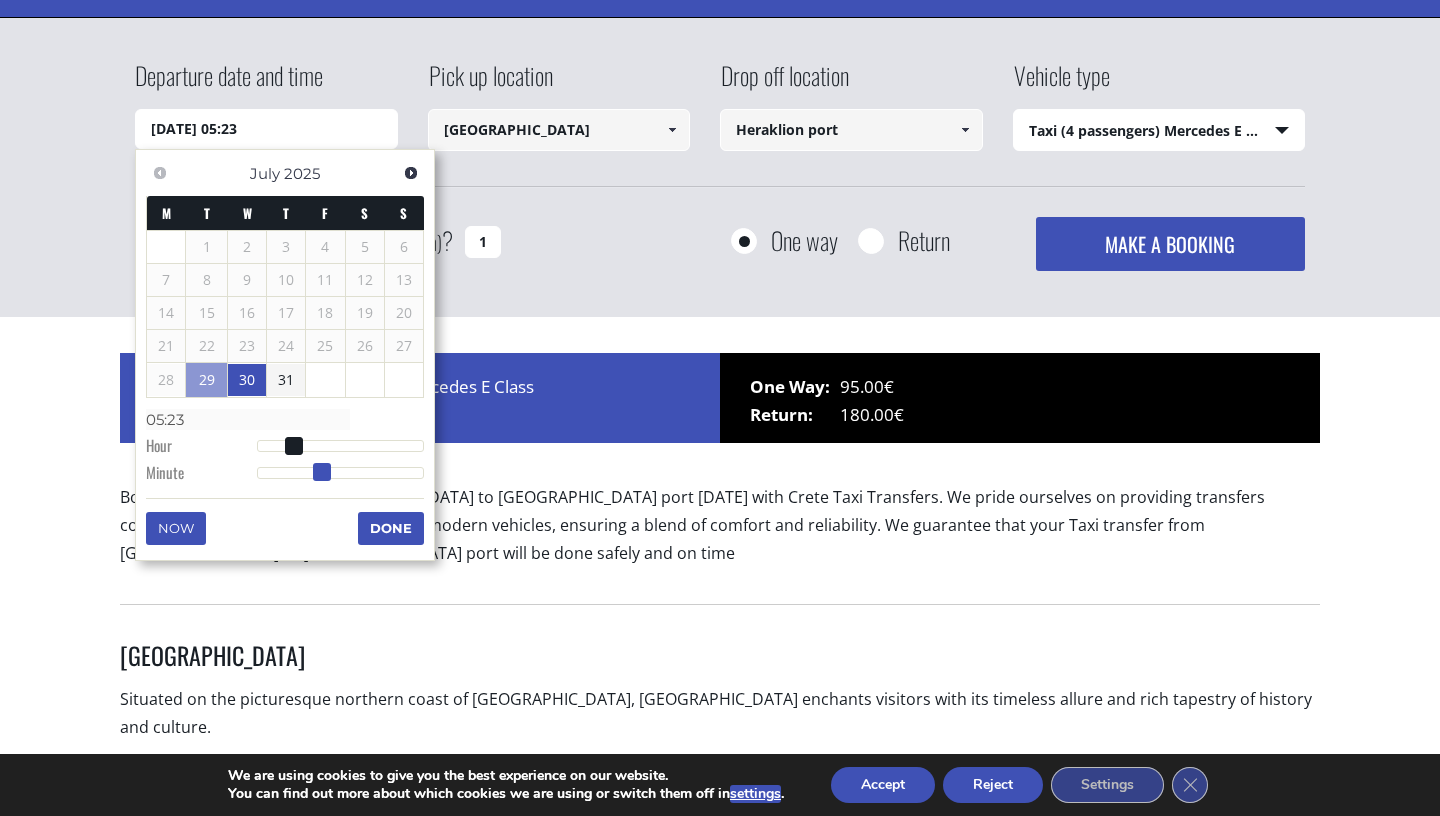 type on "30/07/2025 05:24" 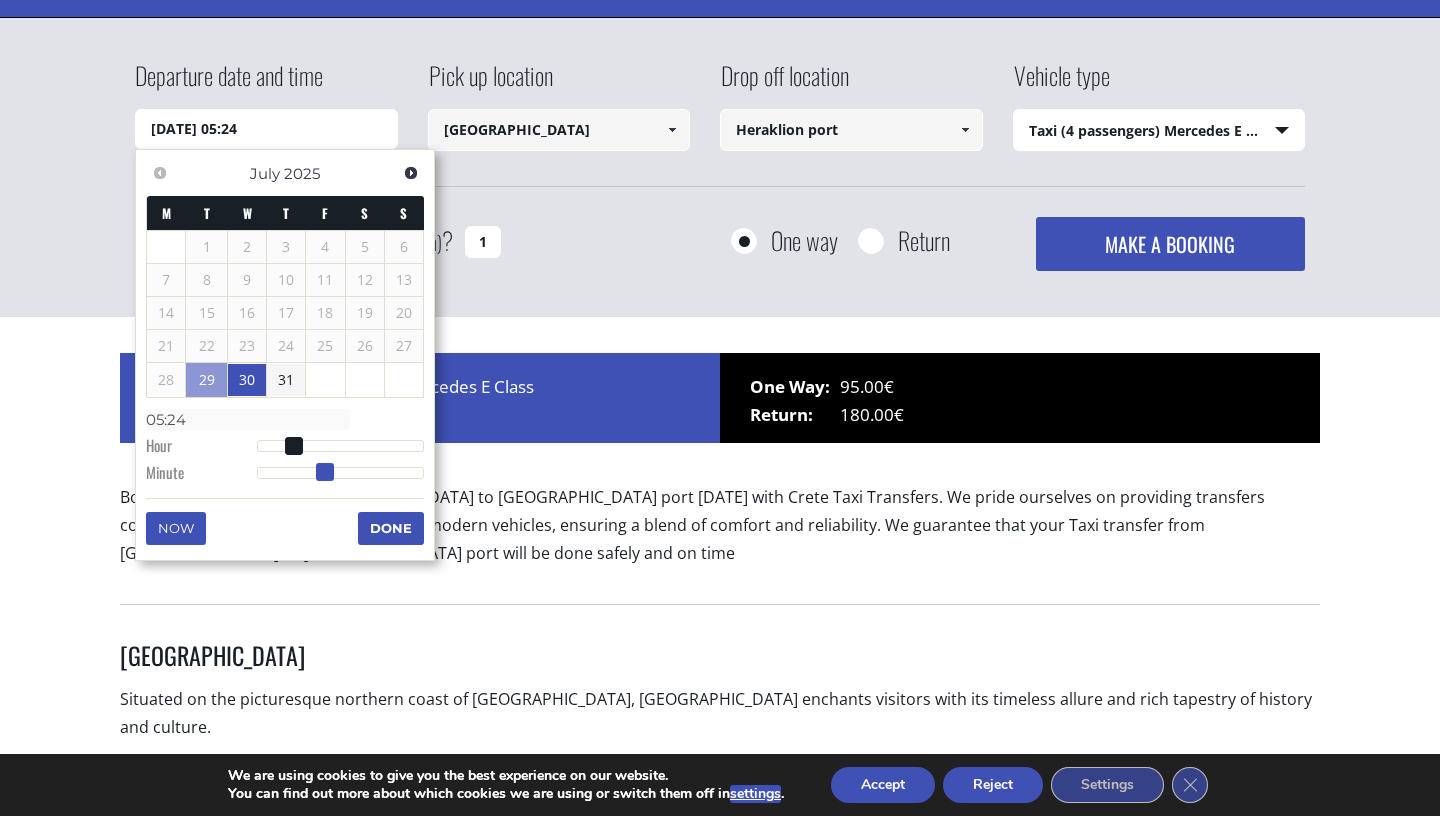 type on "30/07/2025 05:25" 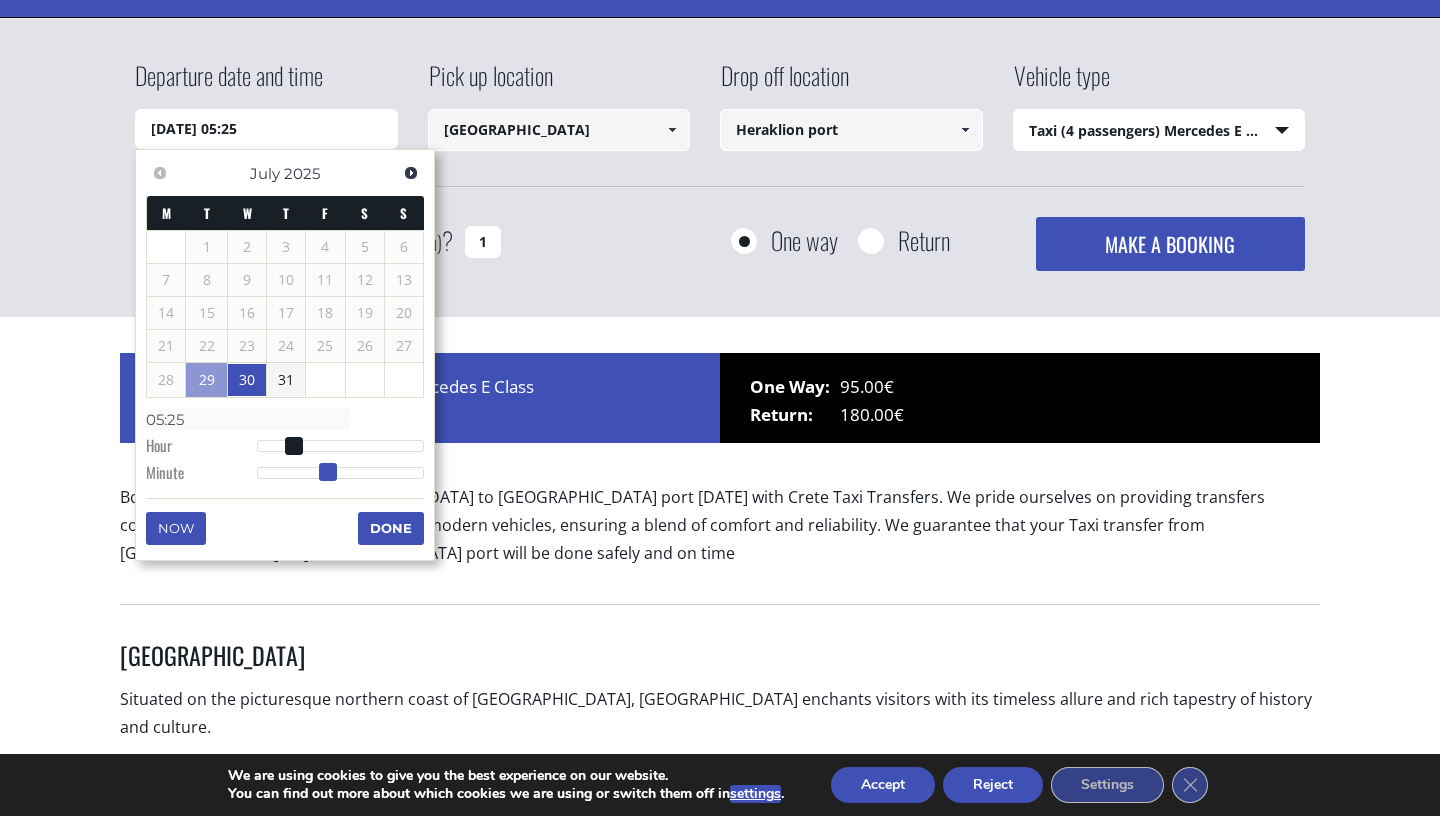 type on "30/07/2025 05:26" 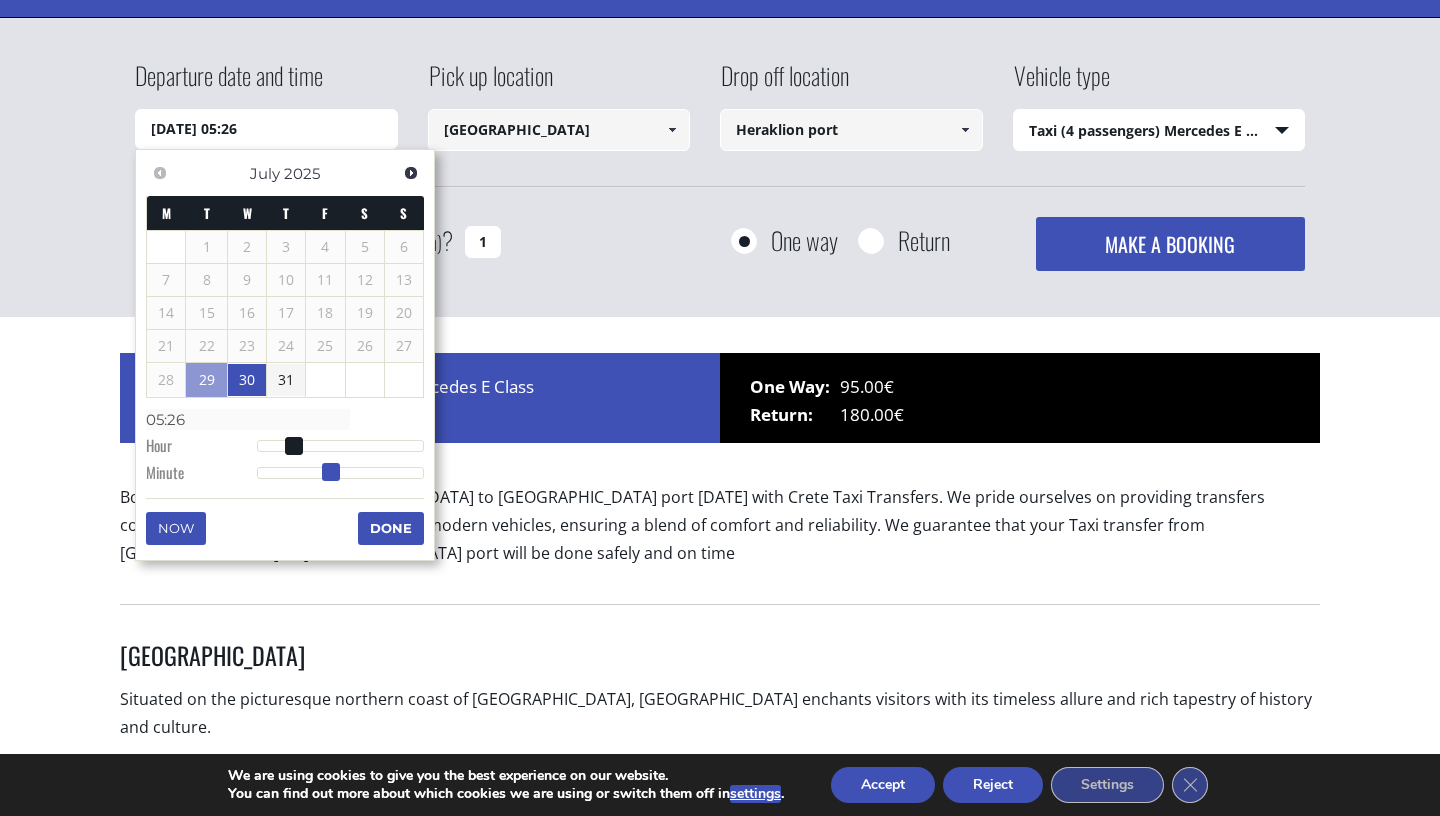 type on "30/07/2025 05:27" 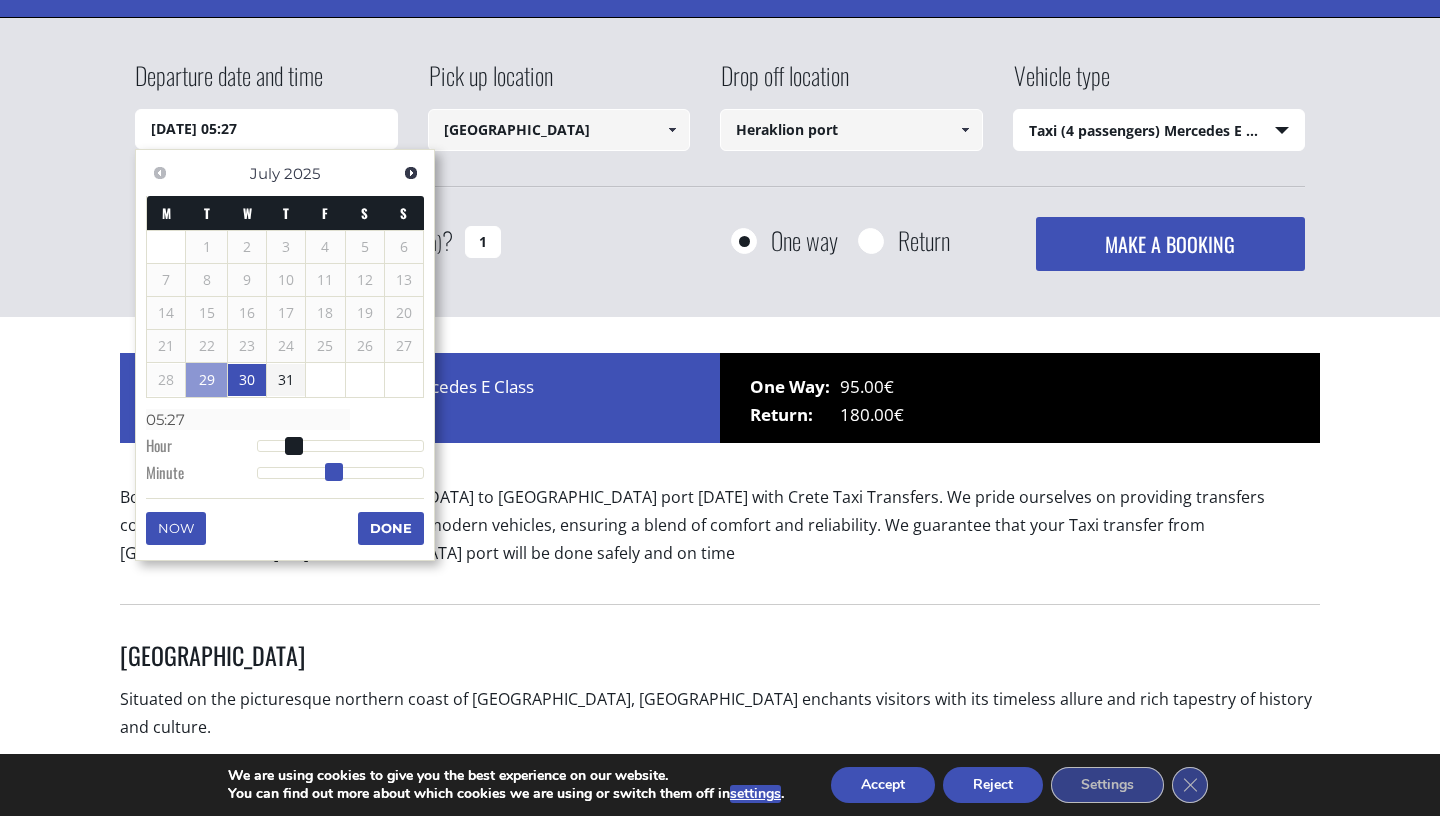 type on "30/07/2025 05:28" 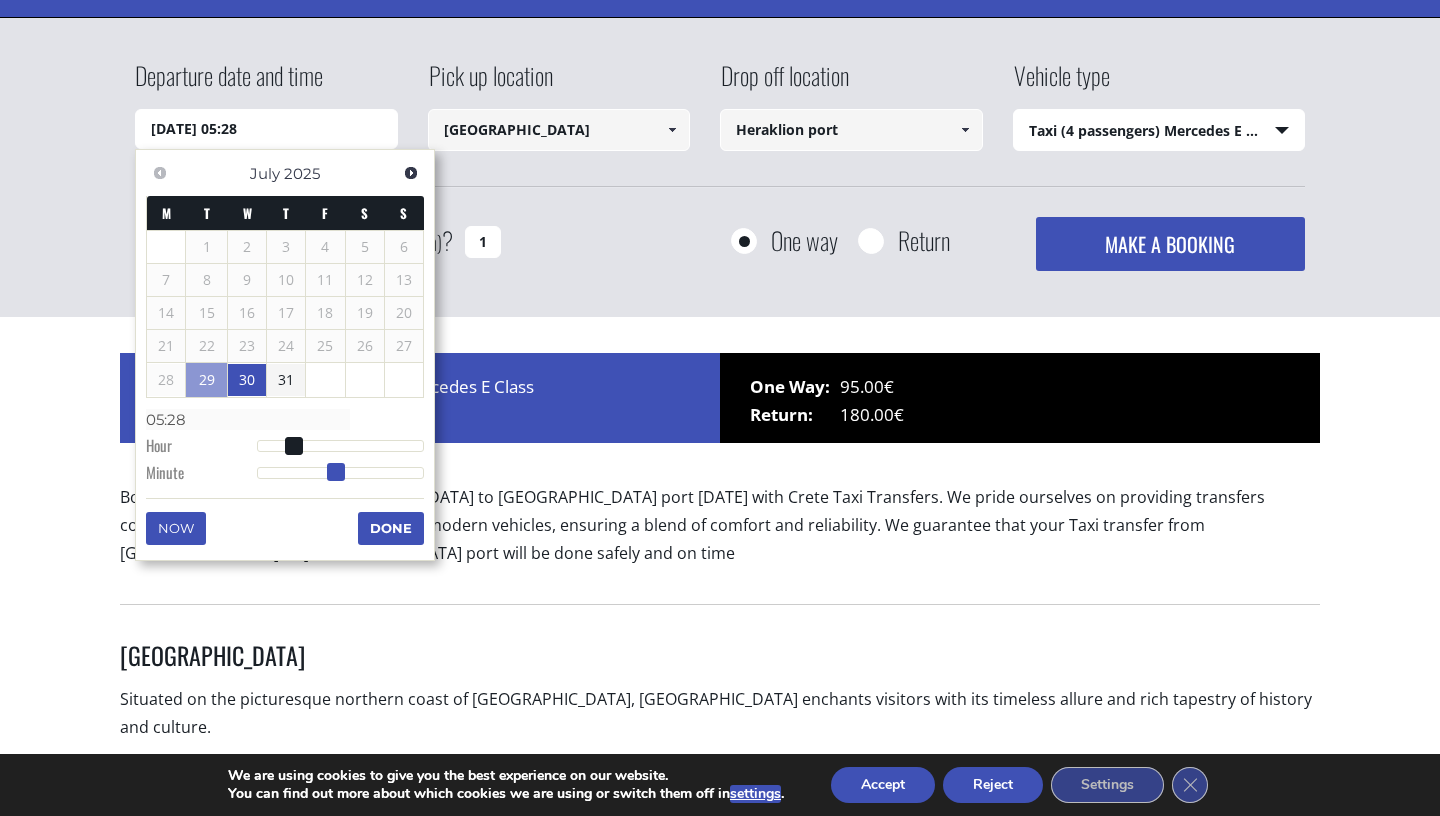 type on "30/07/2025 05:29" 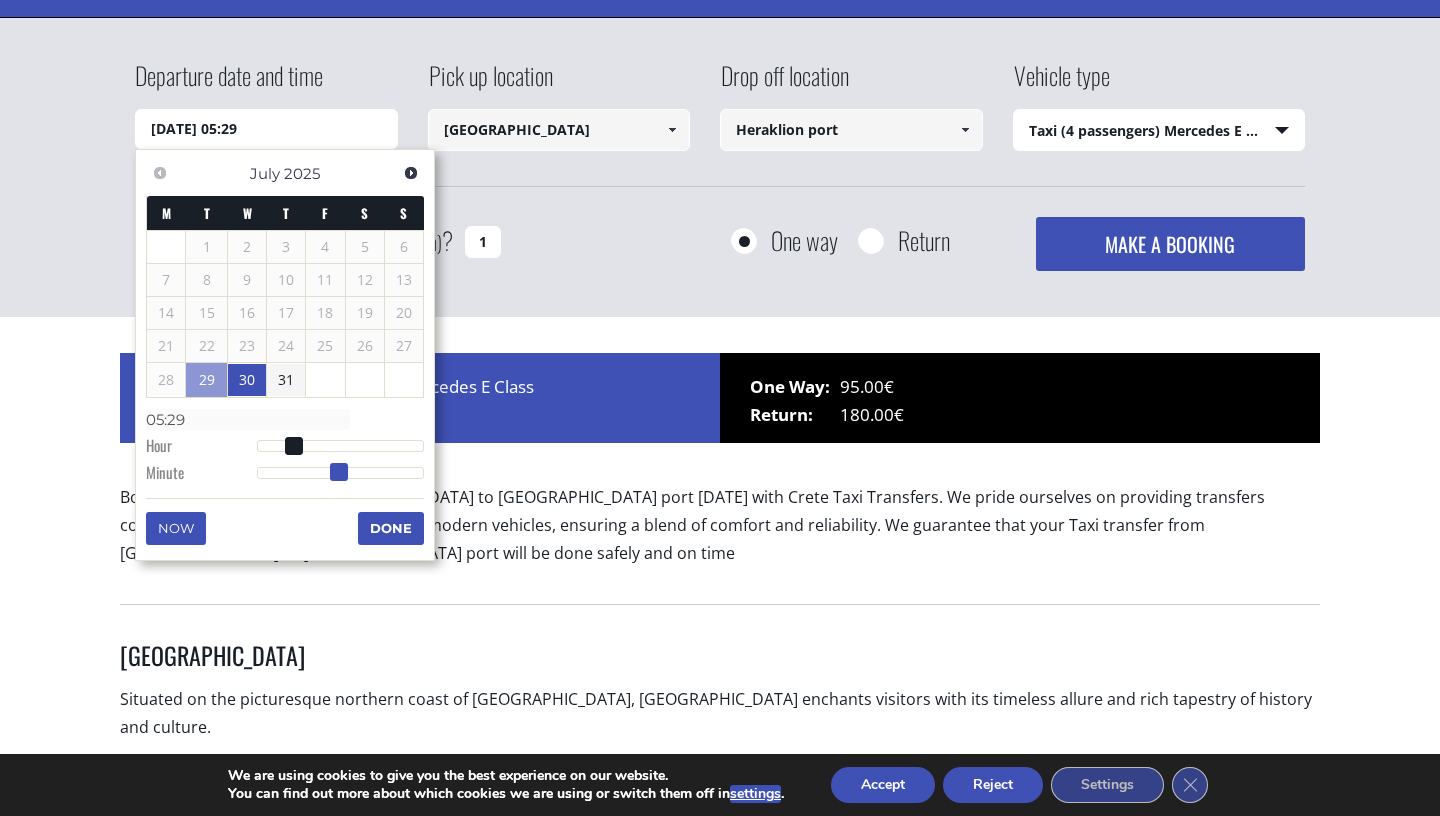 type on "30/07/2025 05:30" 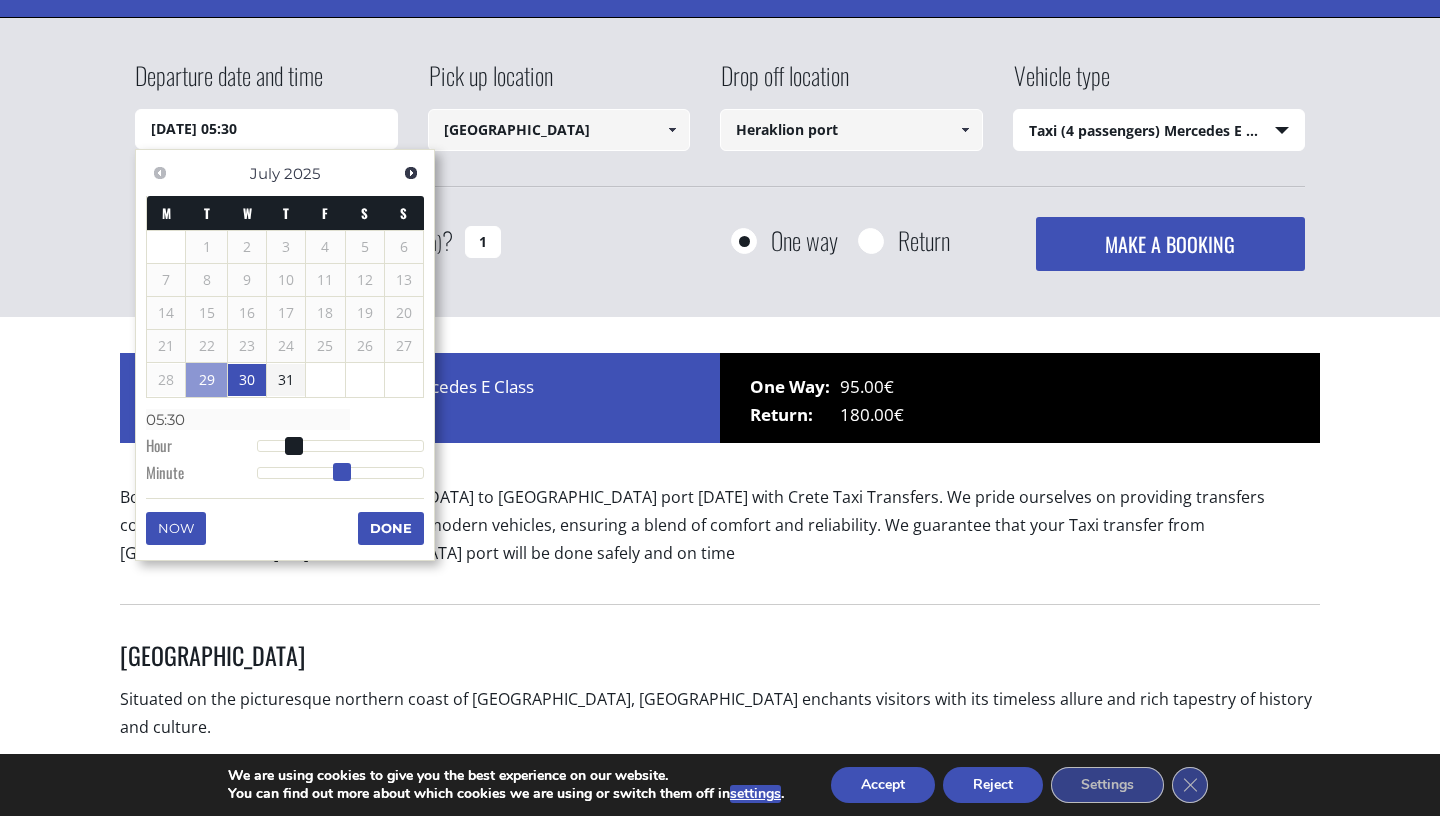 type on "30/07/2025 05:29" 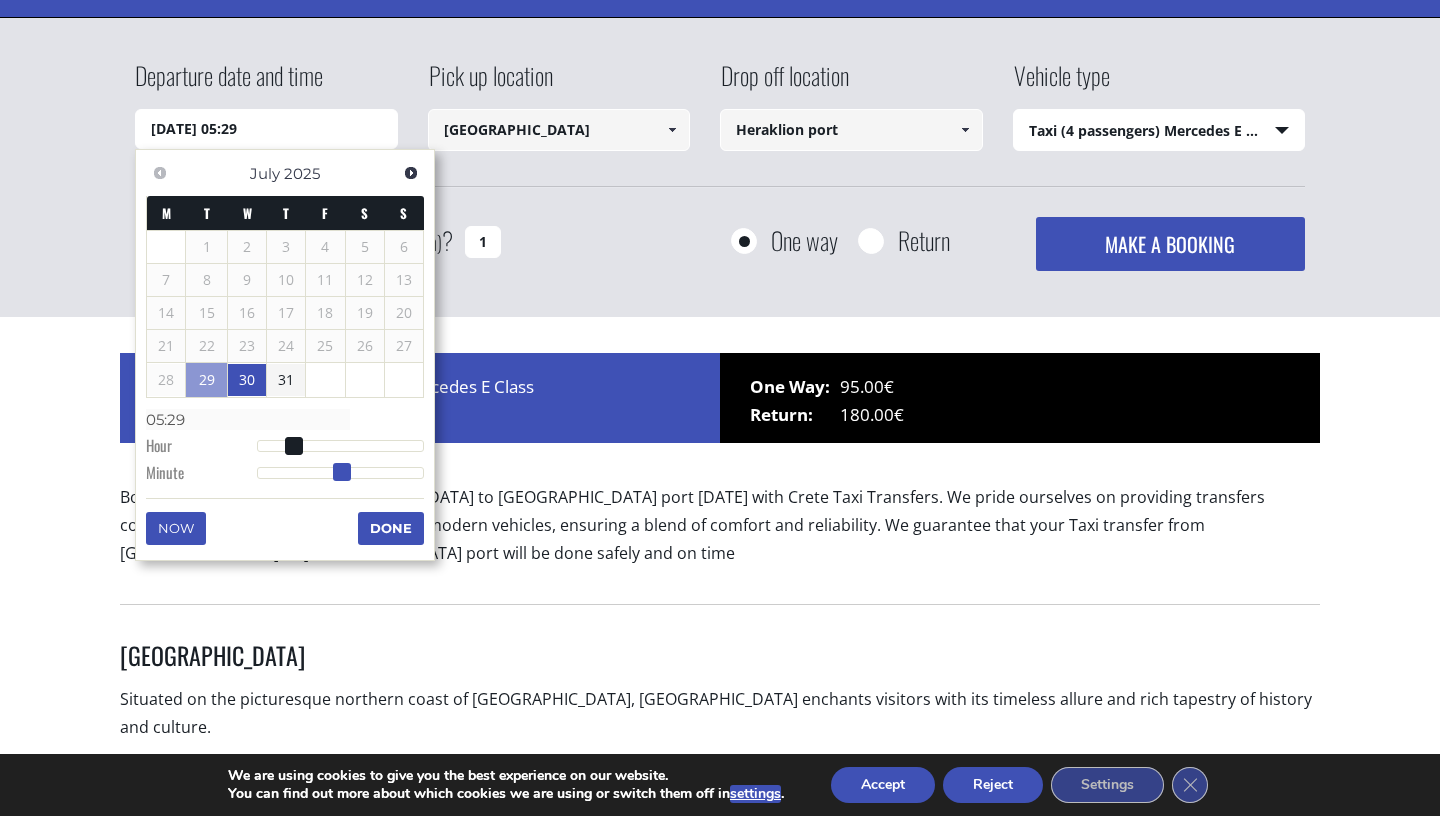 type on "30/07/2025 05:28" 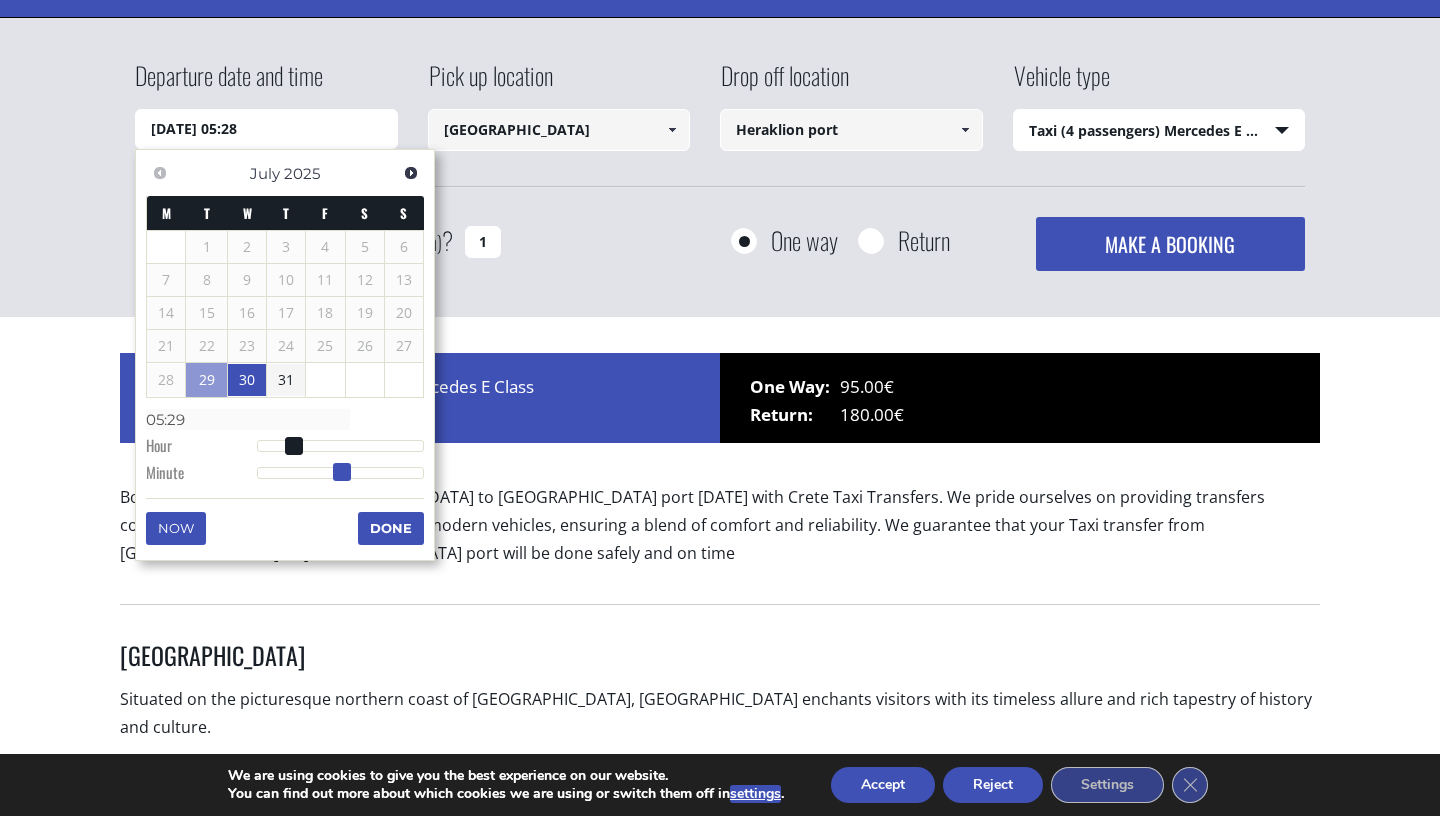 type on "05:28" 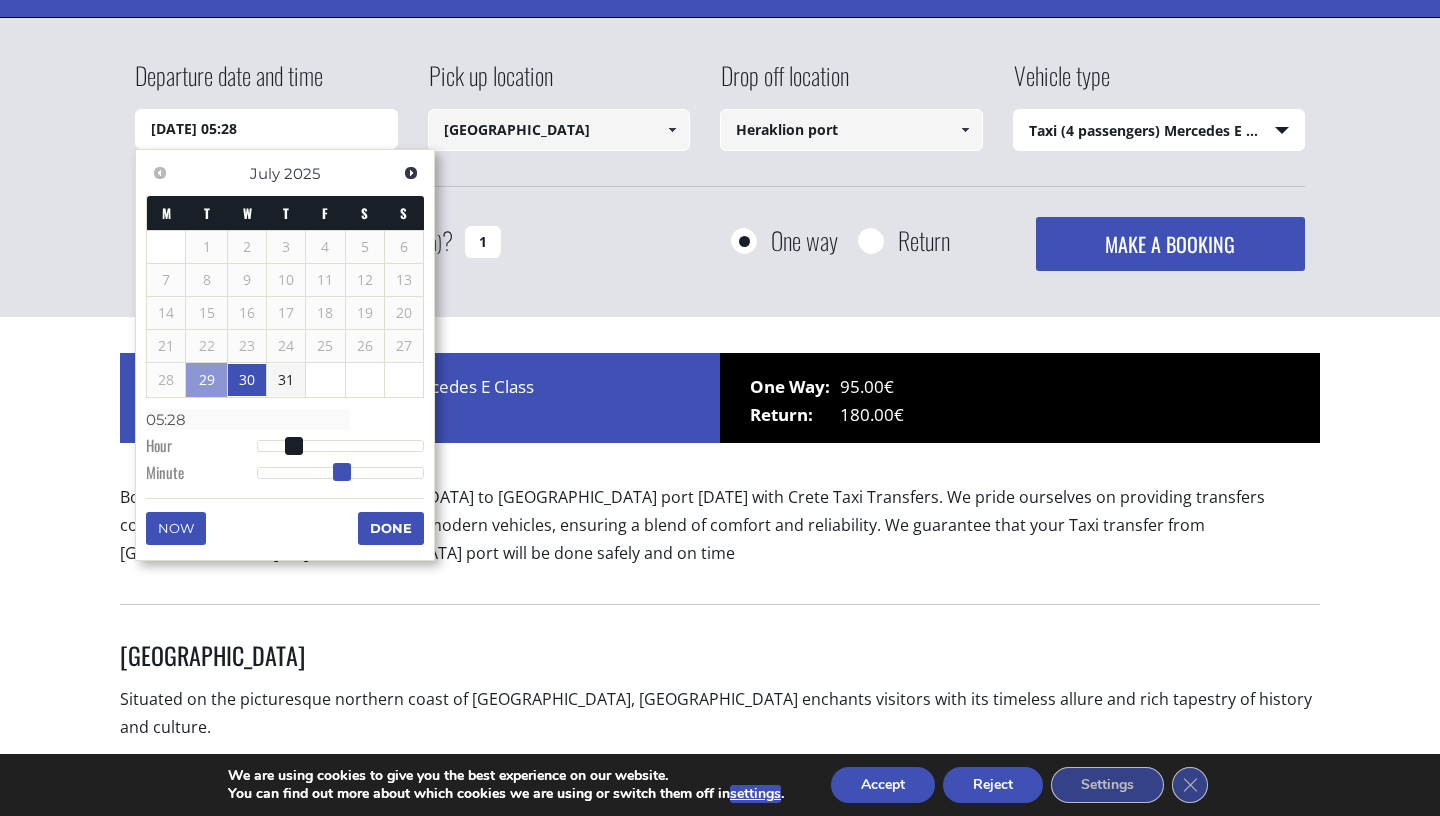 type on "30/07/2025 05:27" 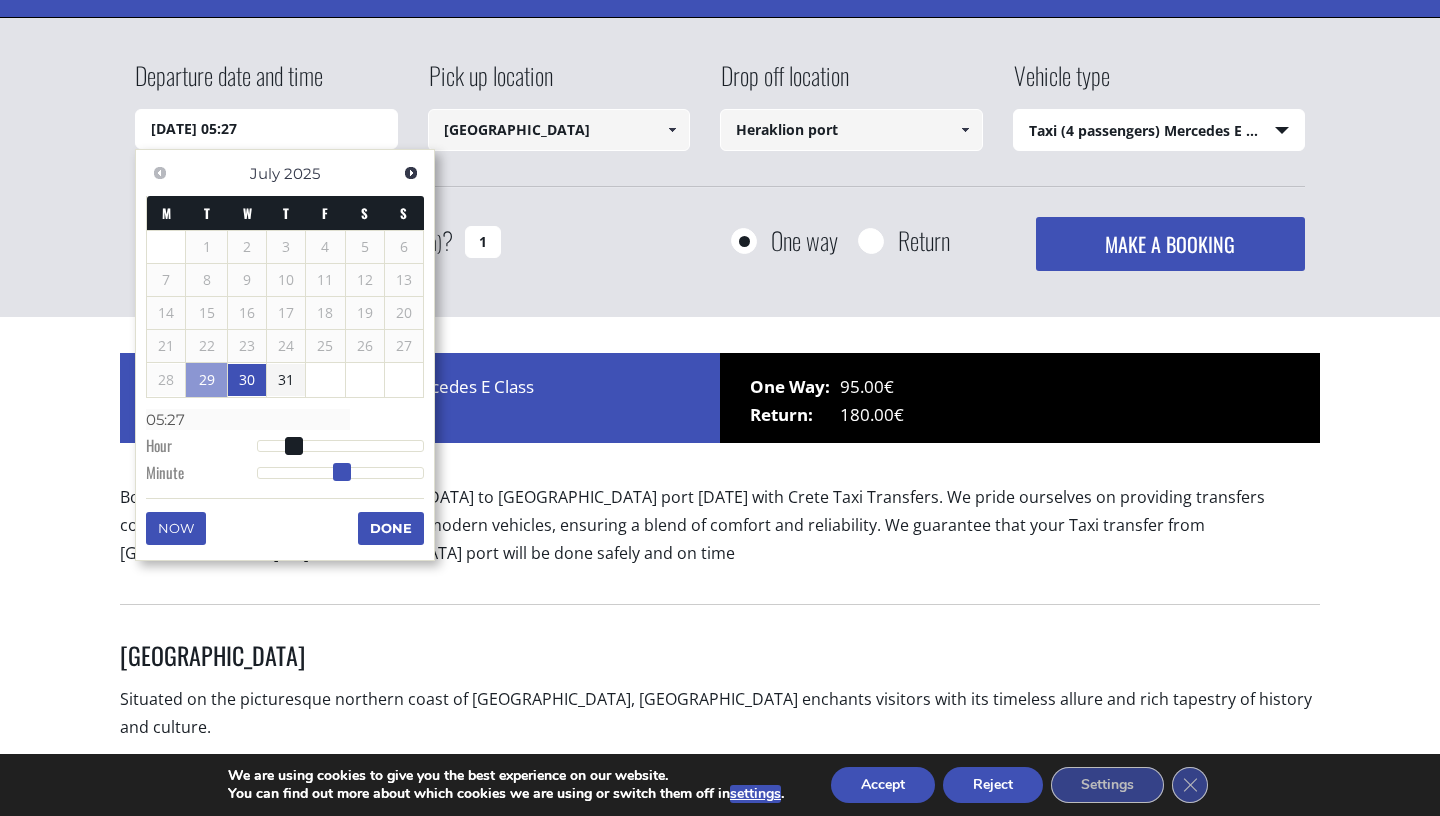 type on "30/07/2025 05:25" 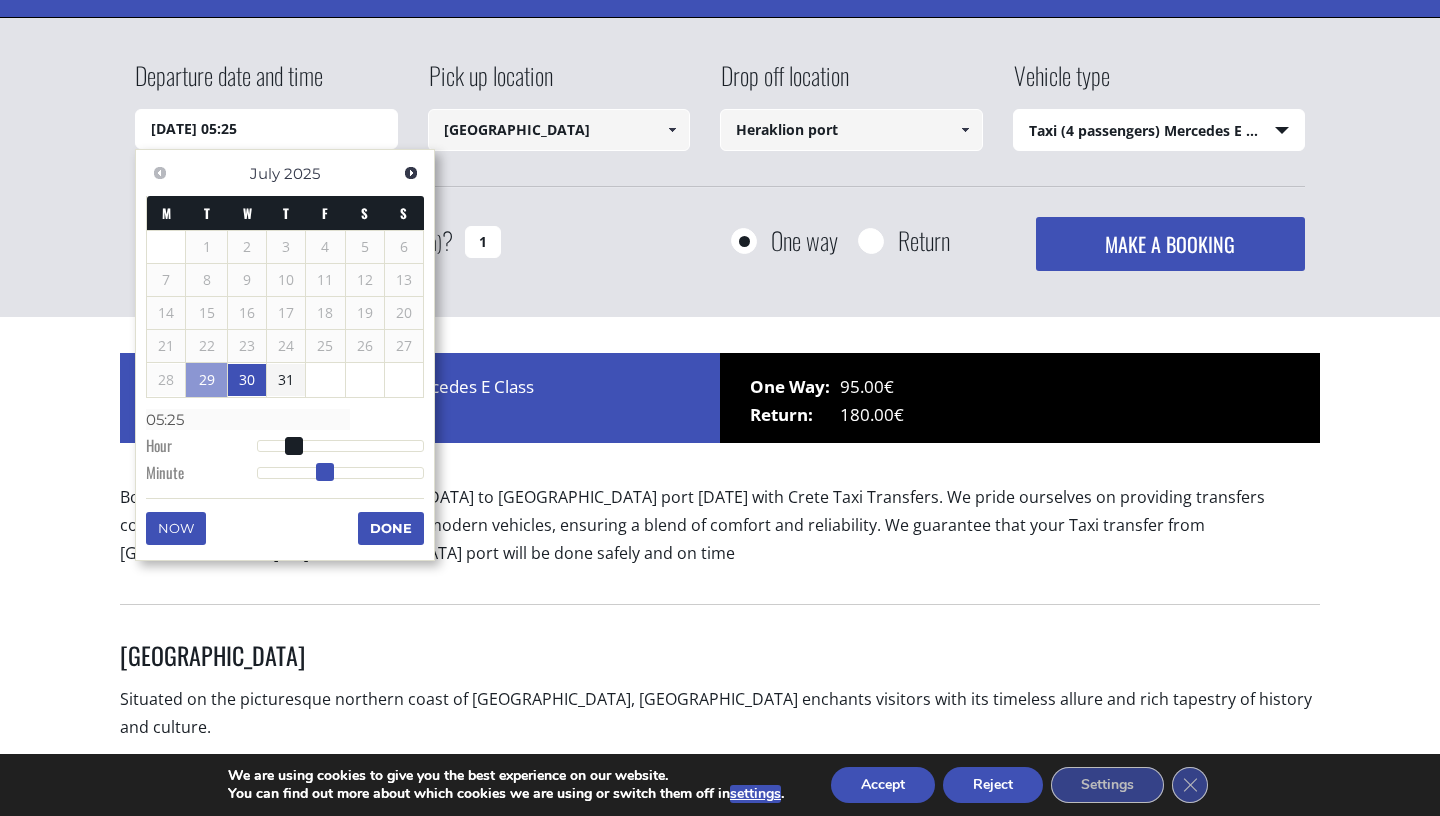type on "30/07/2025 05:24" 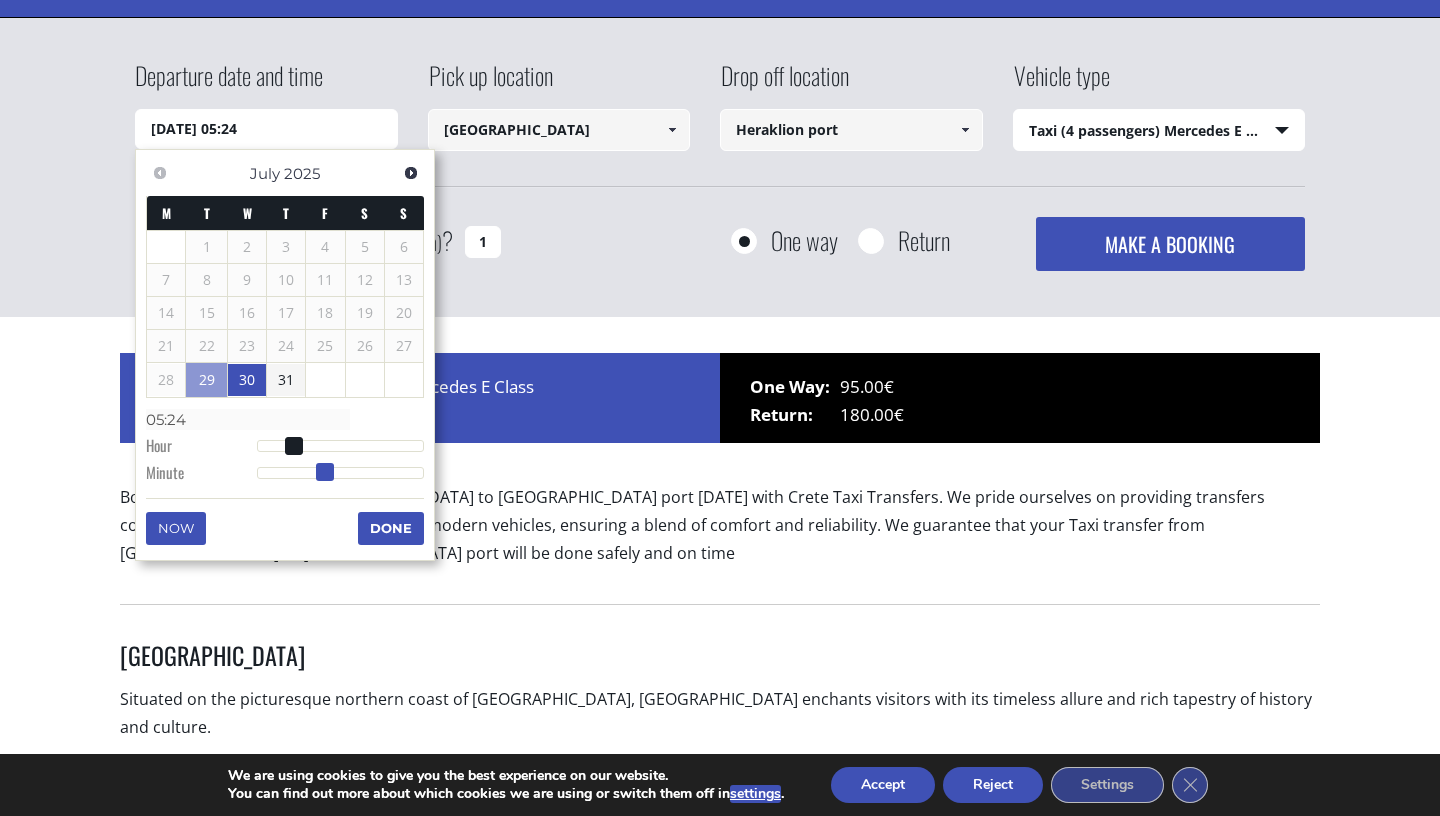 type on "30/07/2025 05:22" 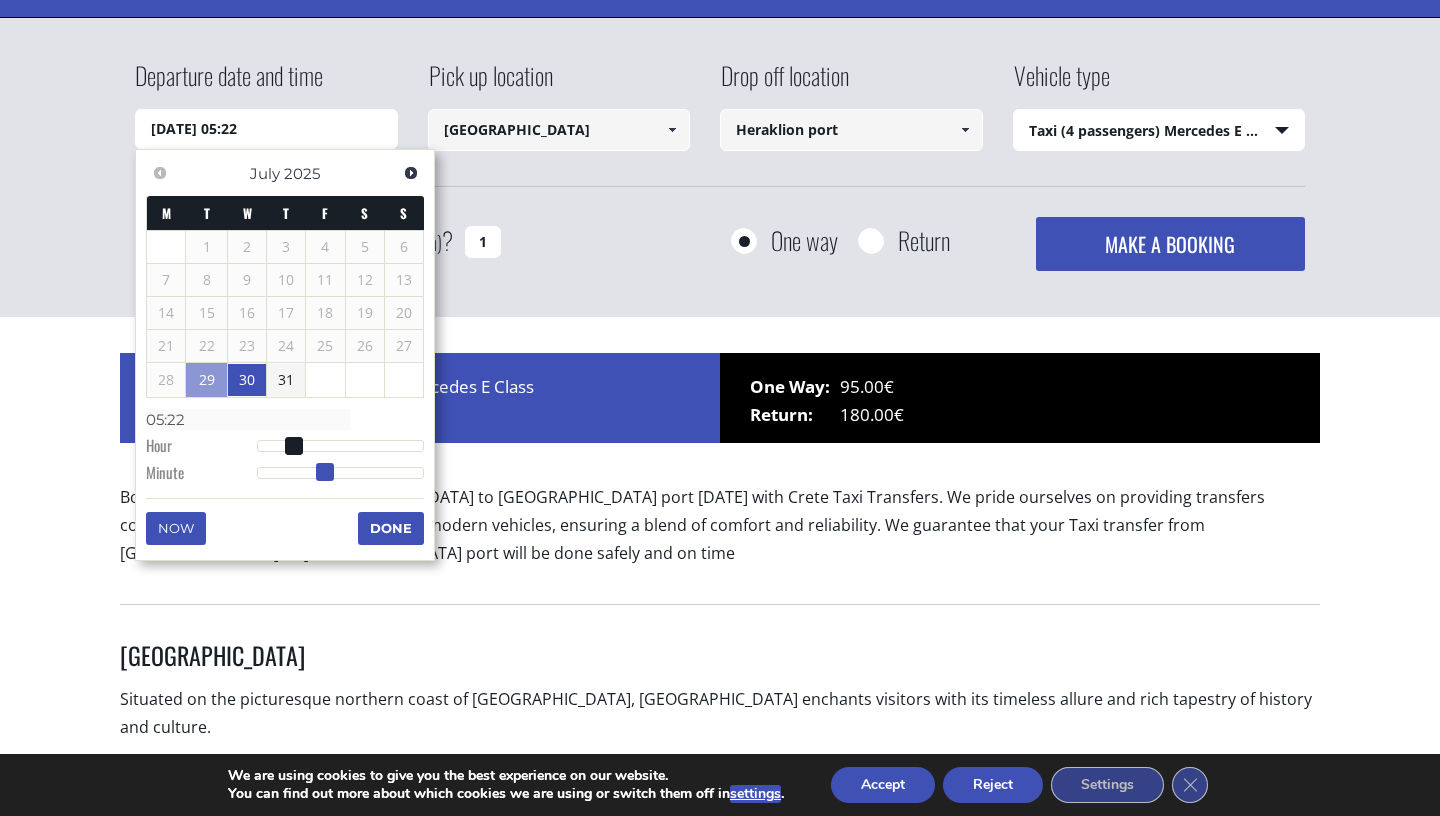 type on "30/07/2025 05:19" 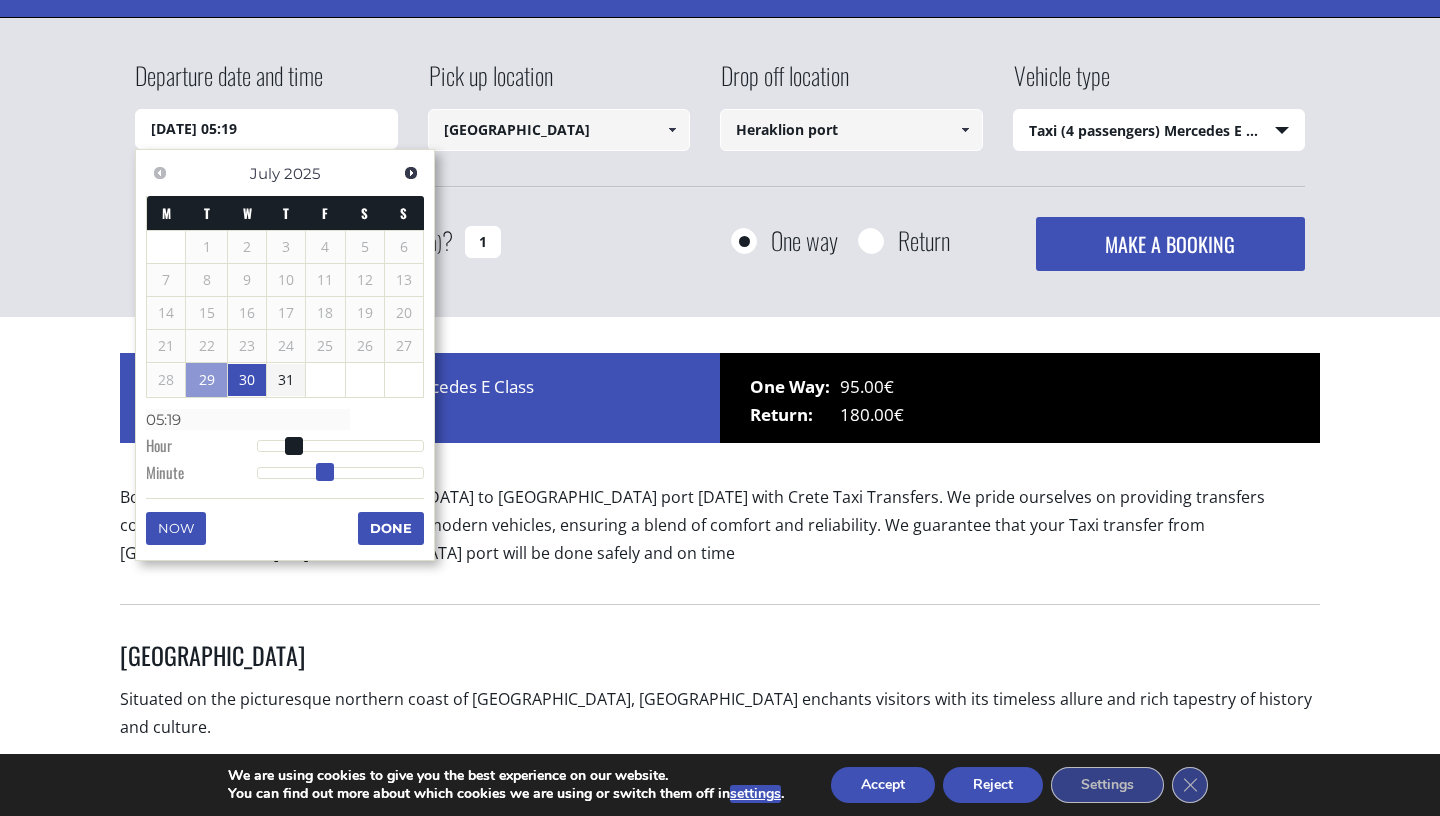 type on "30/07/2025 05:18" 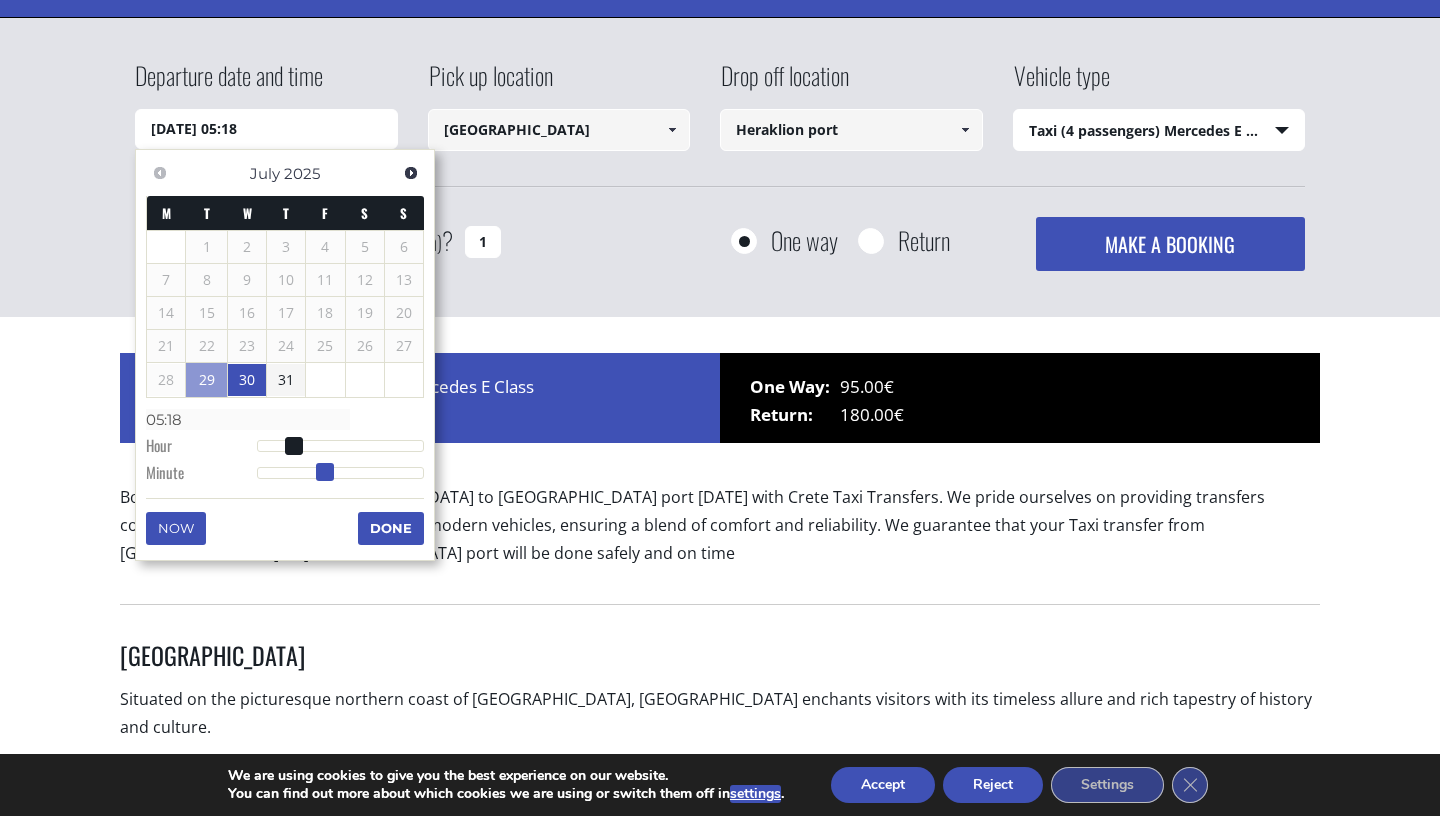 type on "30/07/2025 05:16" 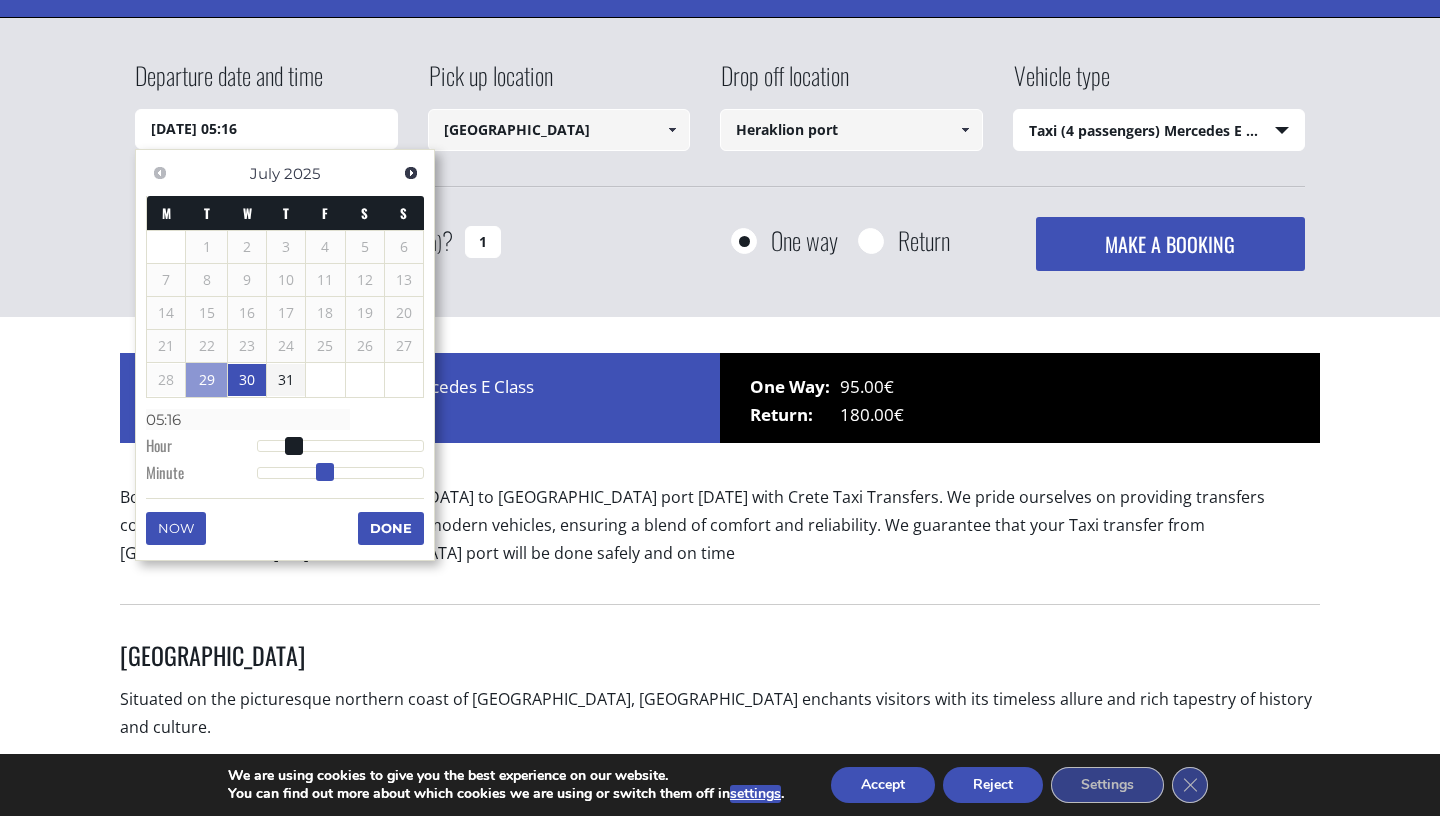 type on "30/07/2025 05:15" 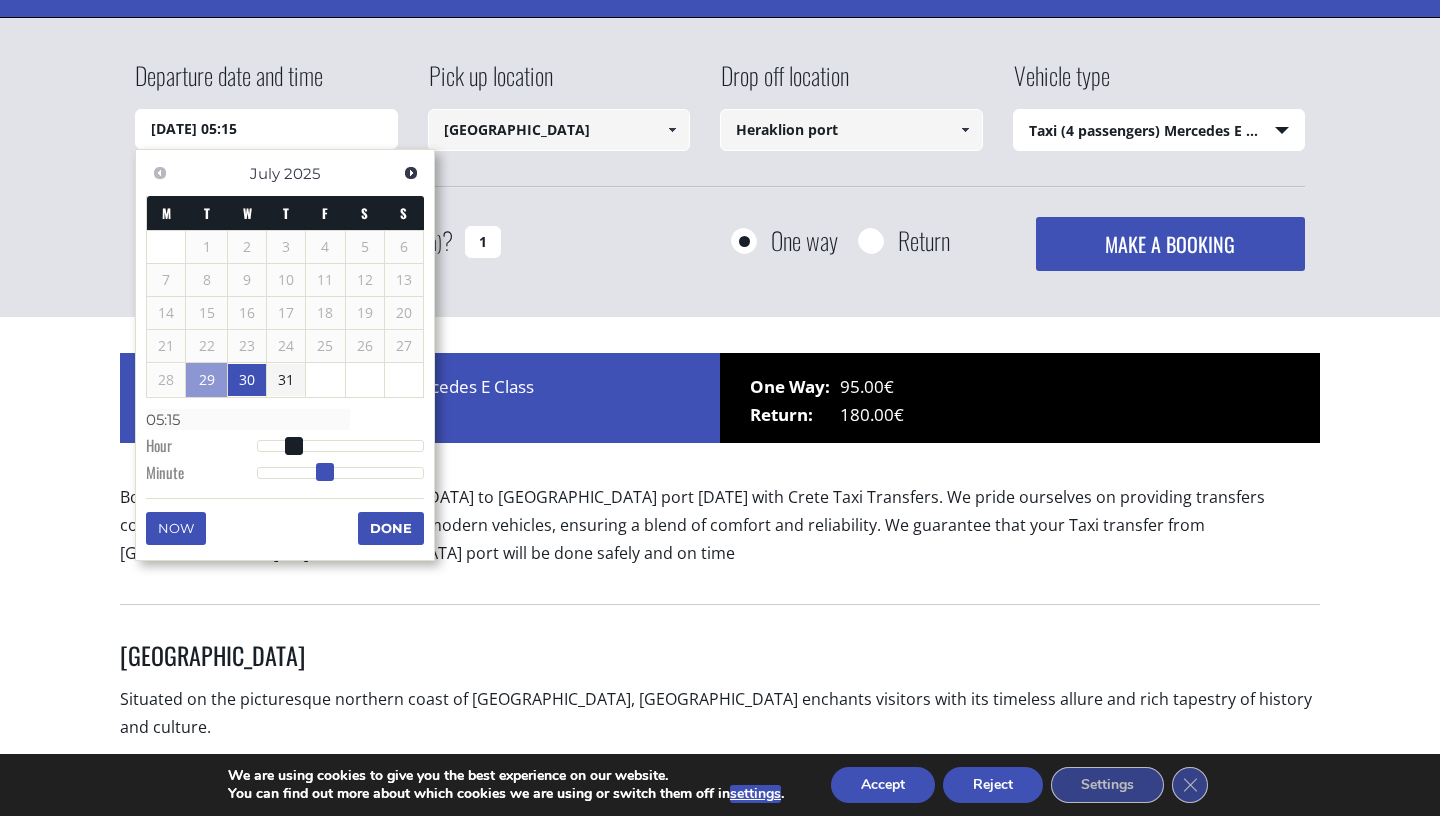 type on "30/07/2025 05:13" 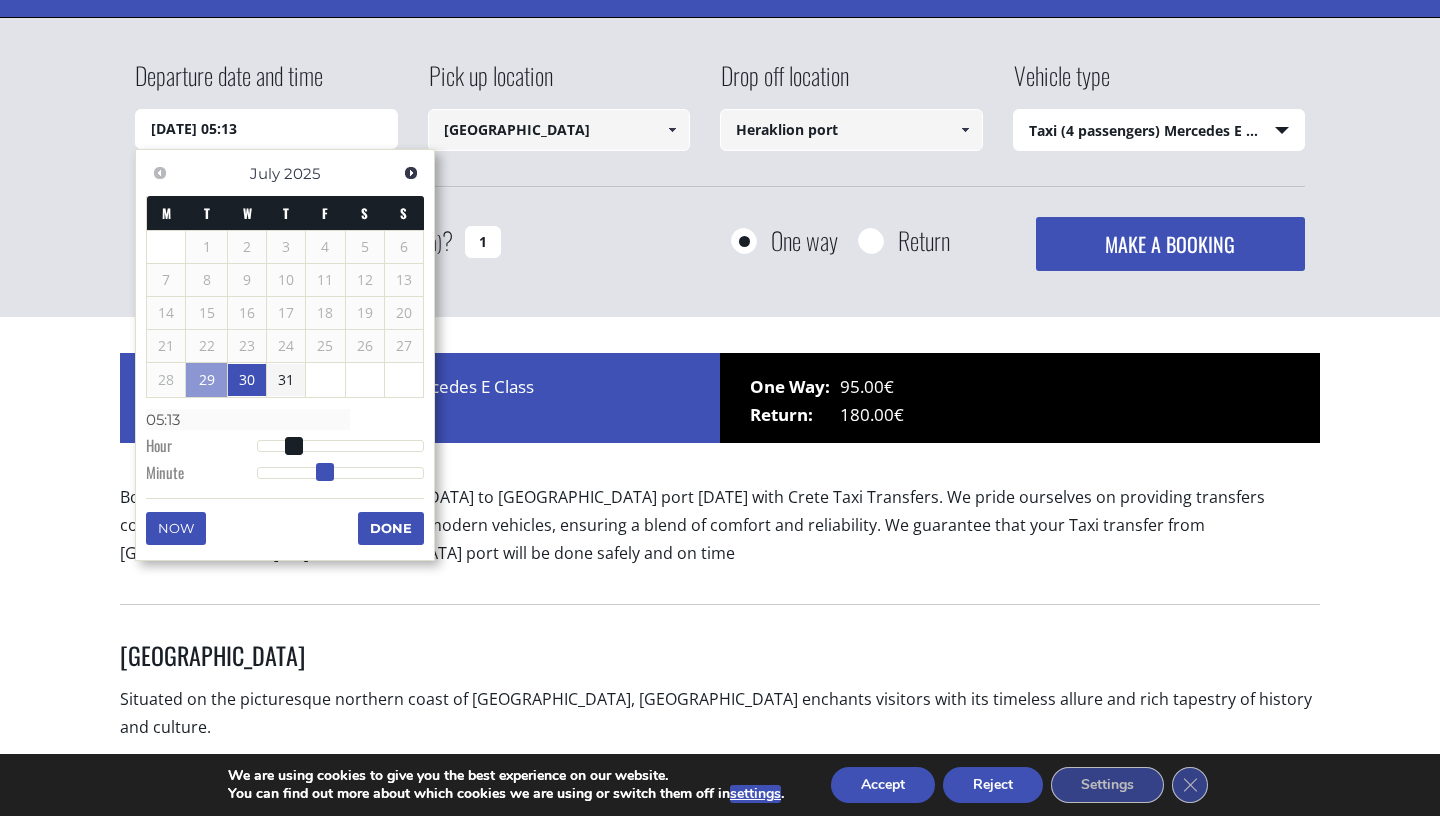 type on "30/07/2025 05:12" 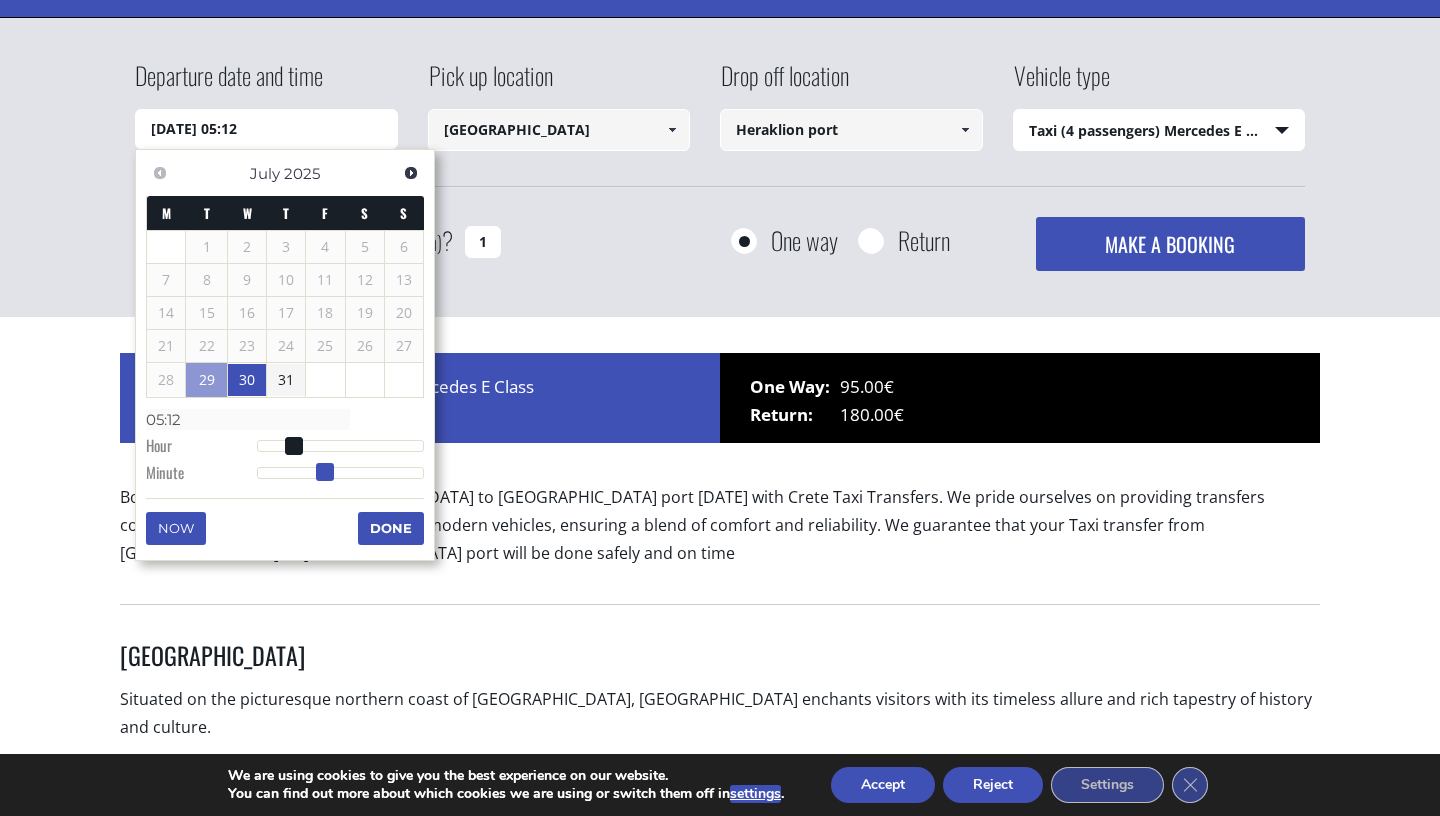 type on "30/07/2025 05:11" 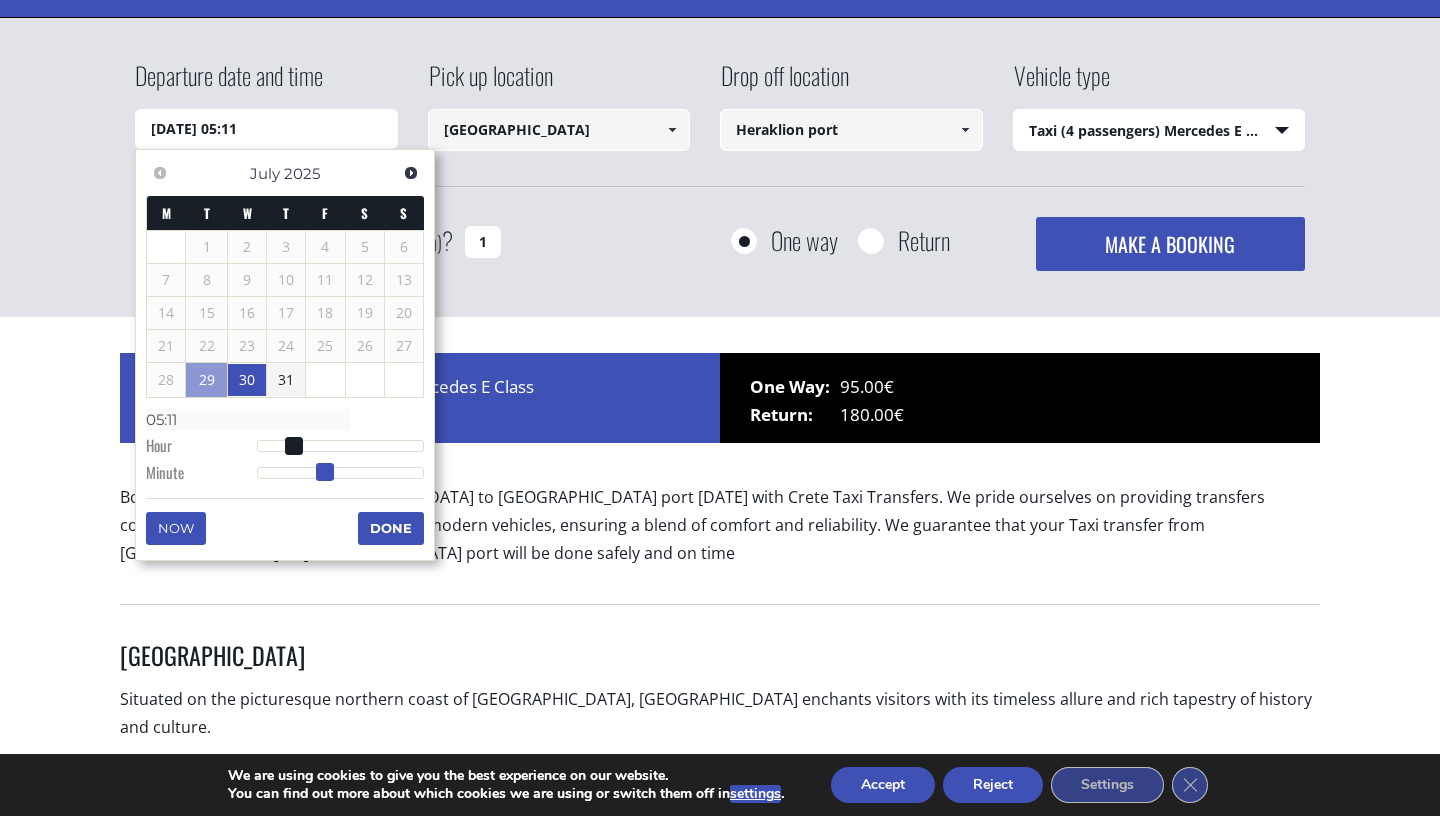 type on "30/07/2025 05:10" 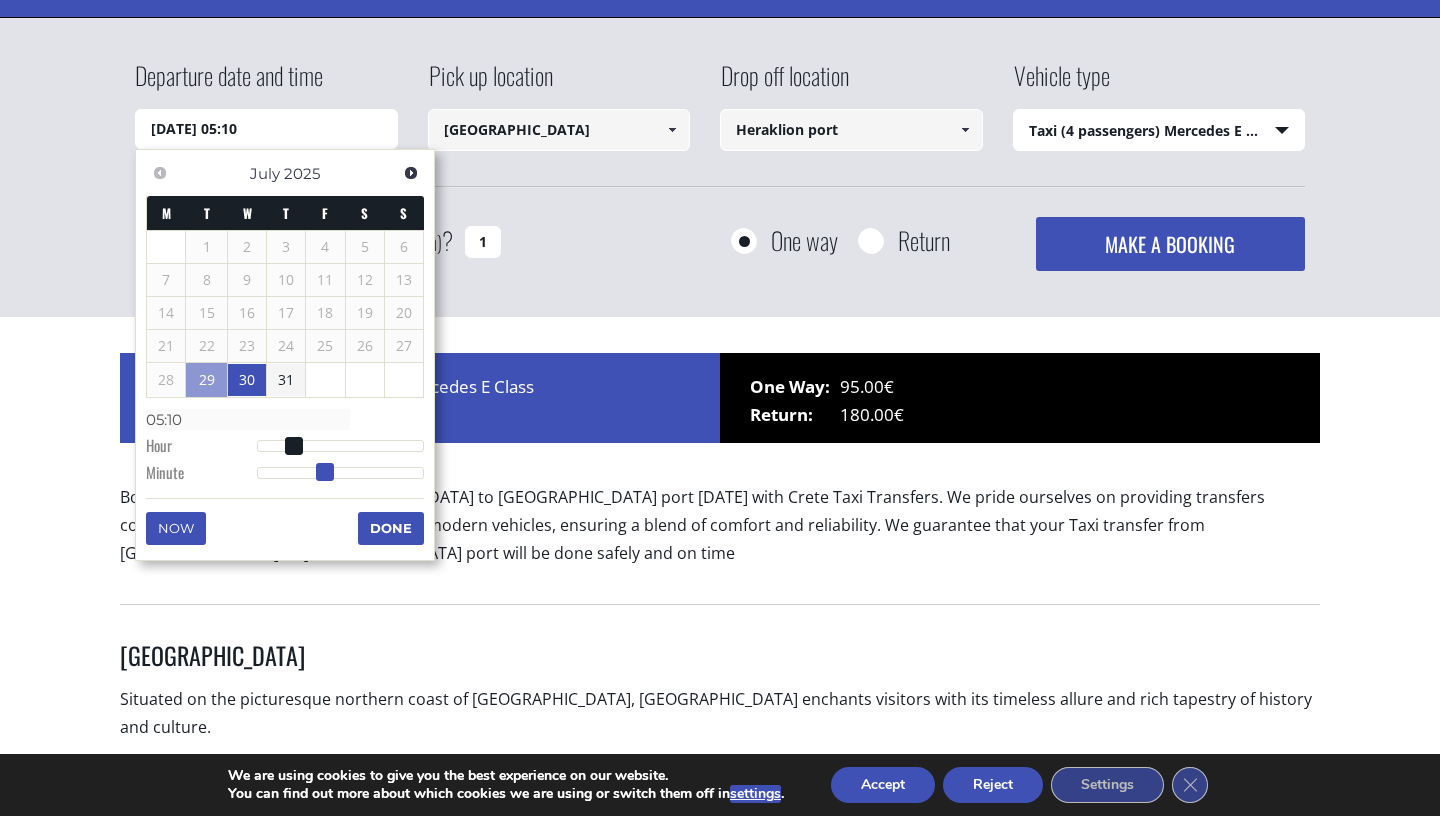 type on "30/07/2025 05:09" 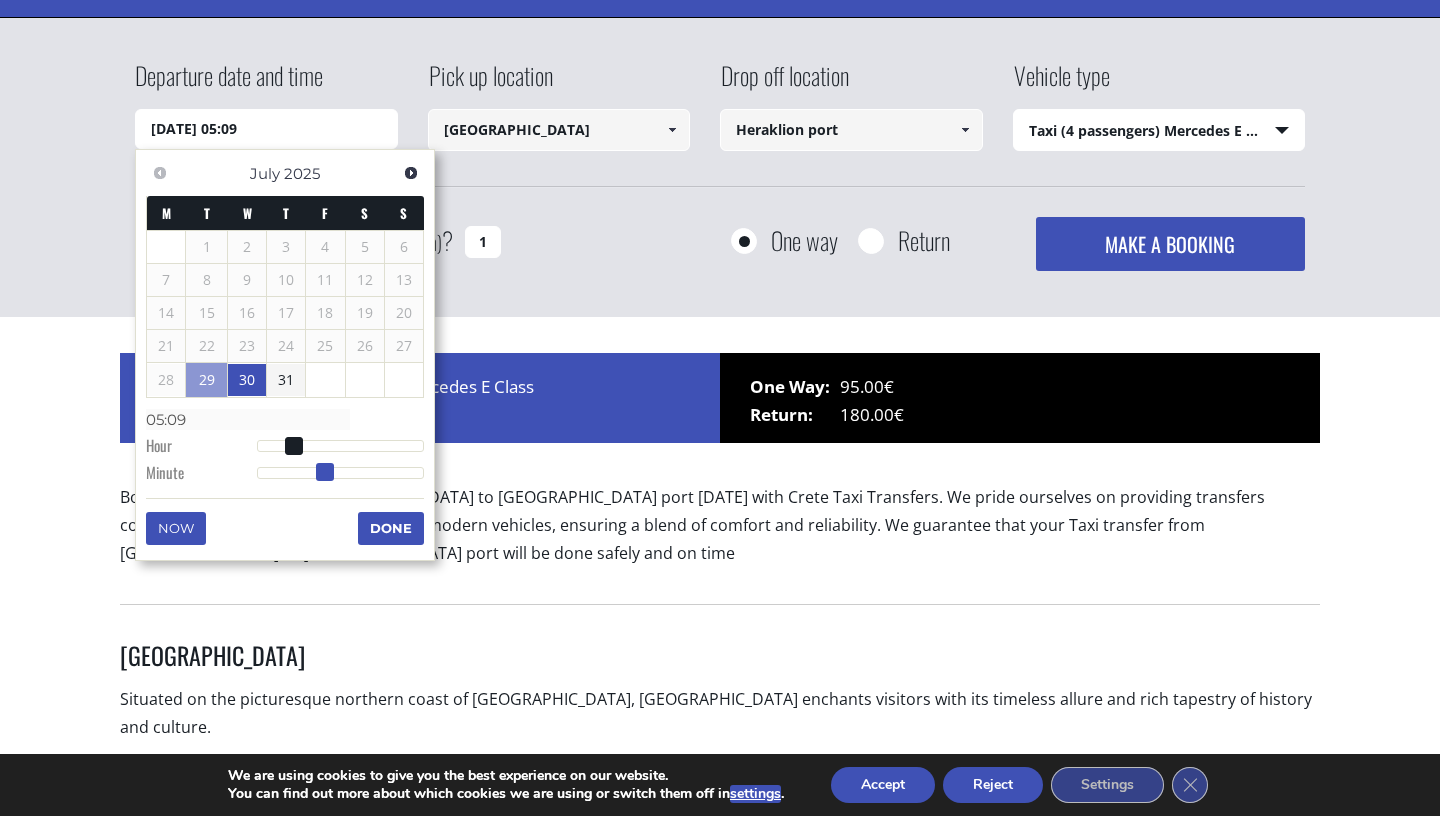 type on "30/07/2025 05:08" 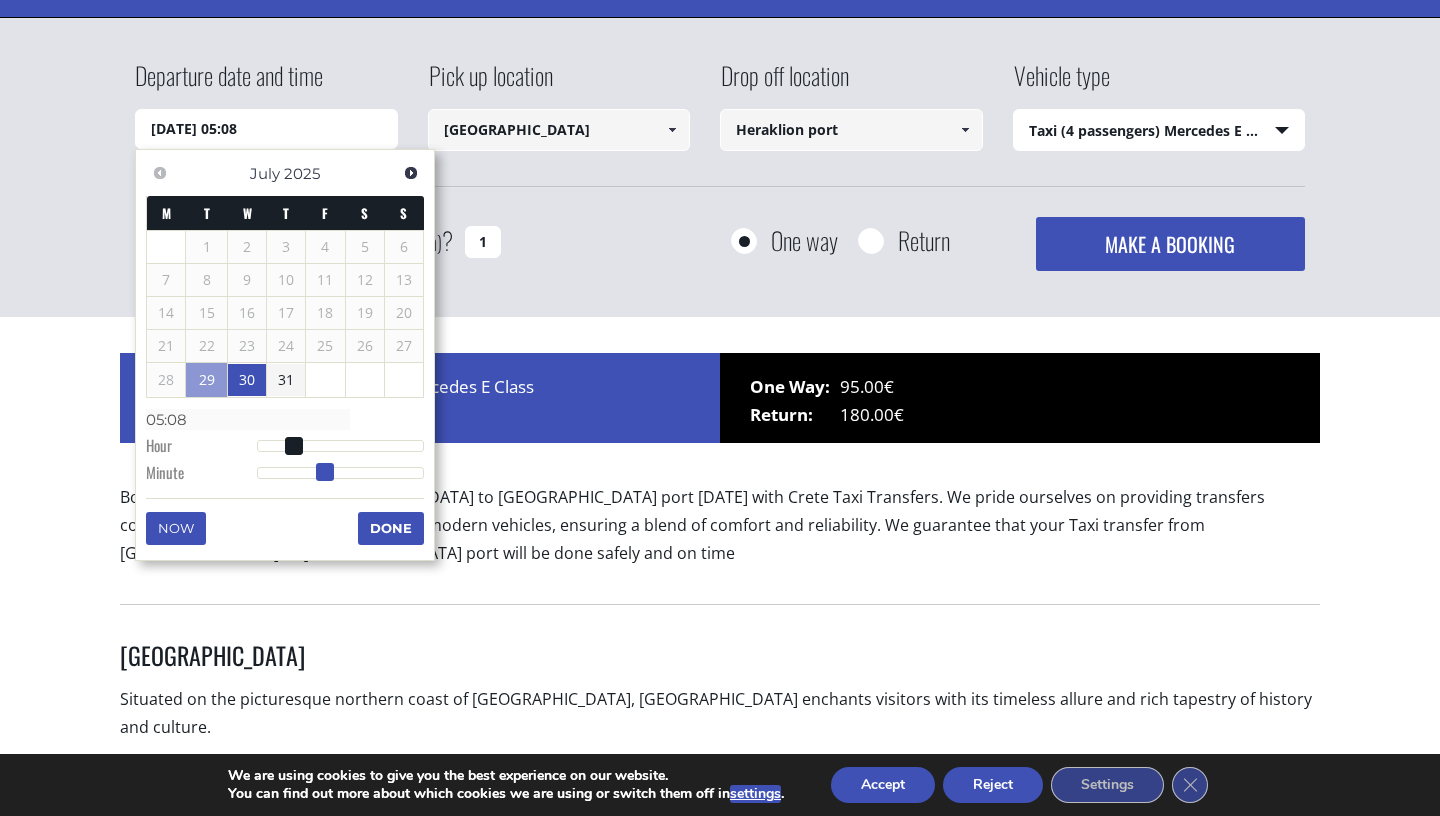 type on "30/07/2025 05:07" 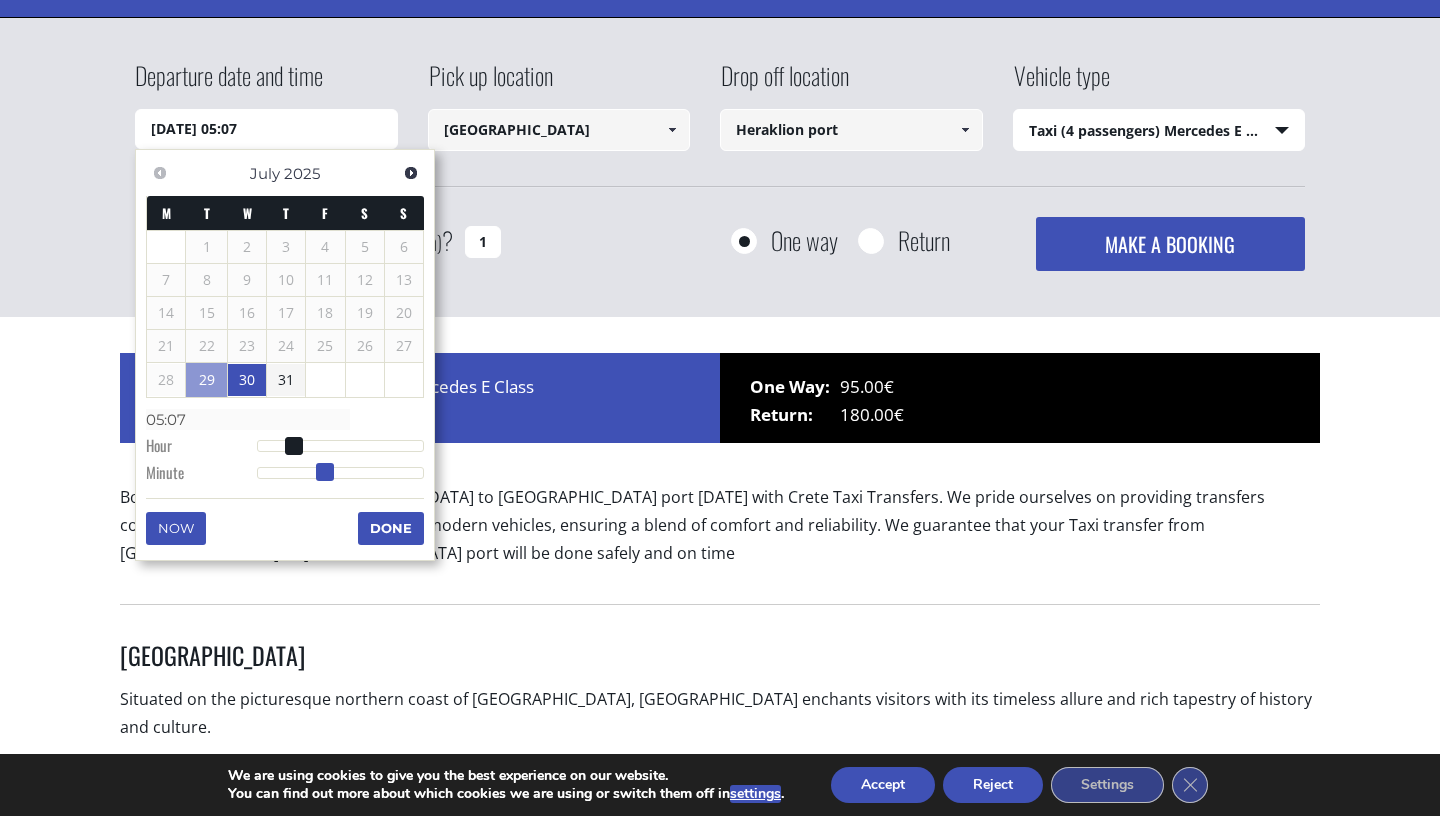 type on "30/07/2025 05:06" 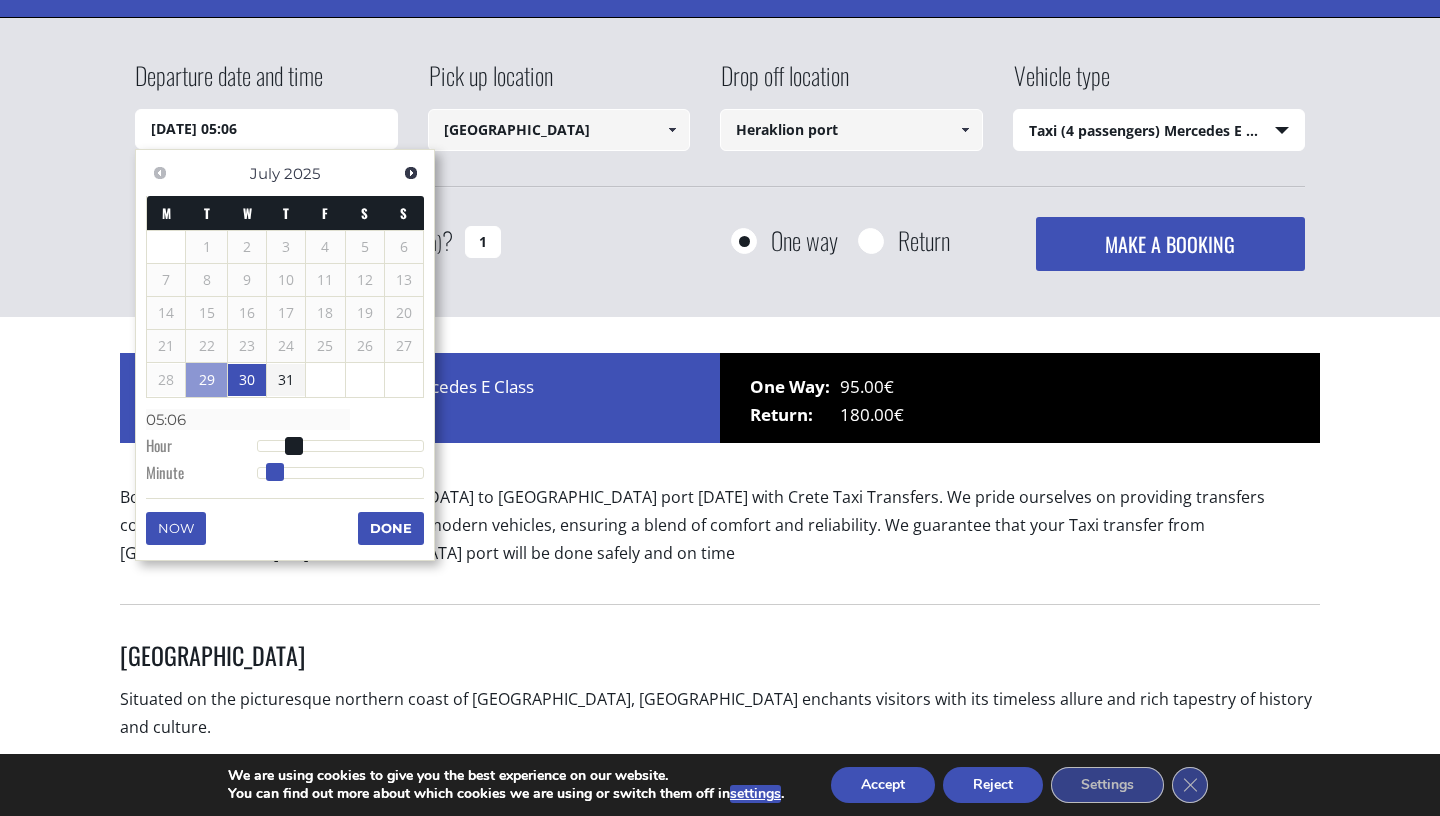 type on "30/07/2025 05:05" 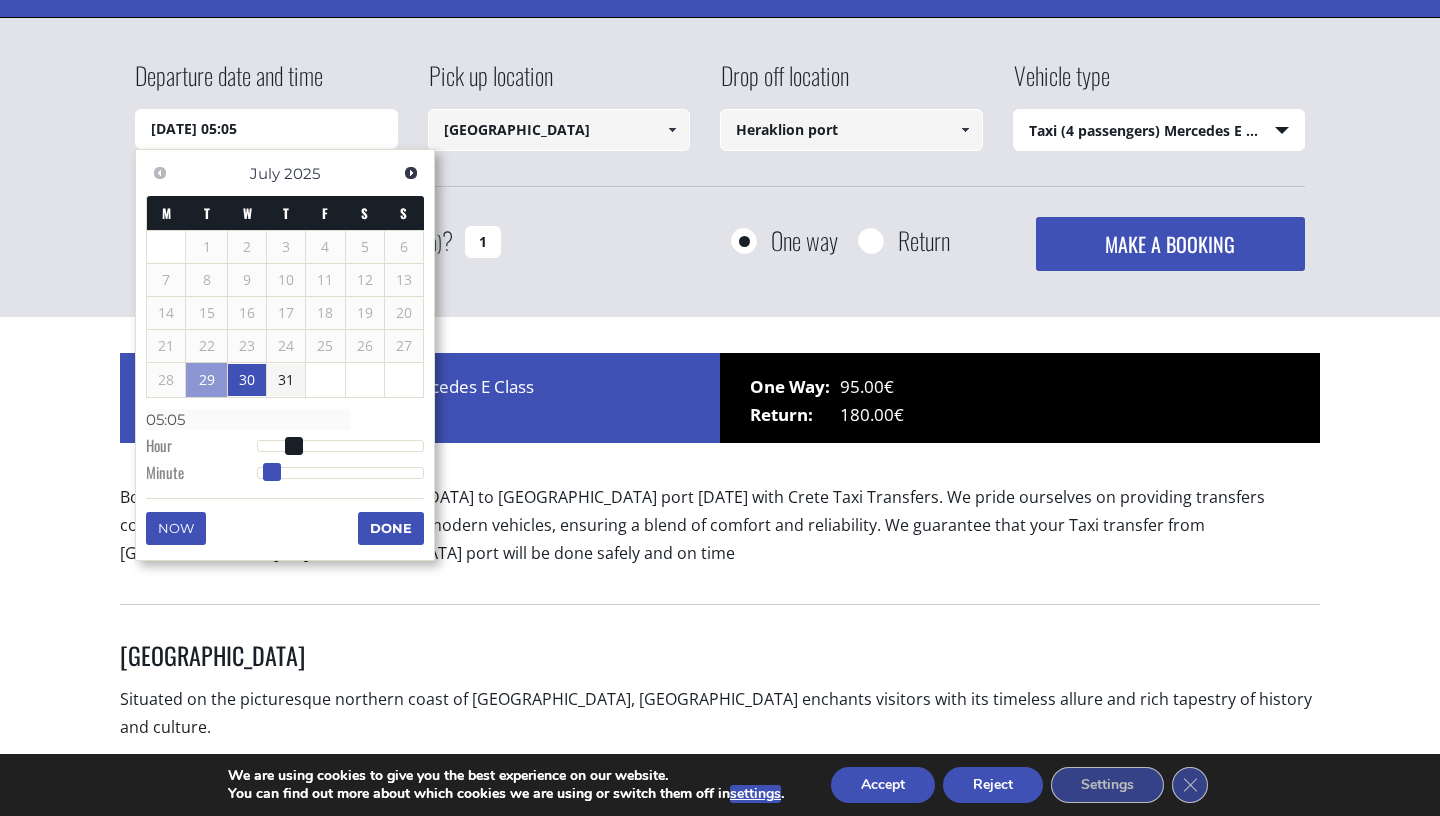 type on "30/07/2025 05:06" 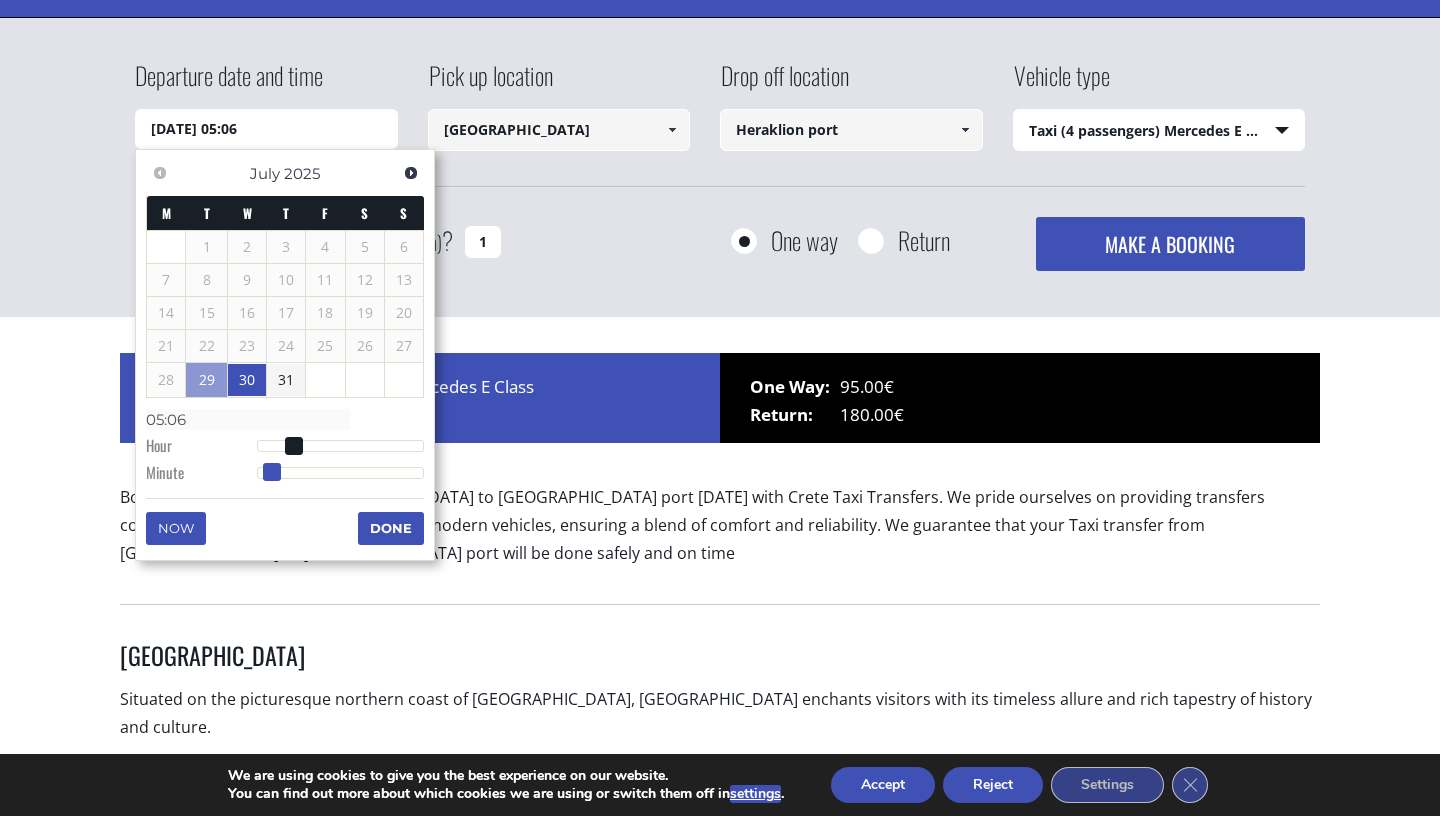 type on "30/07/2025 05:07" 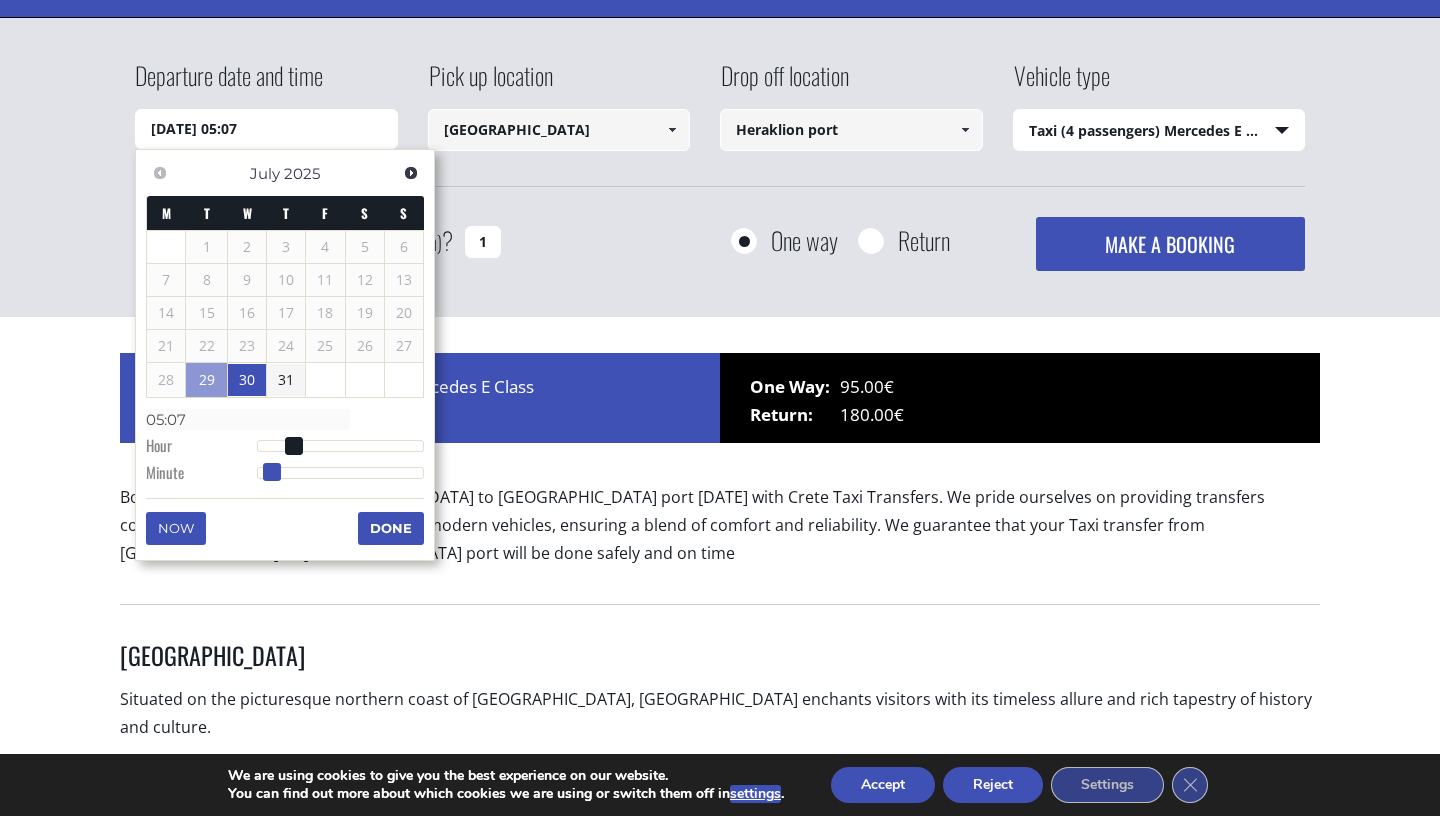 type on "30/07/2025 05:08" 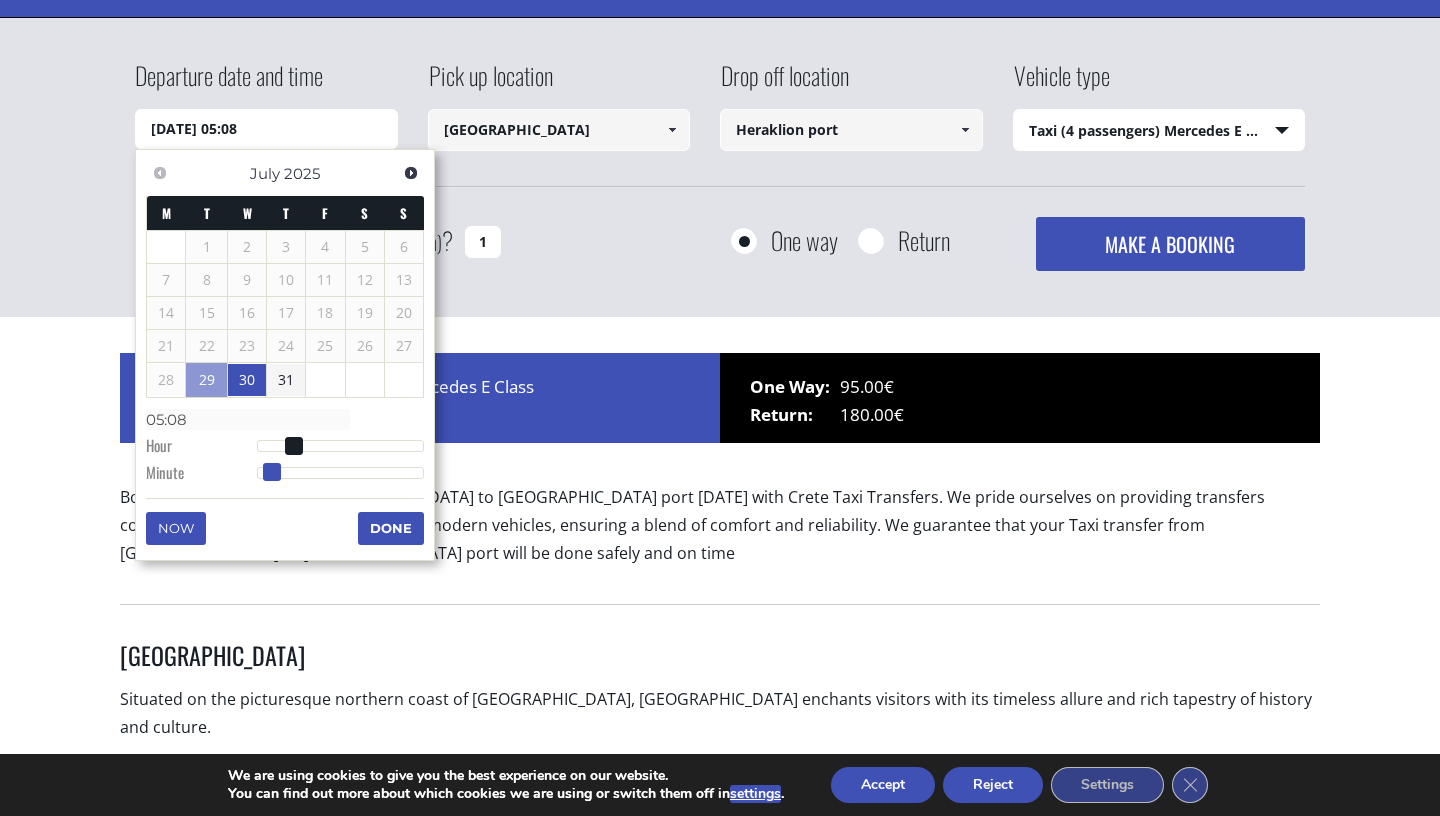 type on "30/07/2025 05:10" 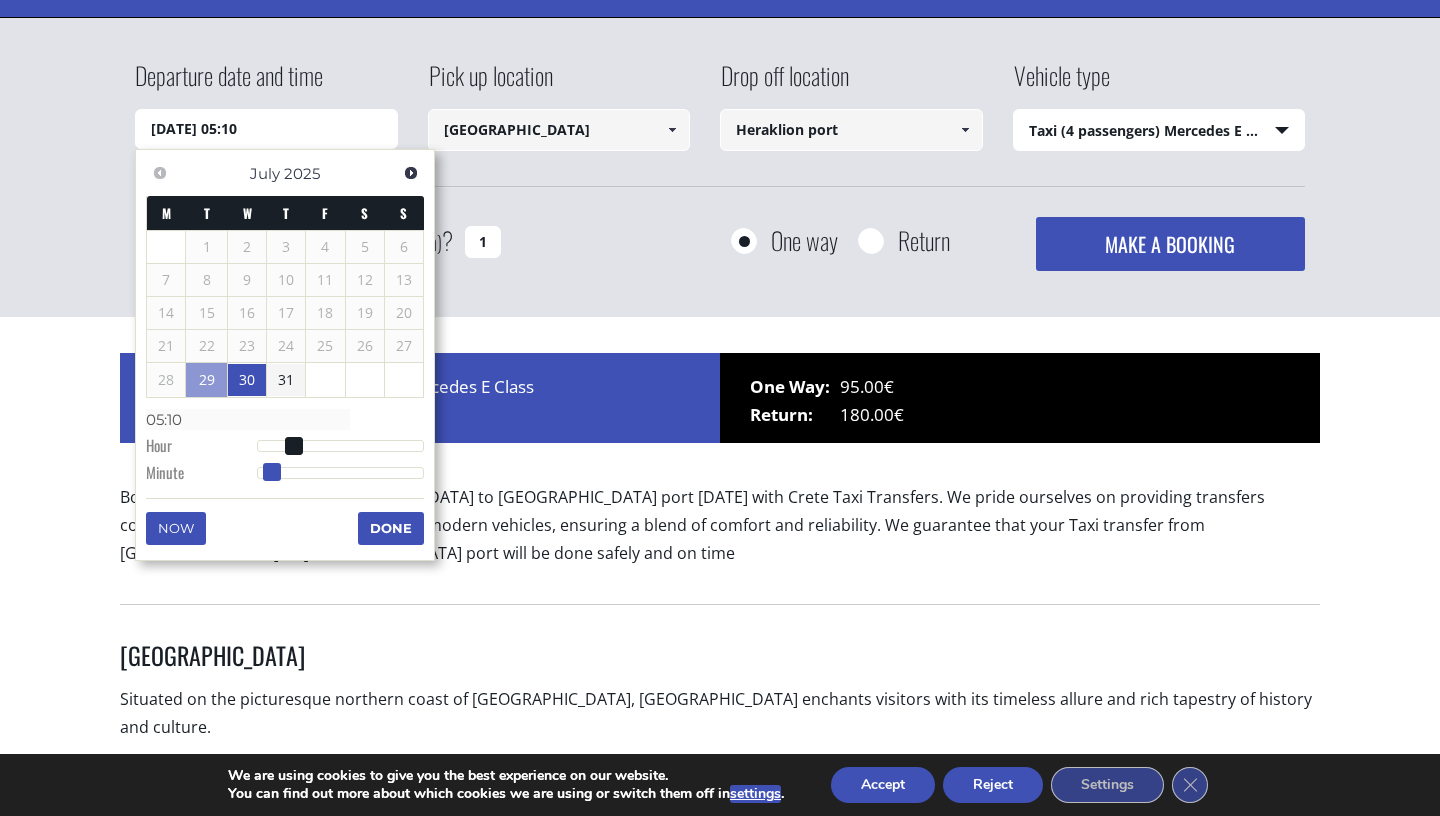 type on "30/07/2025 05:11" 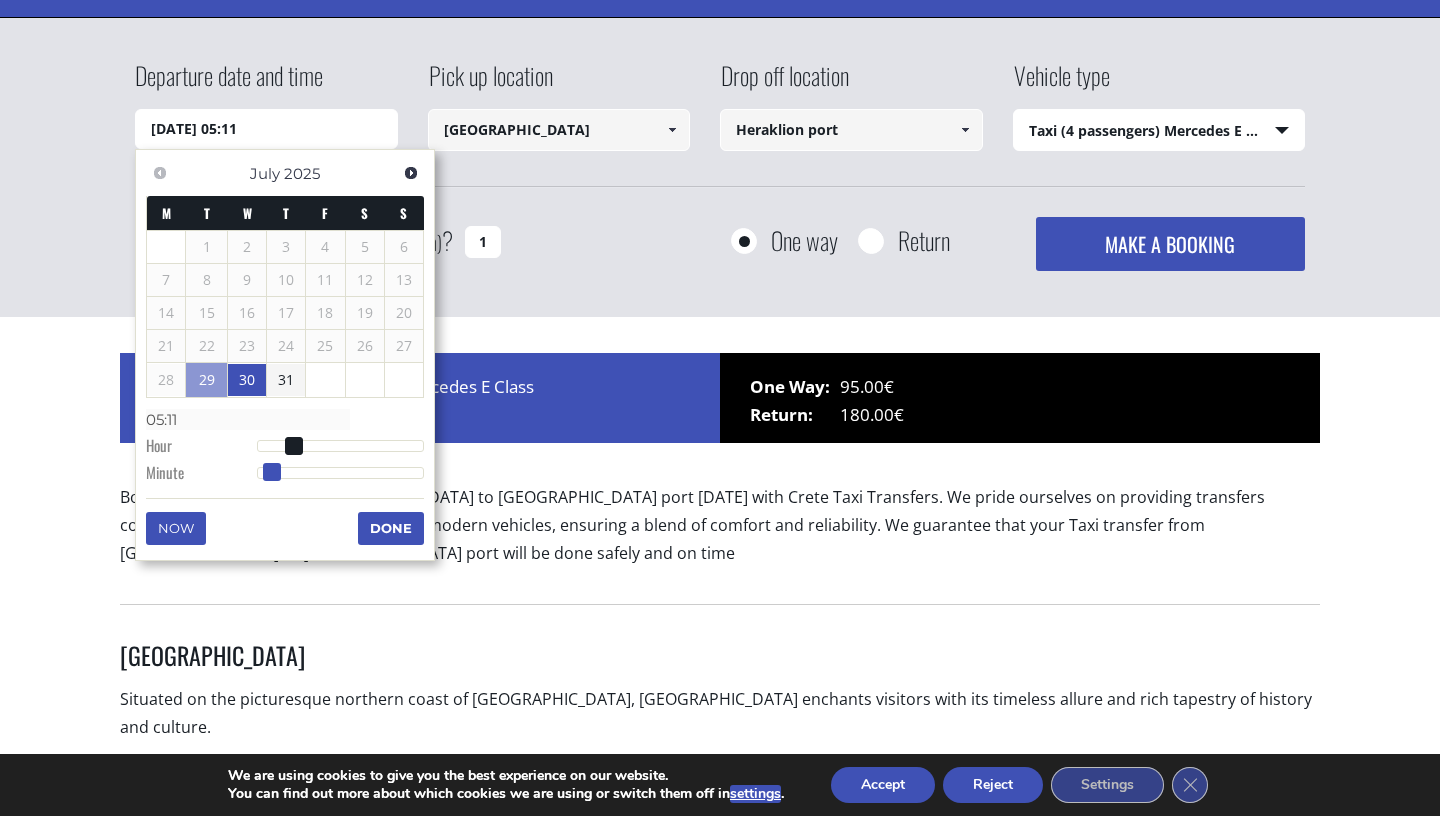 type on "30/07/2025 05:12" 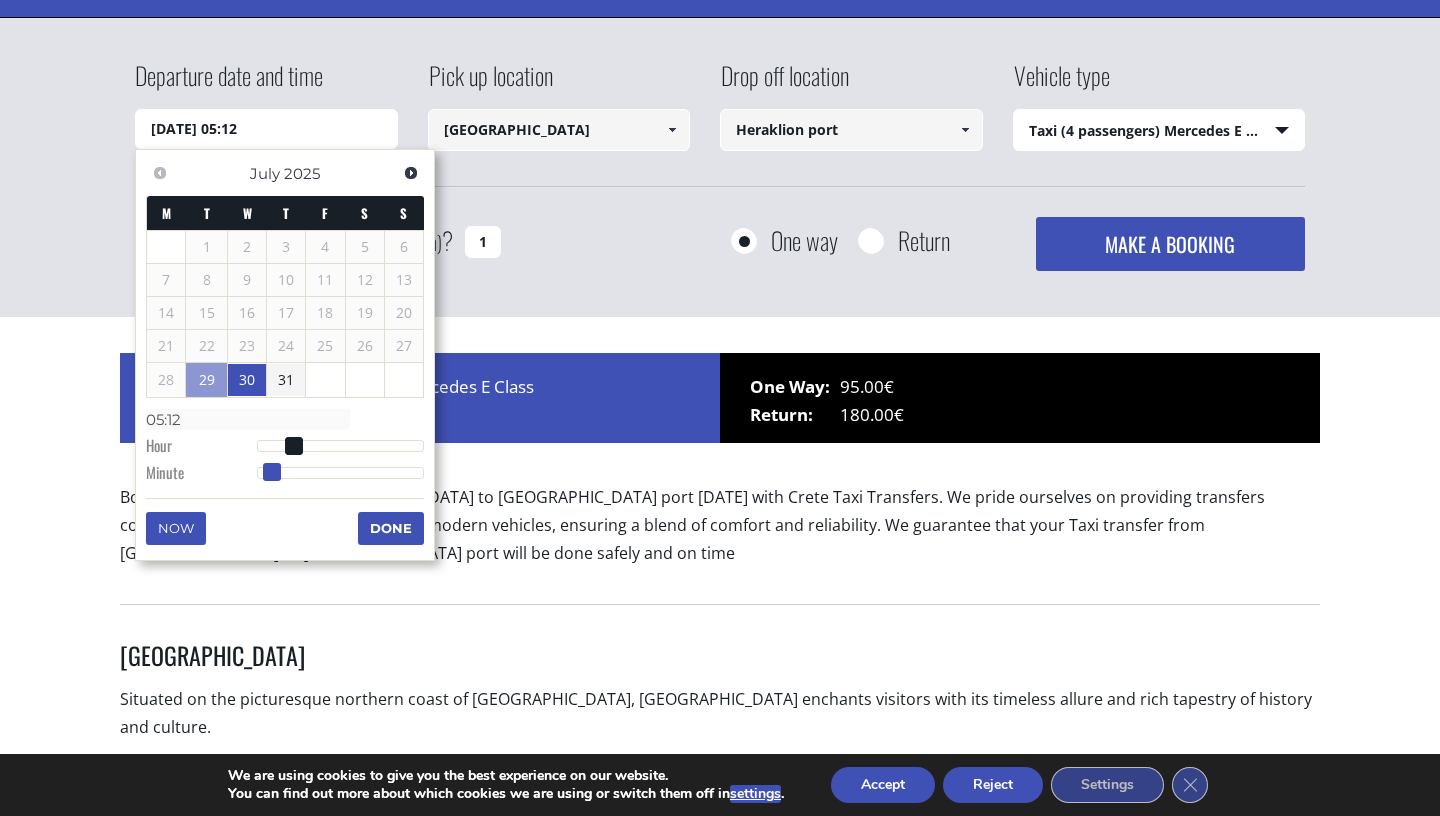 type on "30/07/2025 05:13" 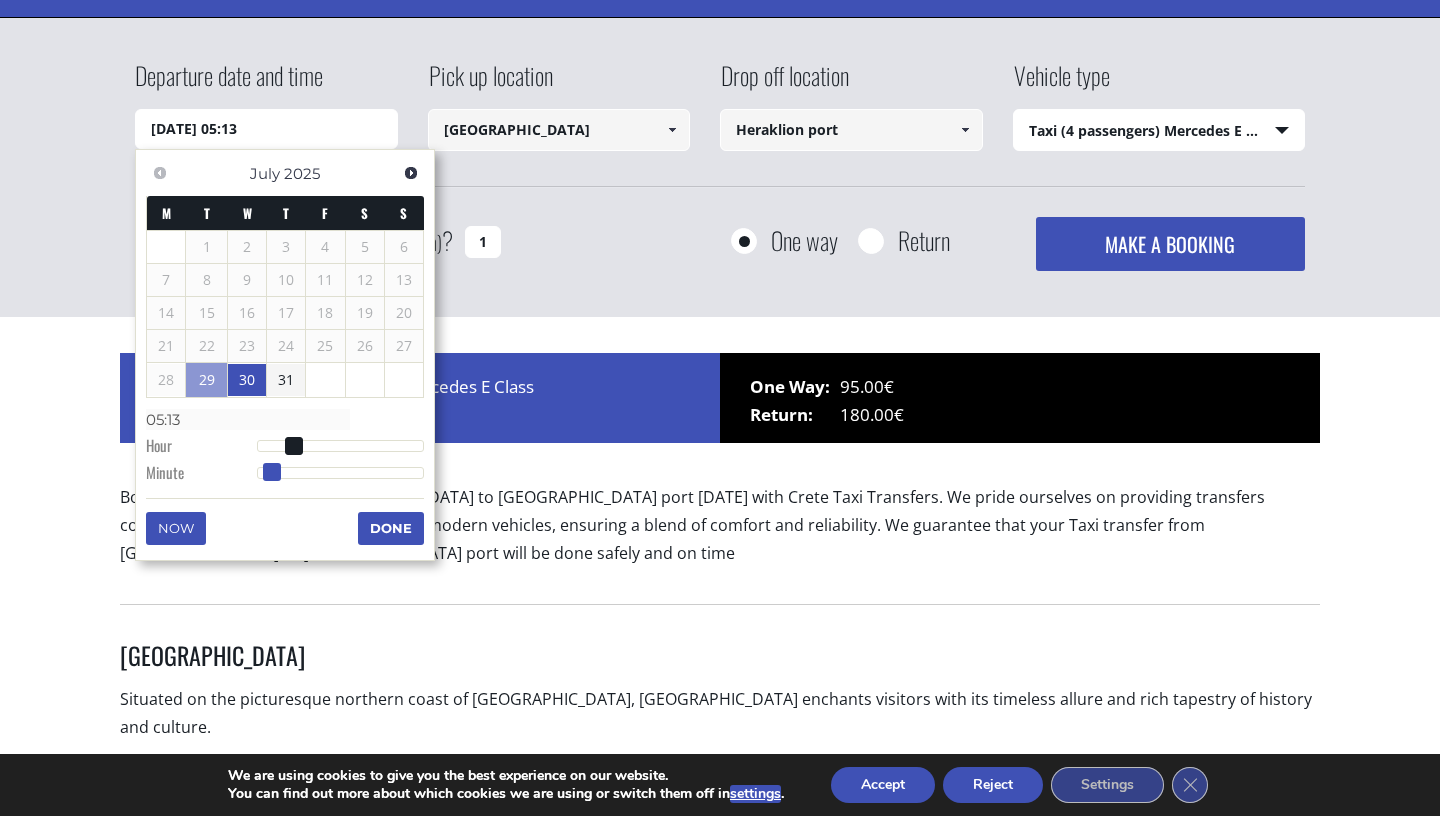 type on "30/07/2025 05:14" 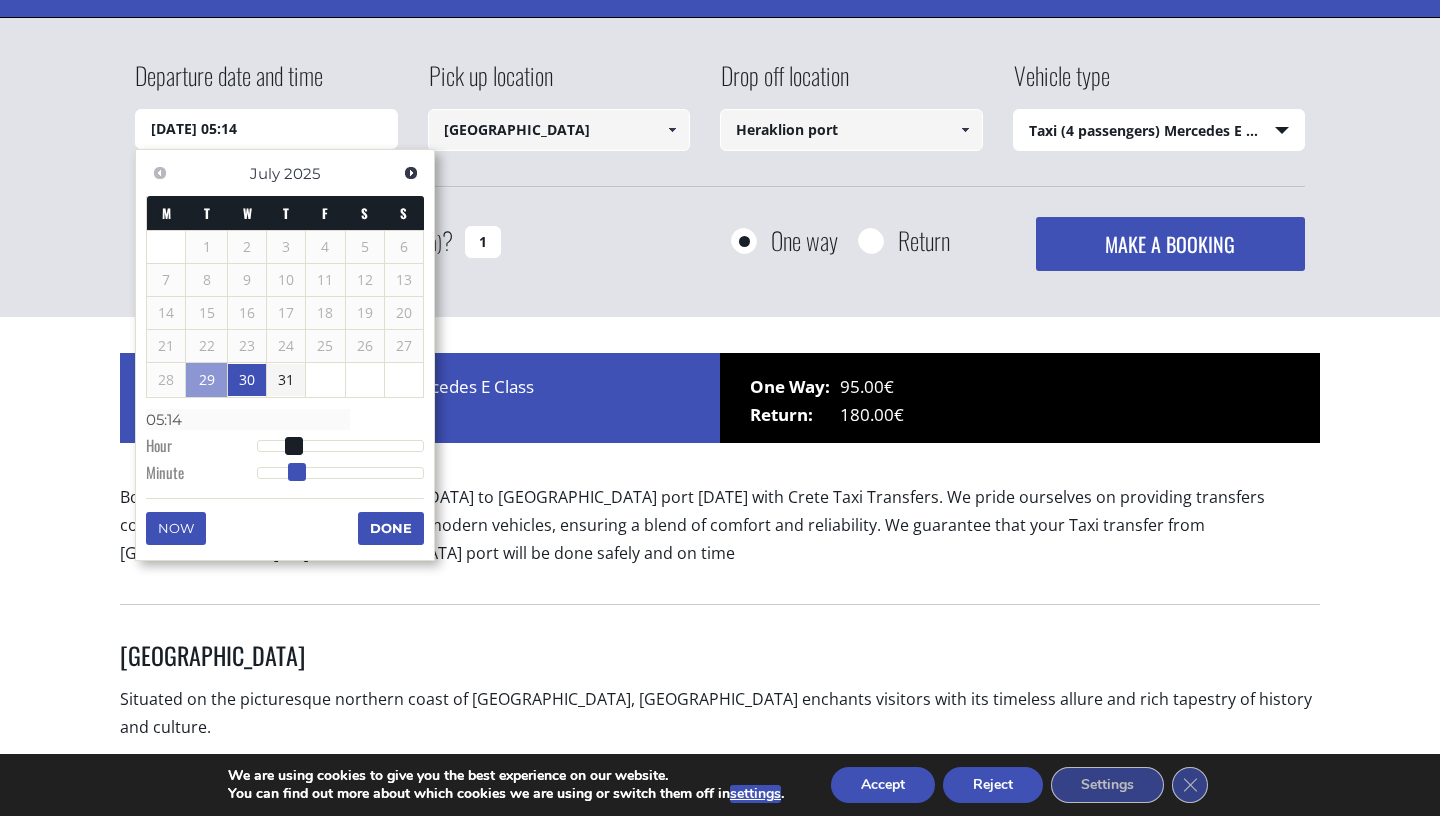 type on "30/07/2025 05:15" 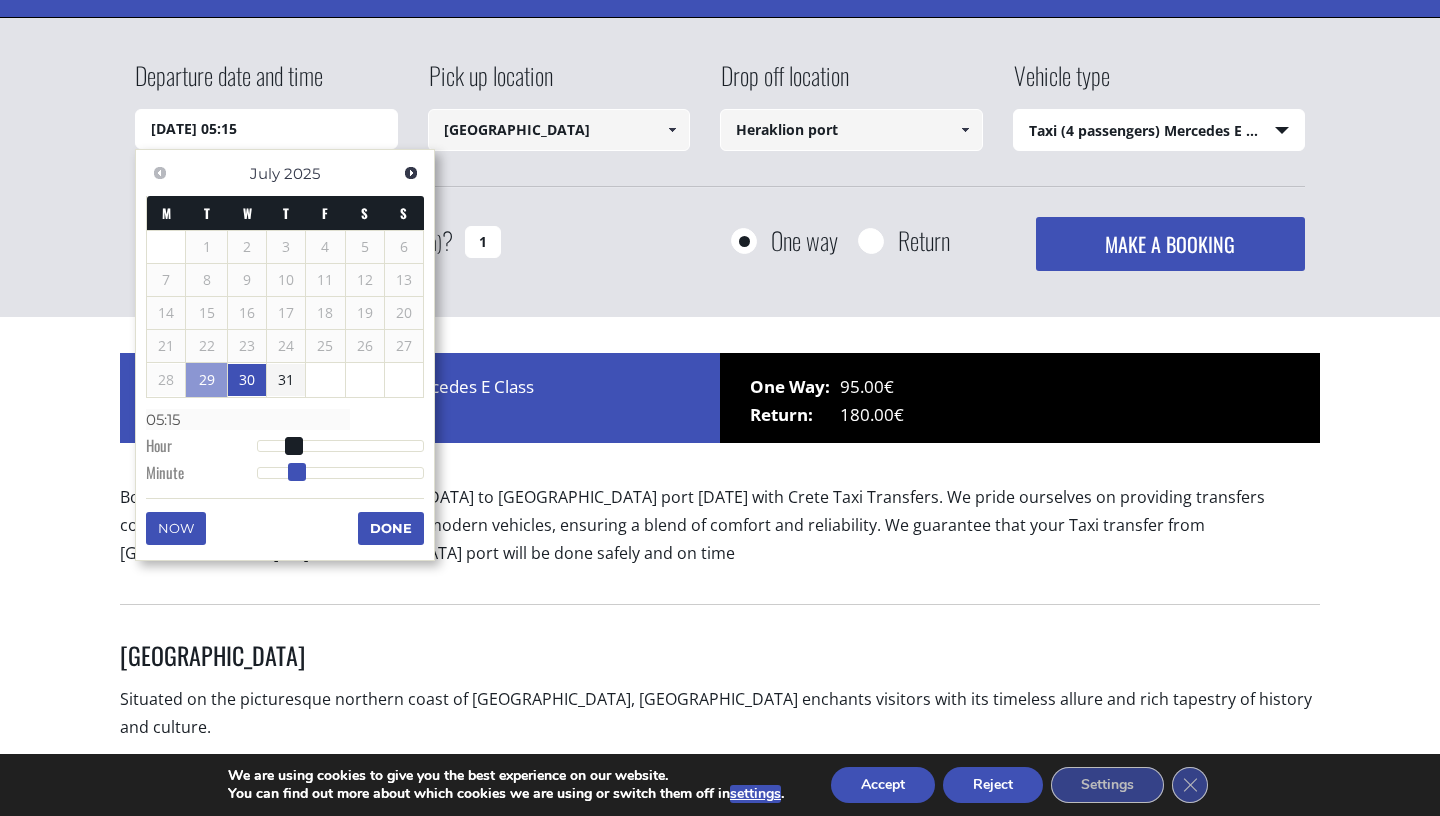type on "30/07/2025 05:16" 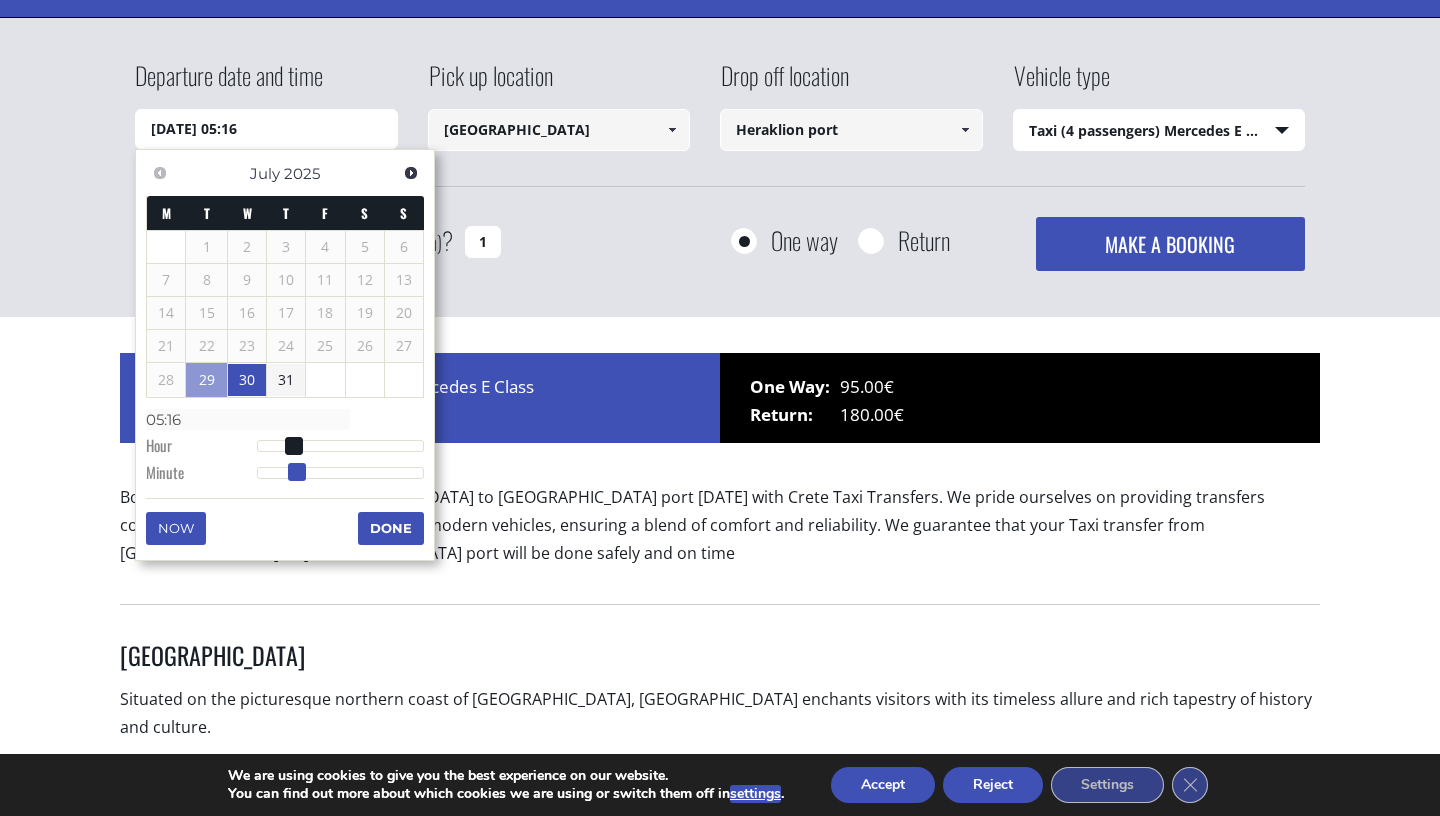 type on "30/07/2025 05:17" 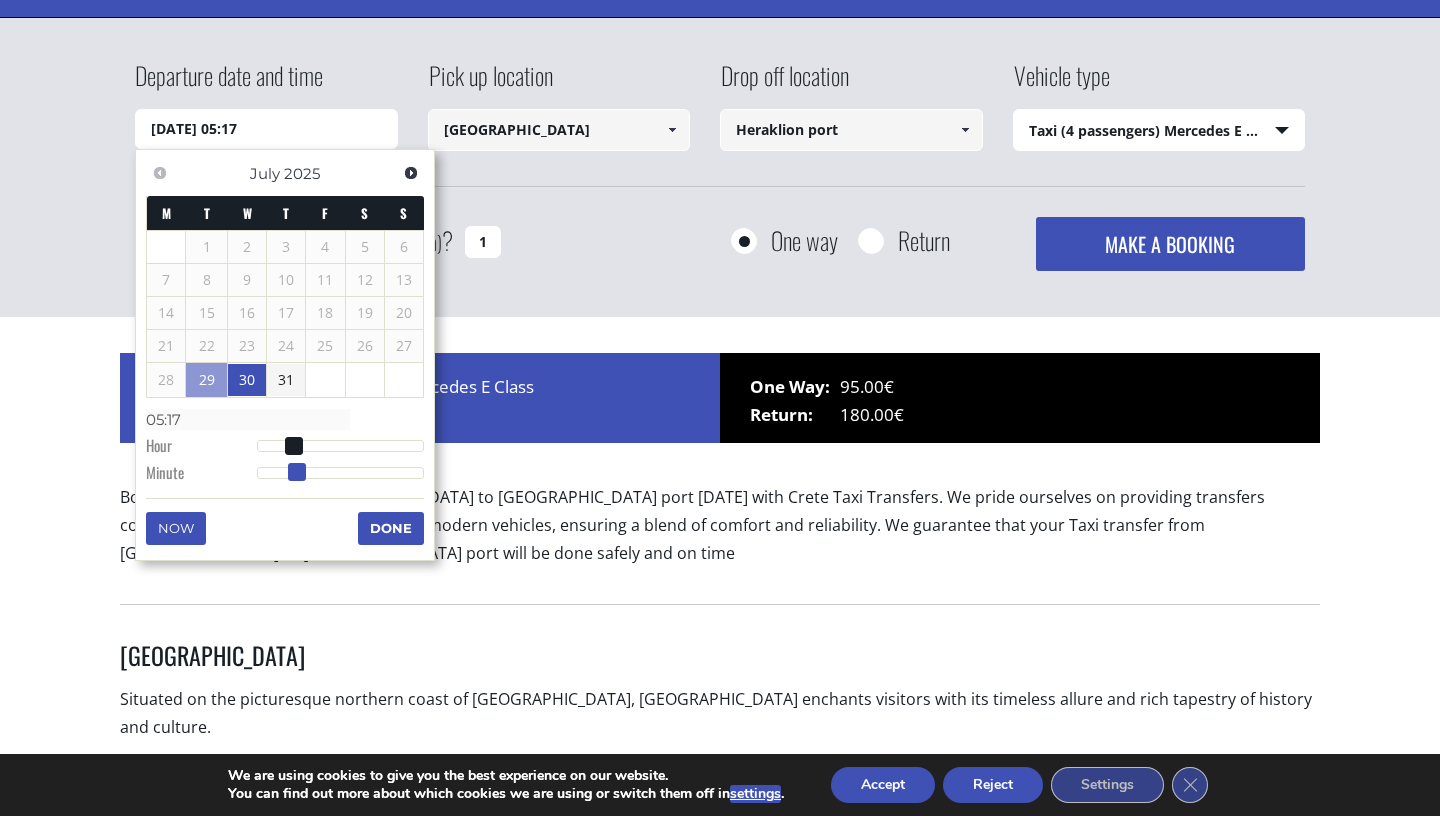type on "30/07/2025 05:18" 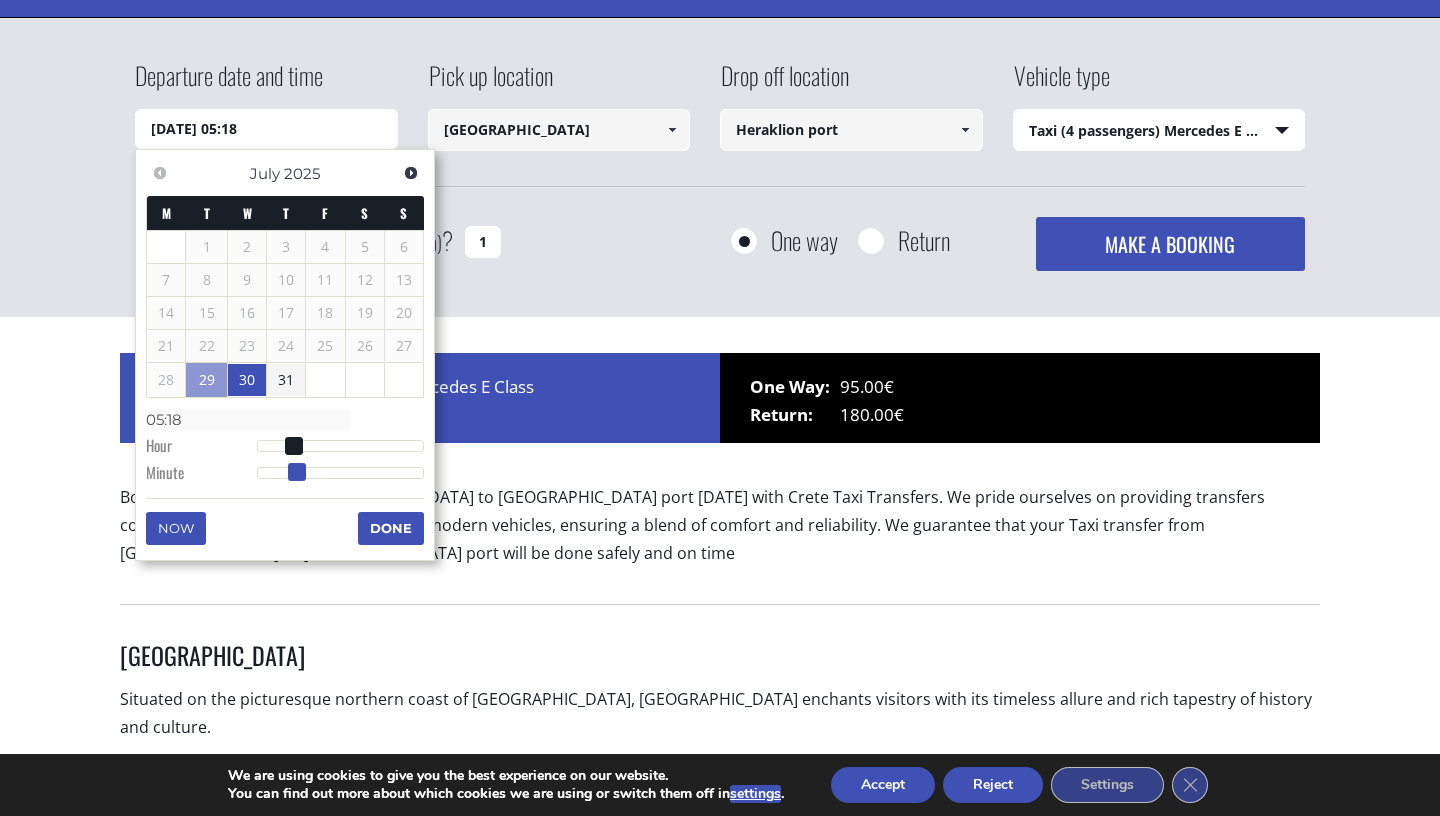 type on "30/07/2025 05:19" 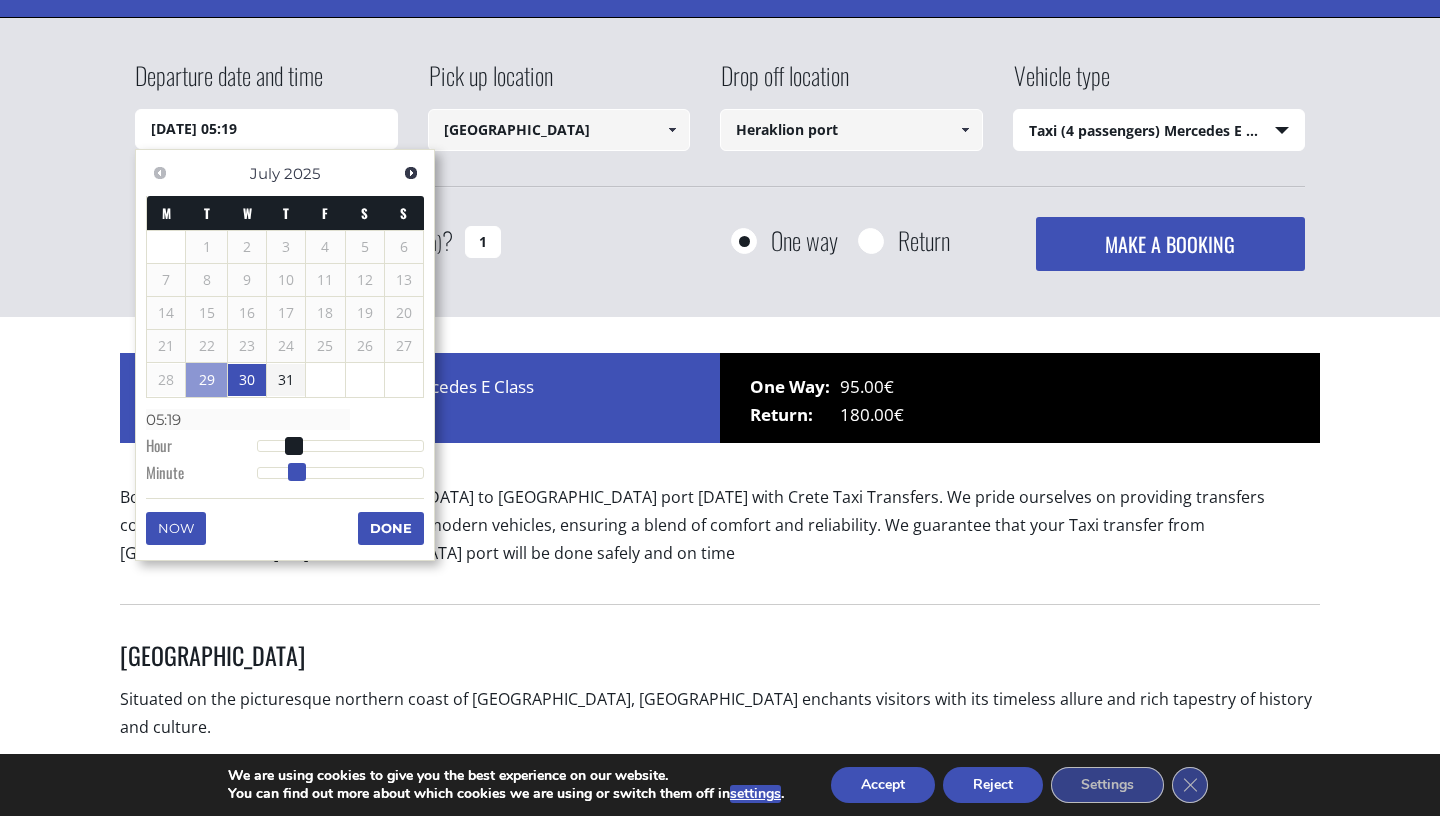 type on "30/07/2025 05:20" 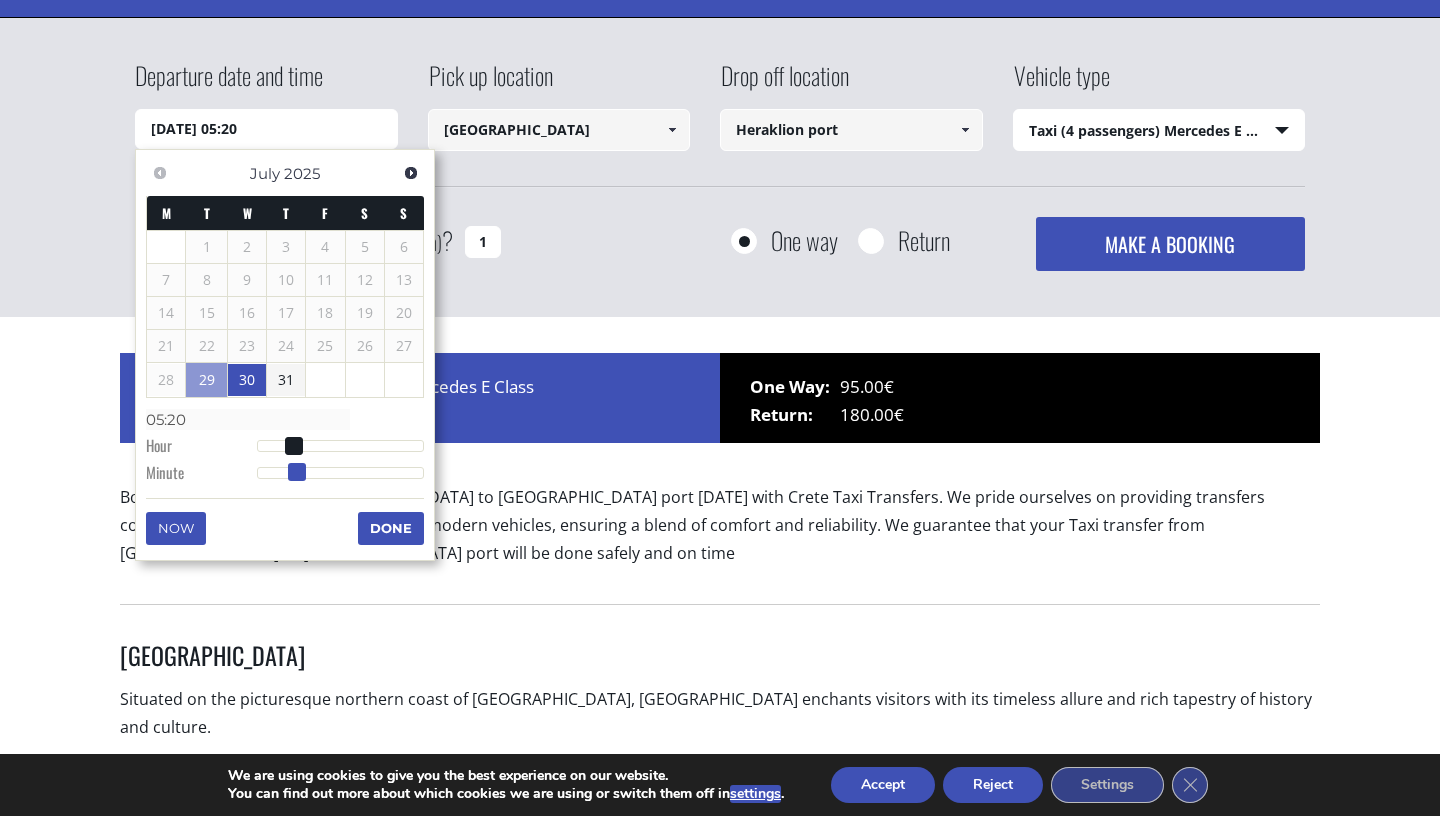 type on "30/07/2025 05:21" 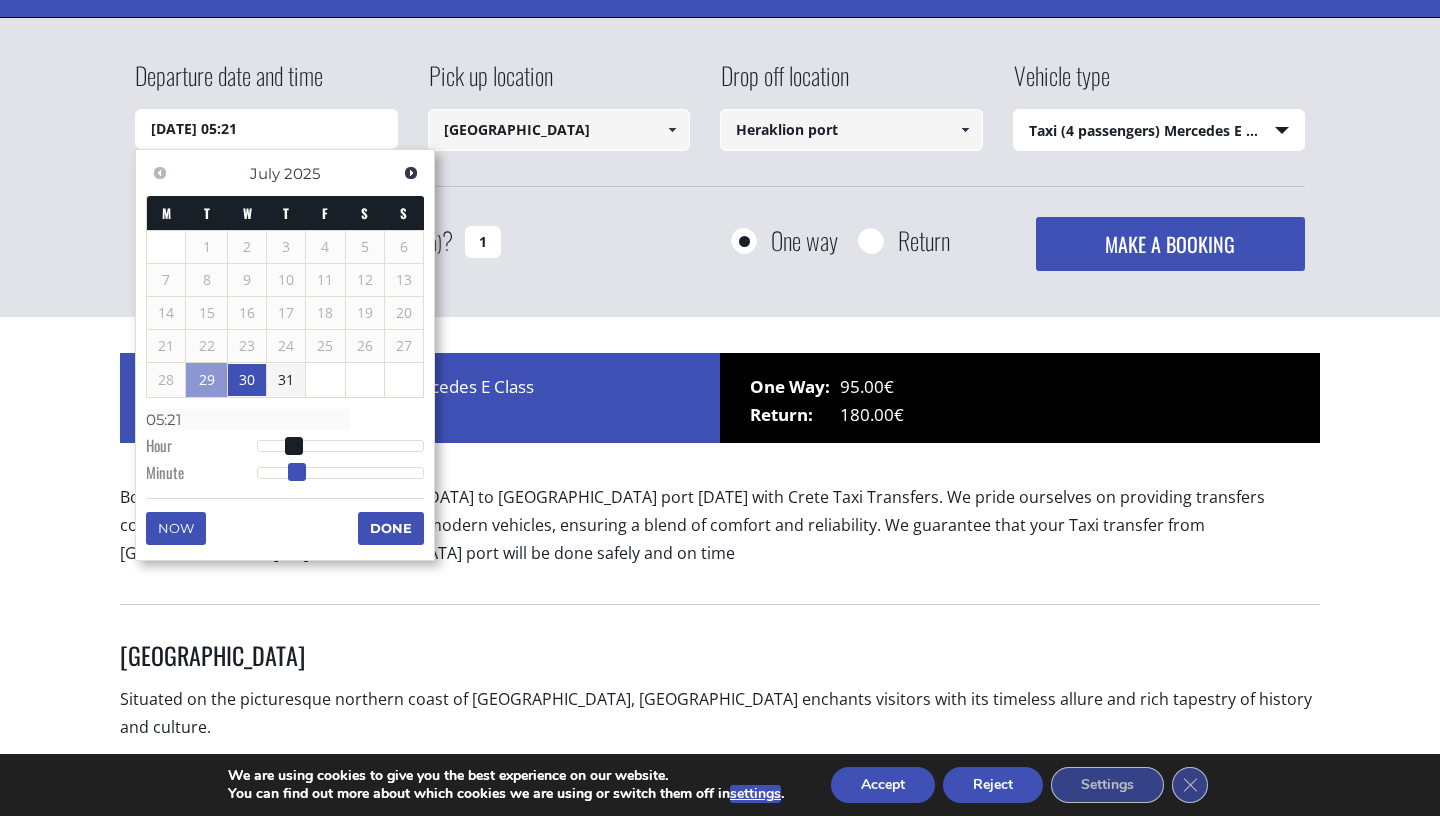 type on "30/07/2025 05:22" 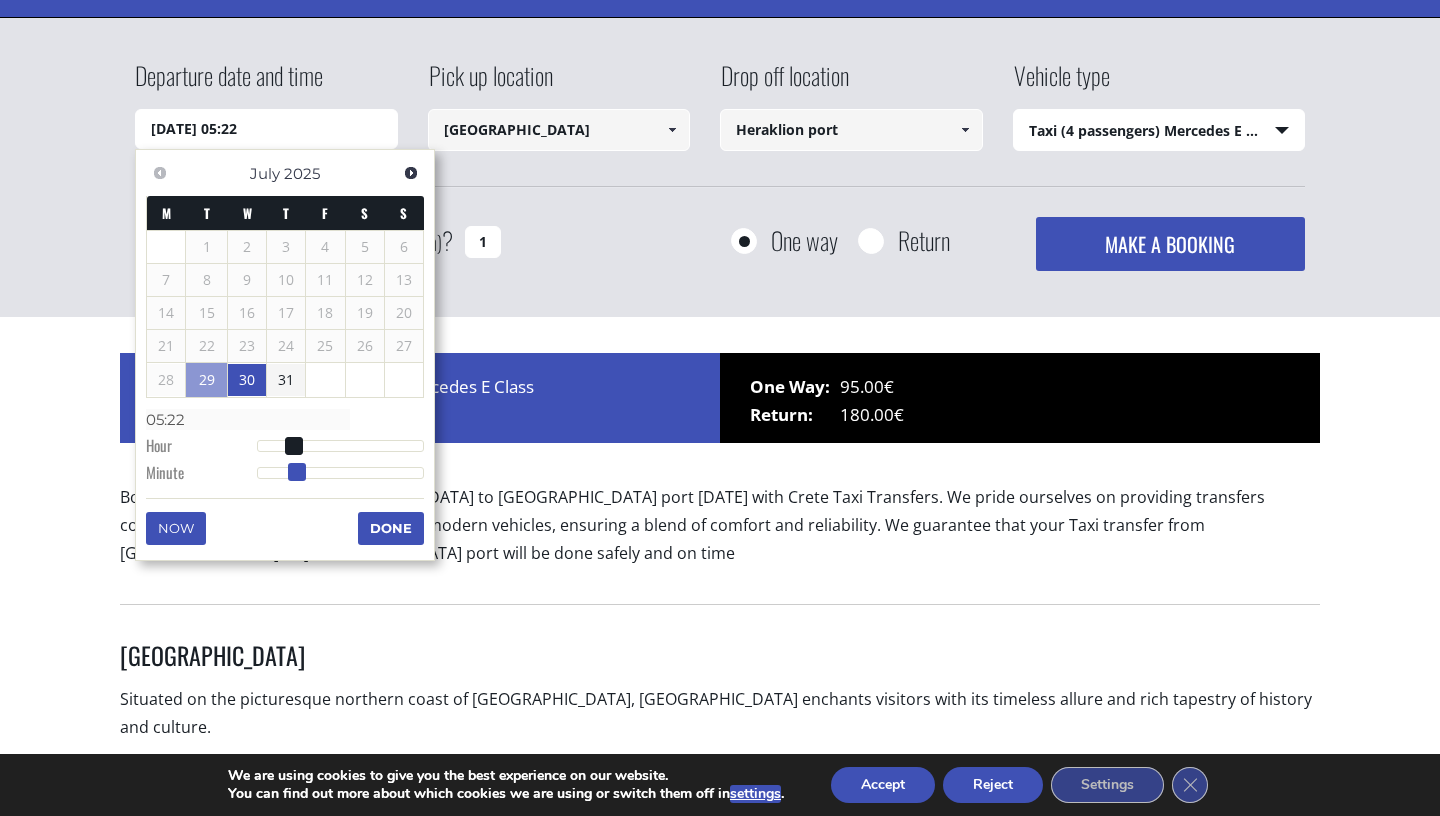 type on "30/07/2025 05:23" 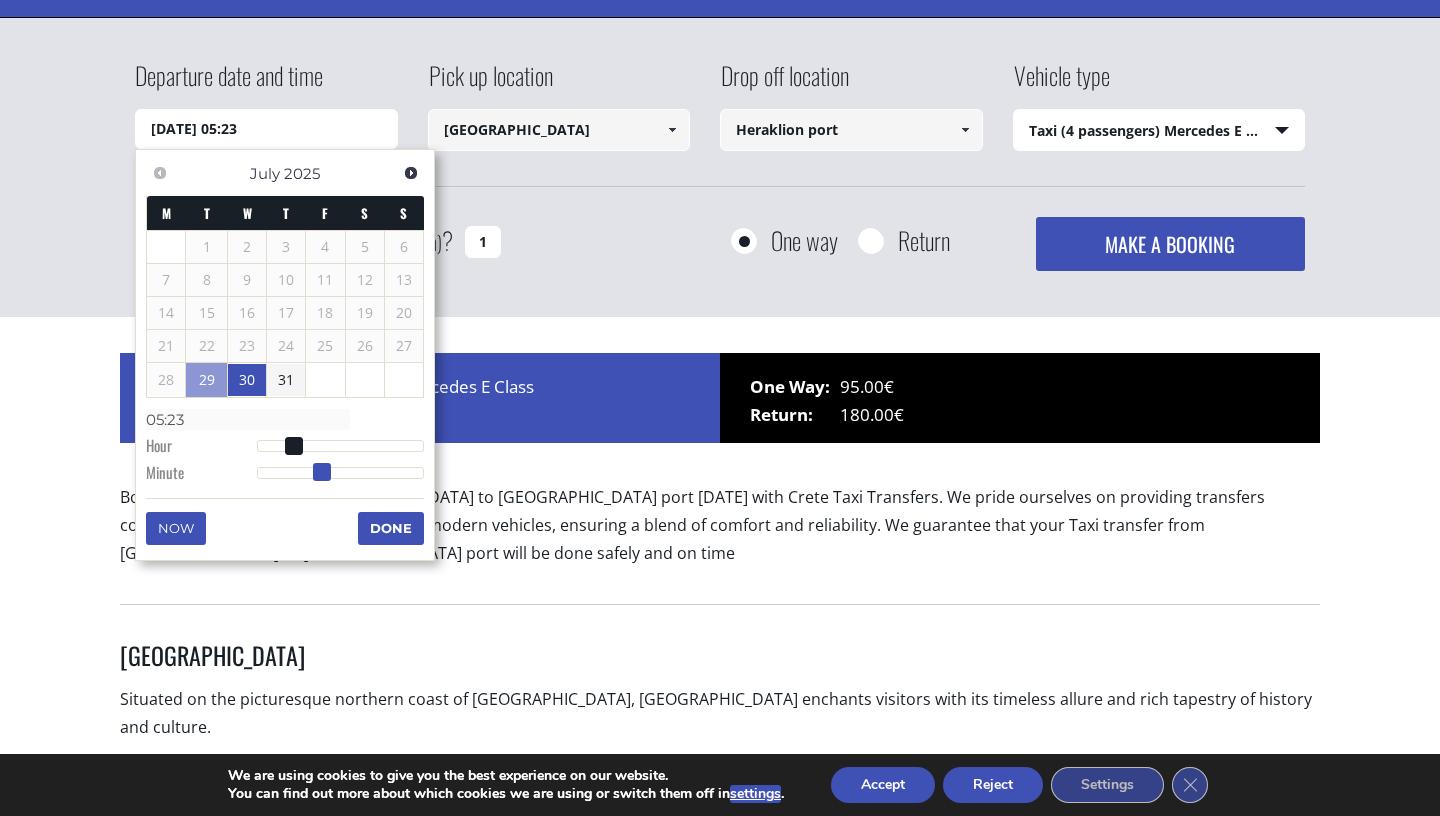 type on "30/07/2025 05:24" 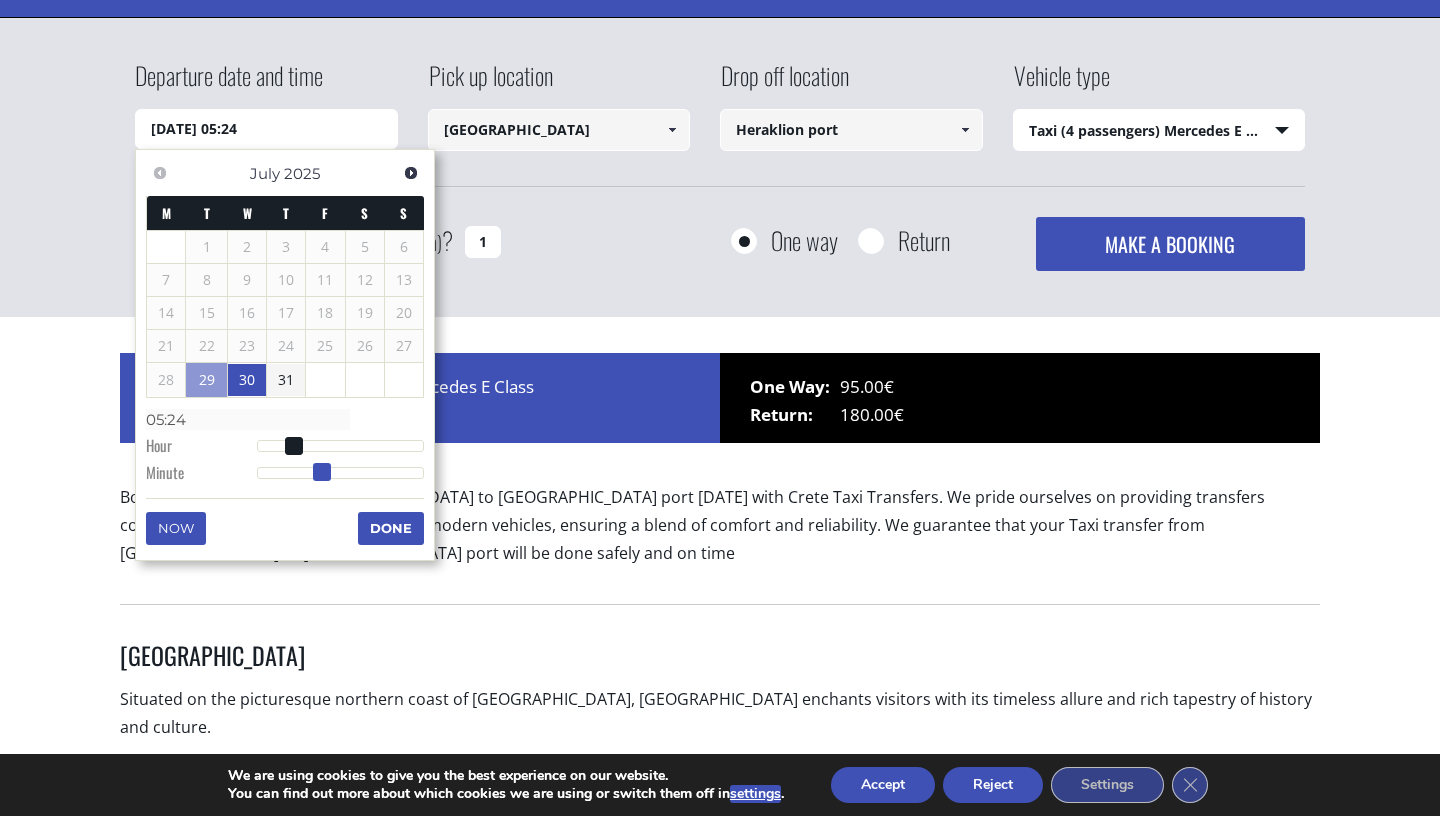 type on "30/07/2025 05:25" 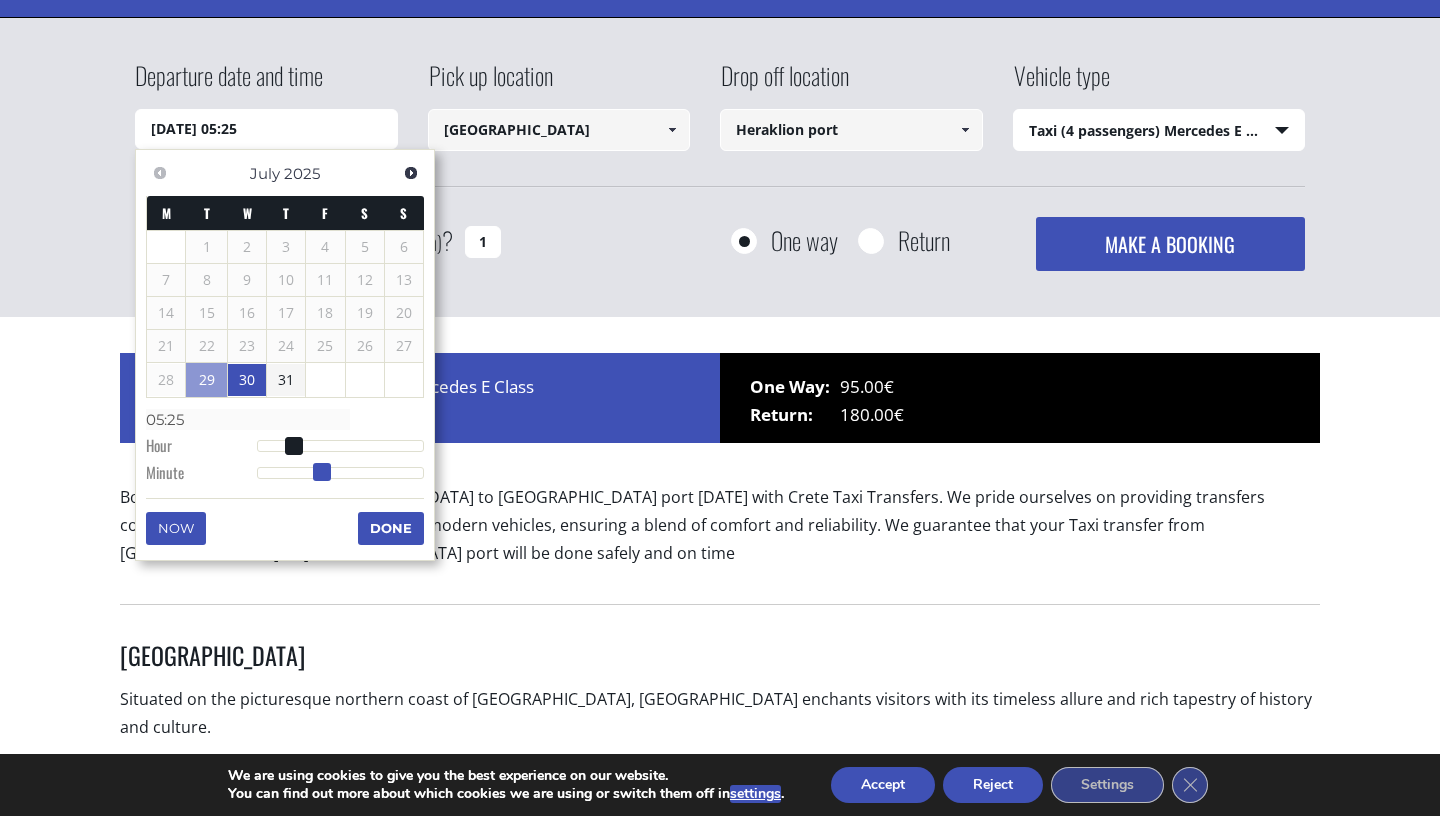 type on "30/07/2025 05:26" 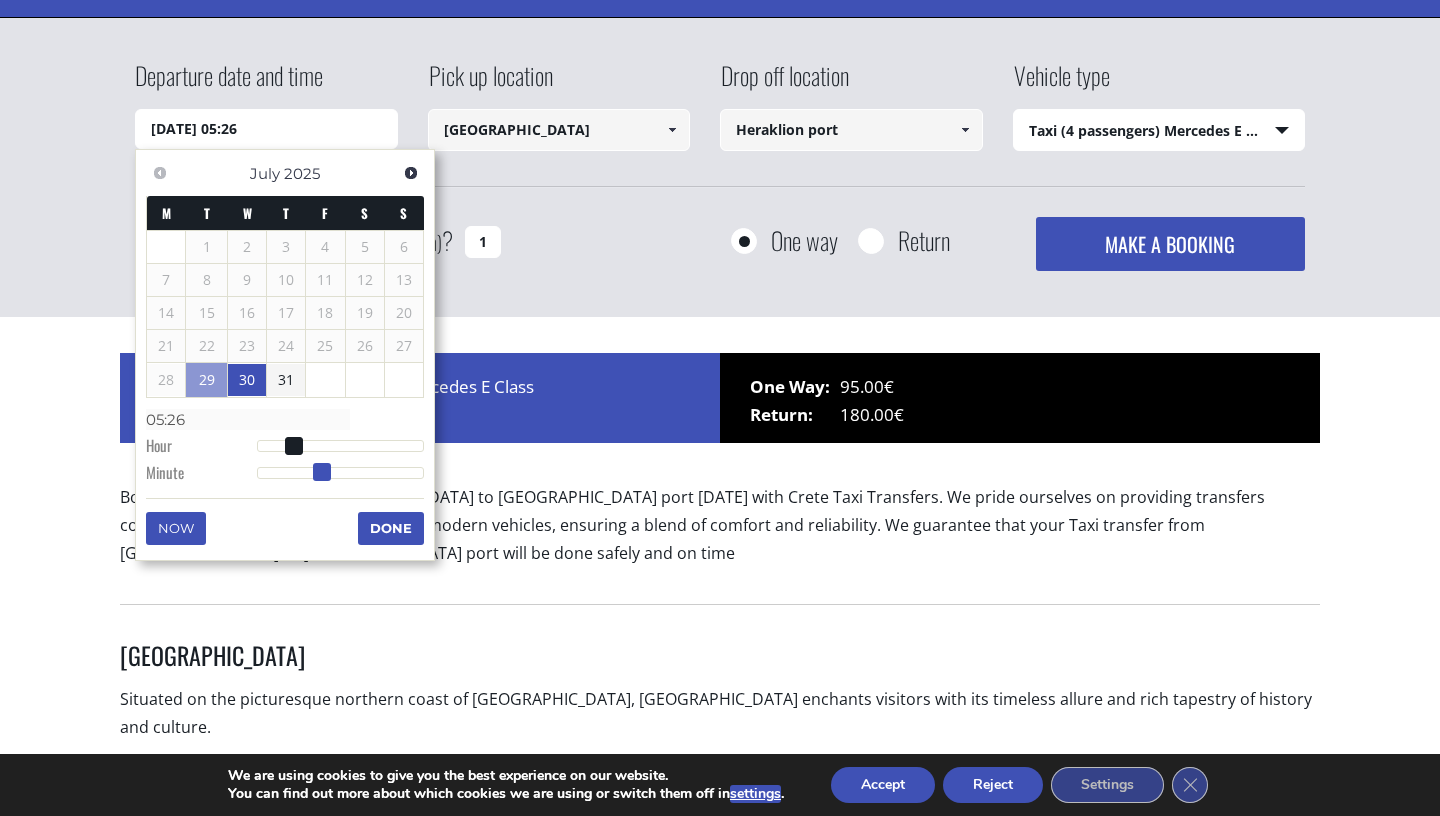 type on "30/07/2025 05:27" 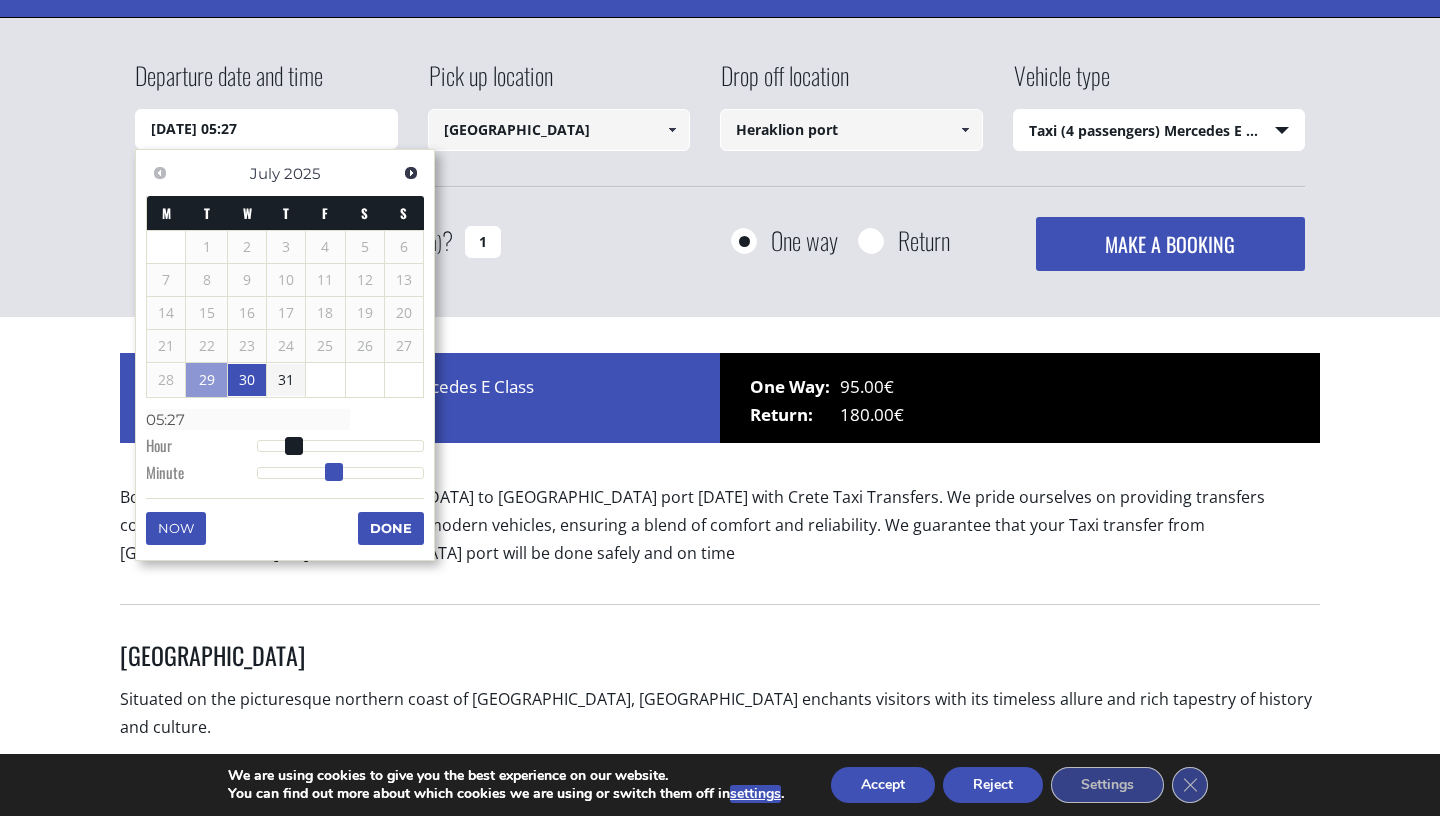 type on "30/07/2025 05:28" 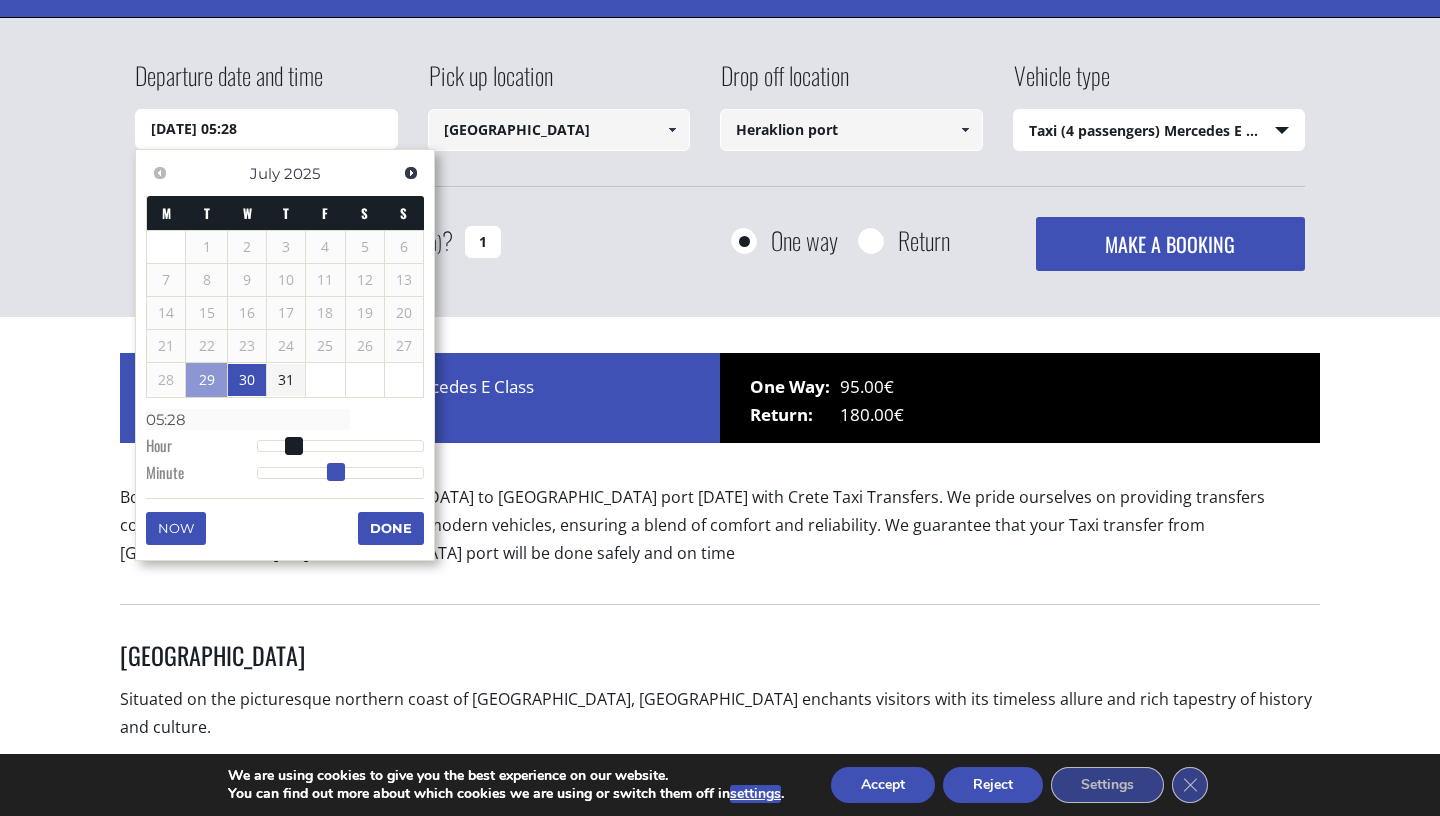 type on "30/07/2025 05:29" 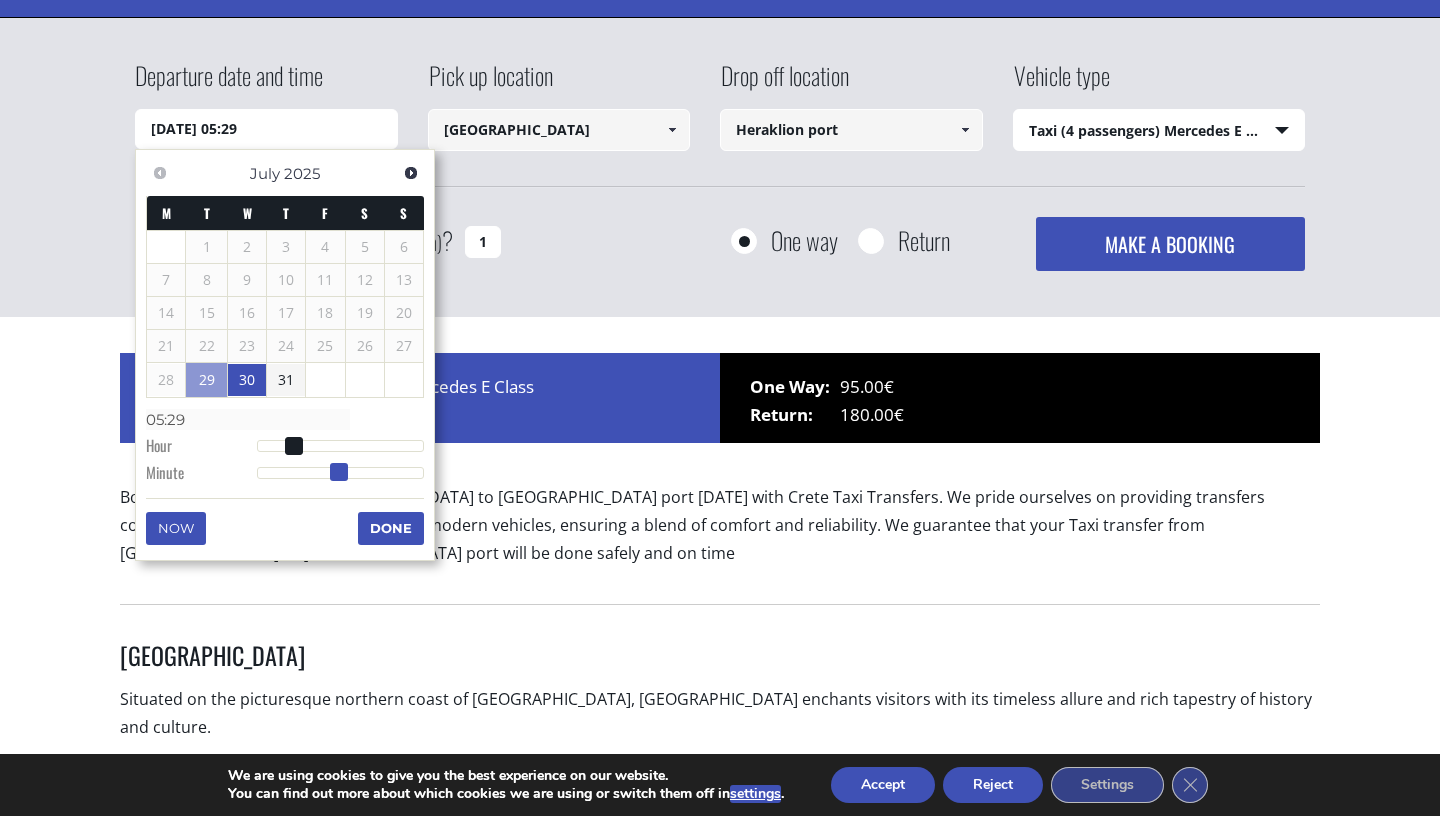 type on "30/07/2025 05:30" 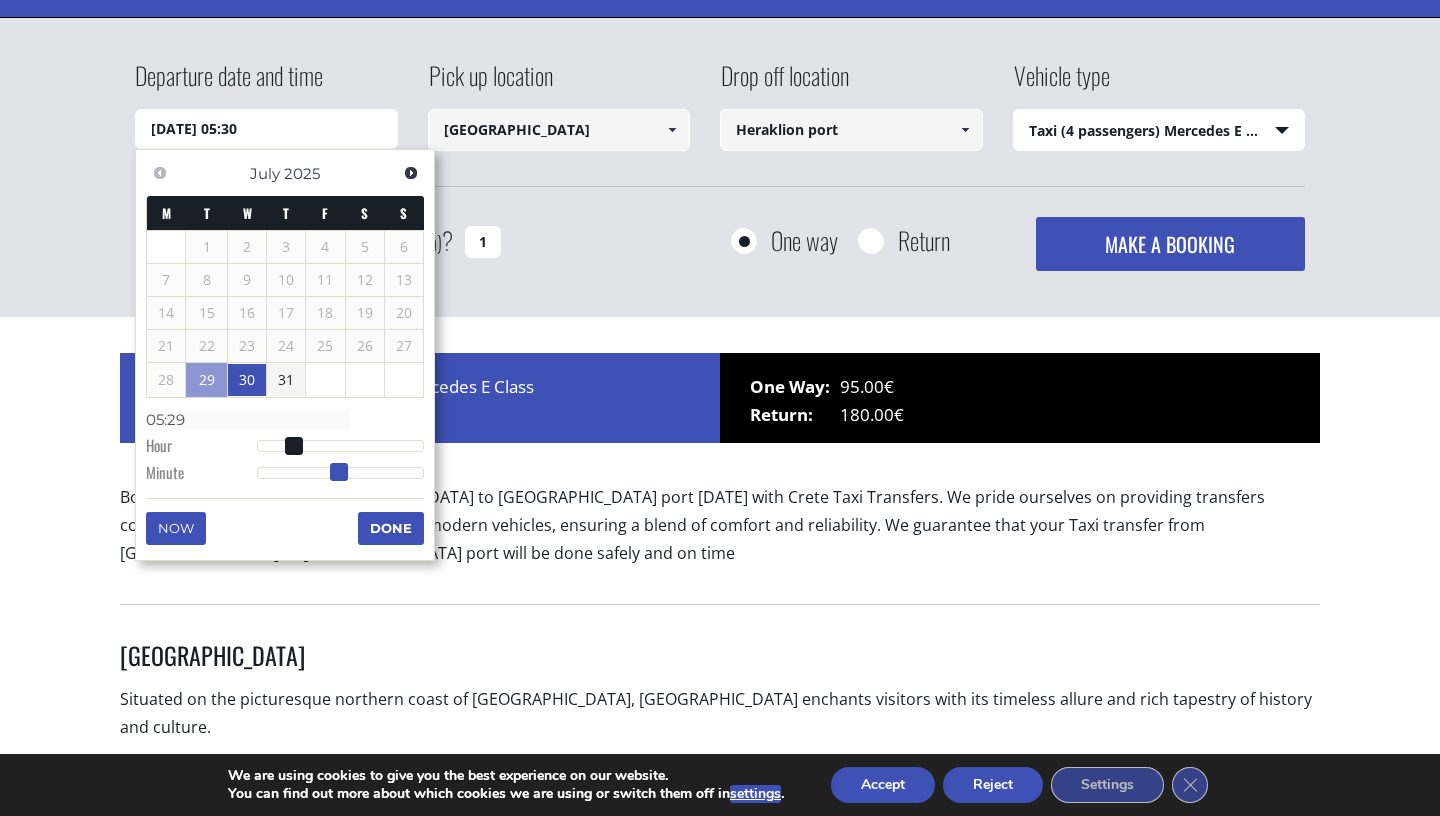 type on "05:30" 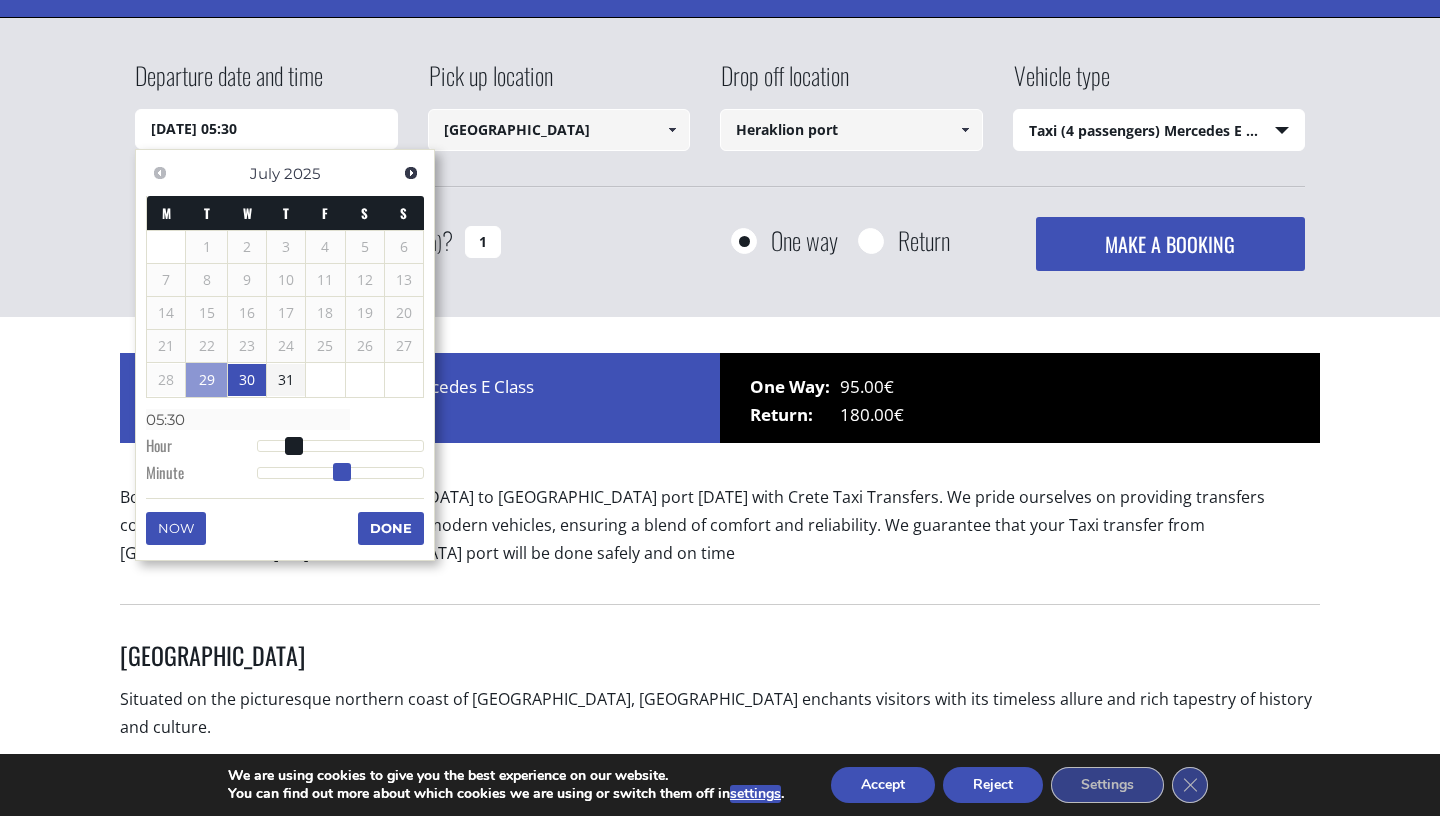 drag, startPoint x: 259, startPoint y: 478, endPoint x: 343, endPoint y: 473, distance: 84.14868 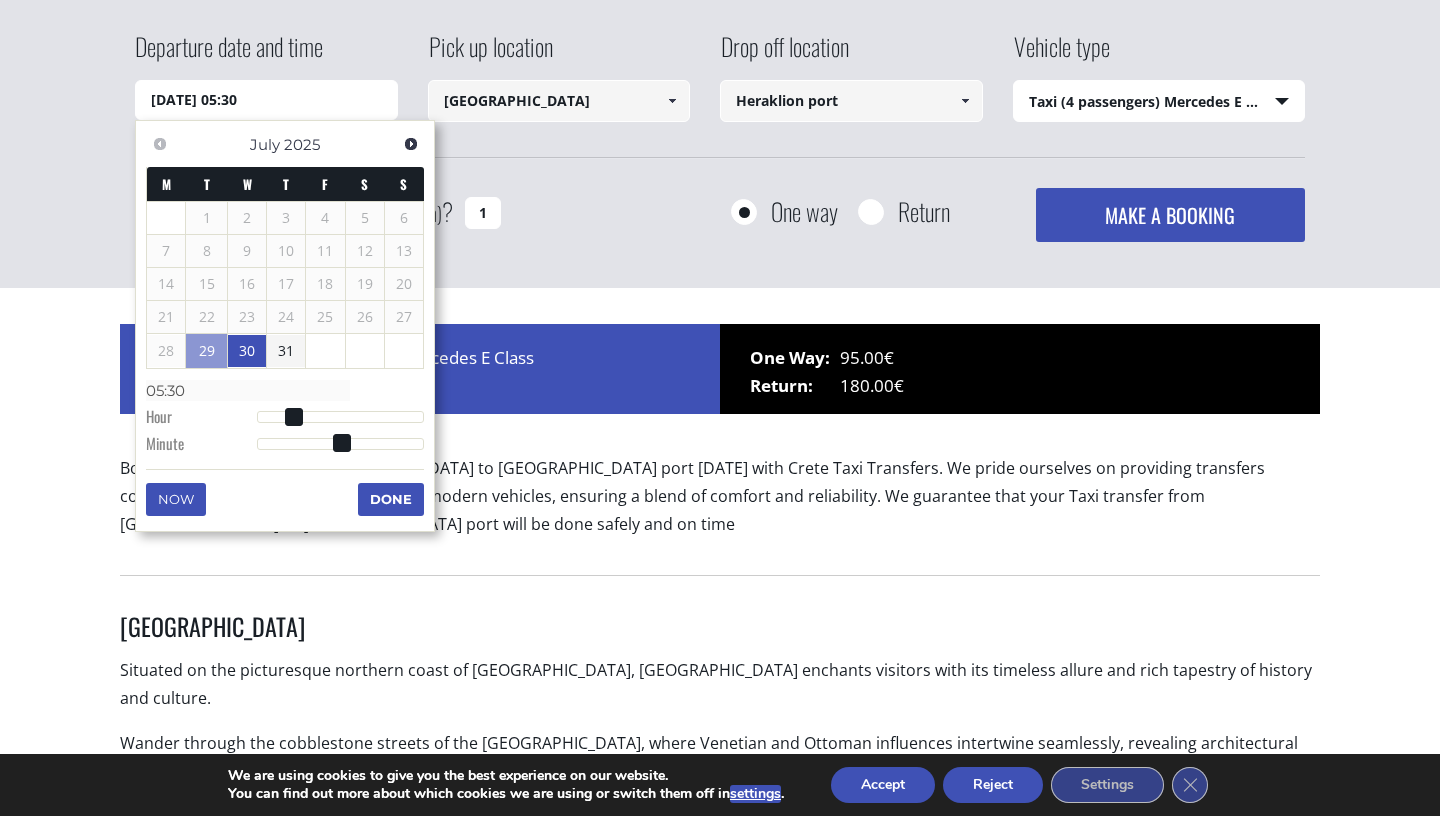 scroll, scrollTop: 193, scrollLeft: 0, axis: vertical 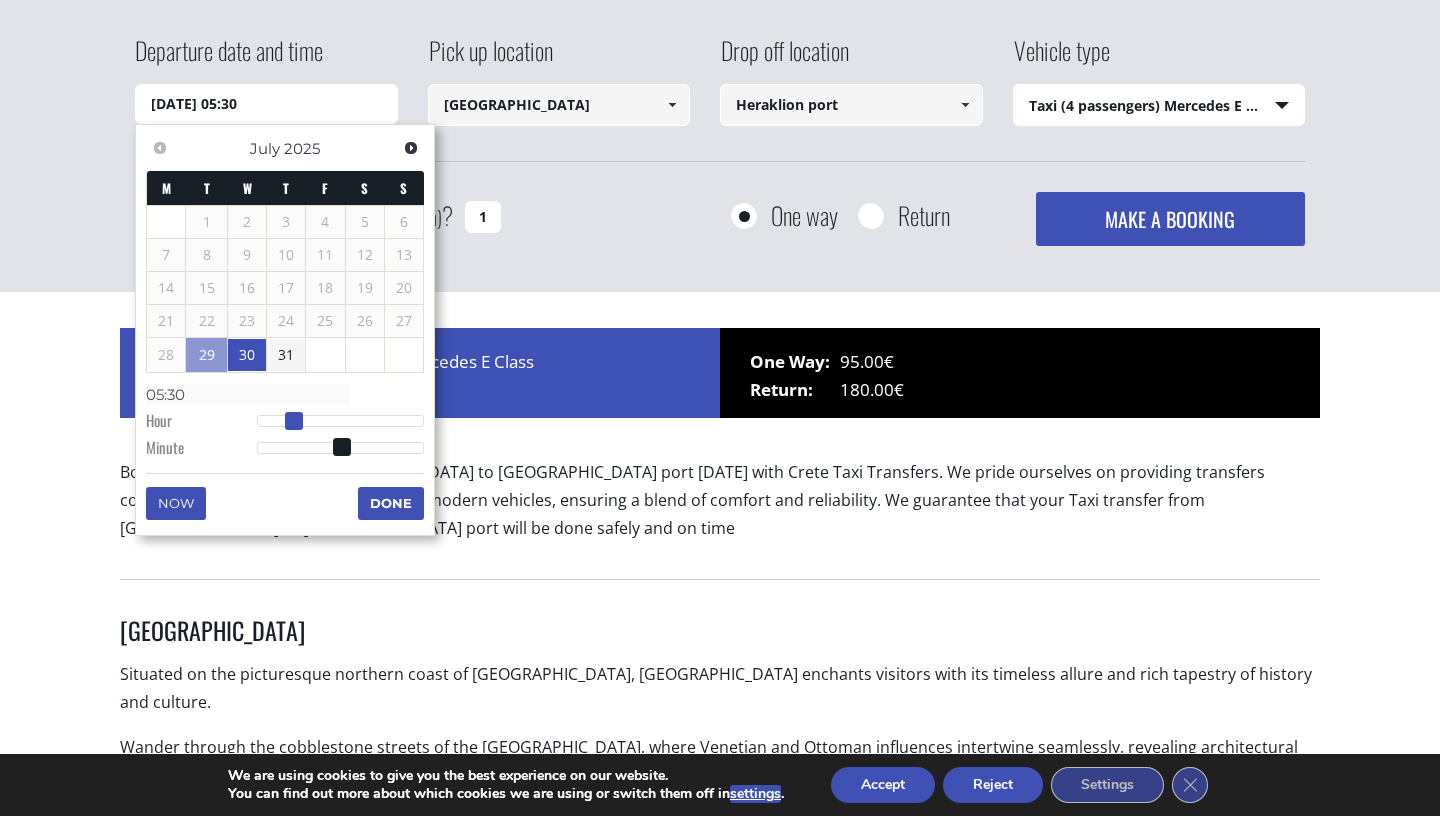 click at bounding box center [294, 421] 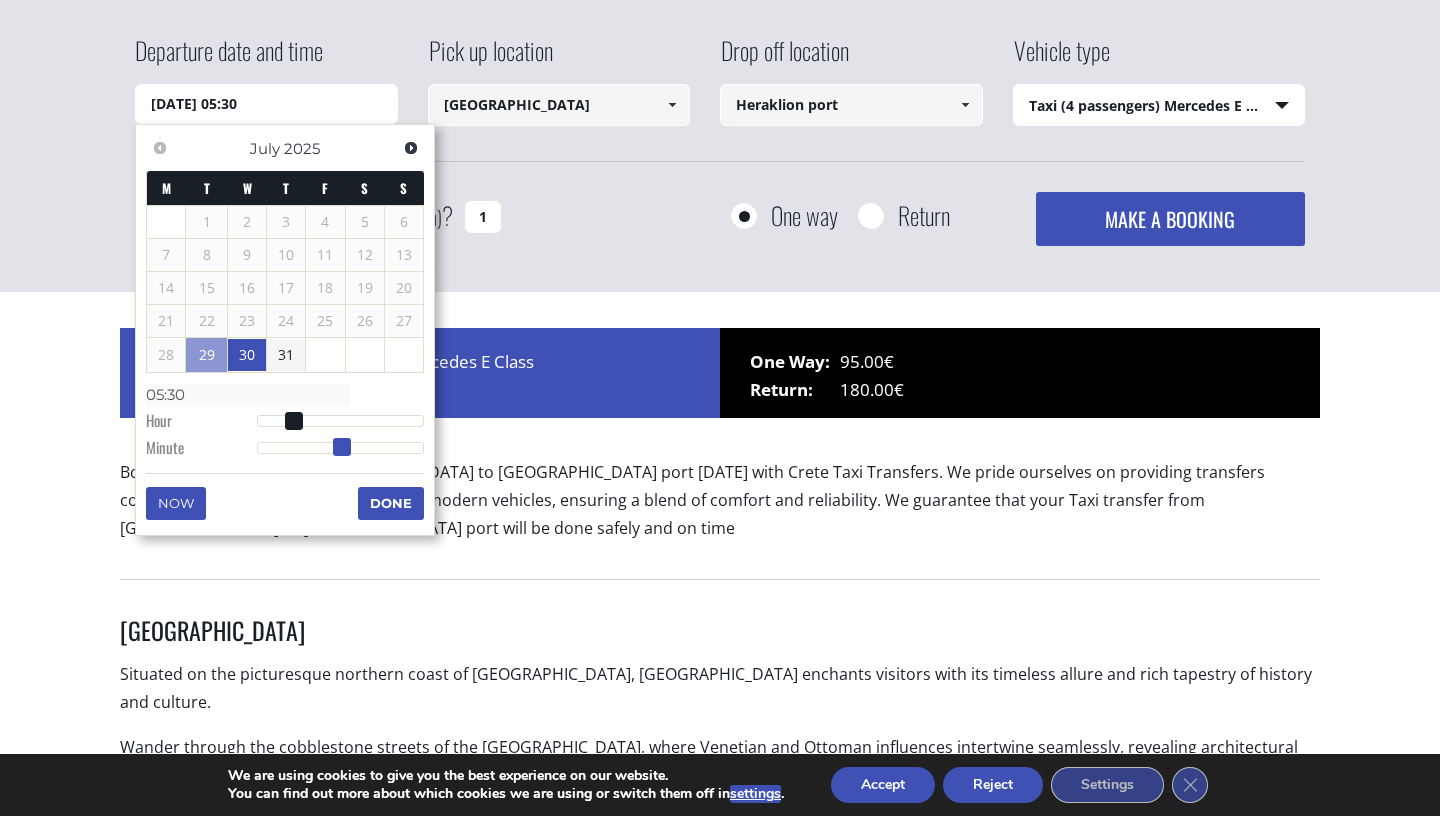 type on "30/07/2025 05:31" 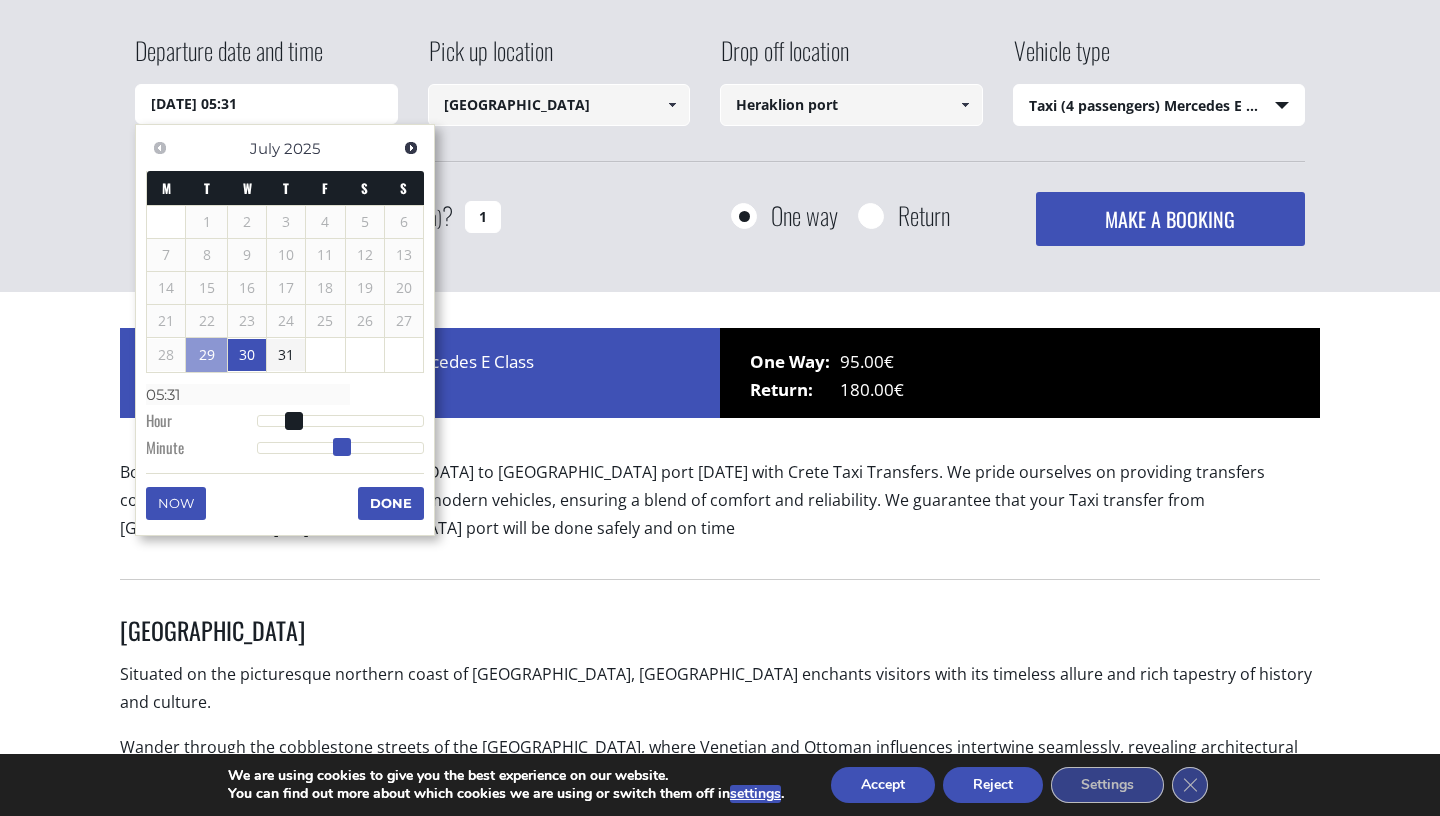 type on "30/07/2025 05:32" 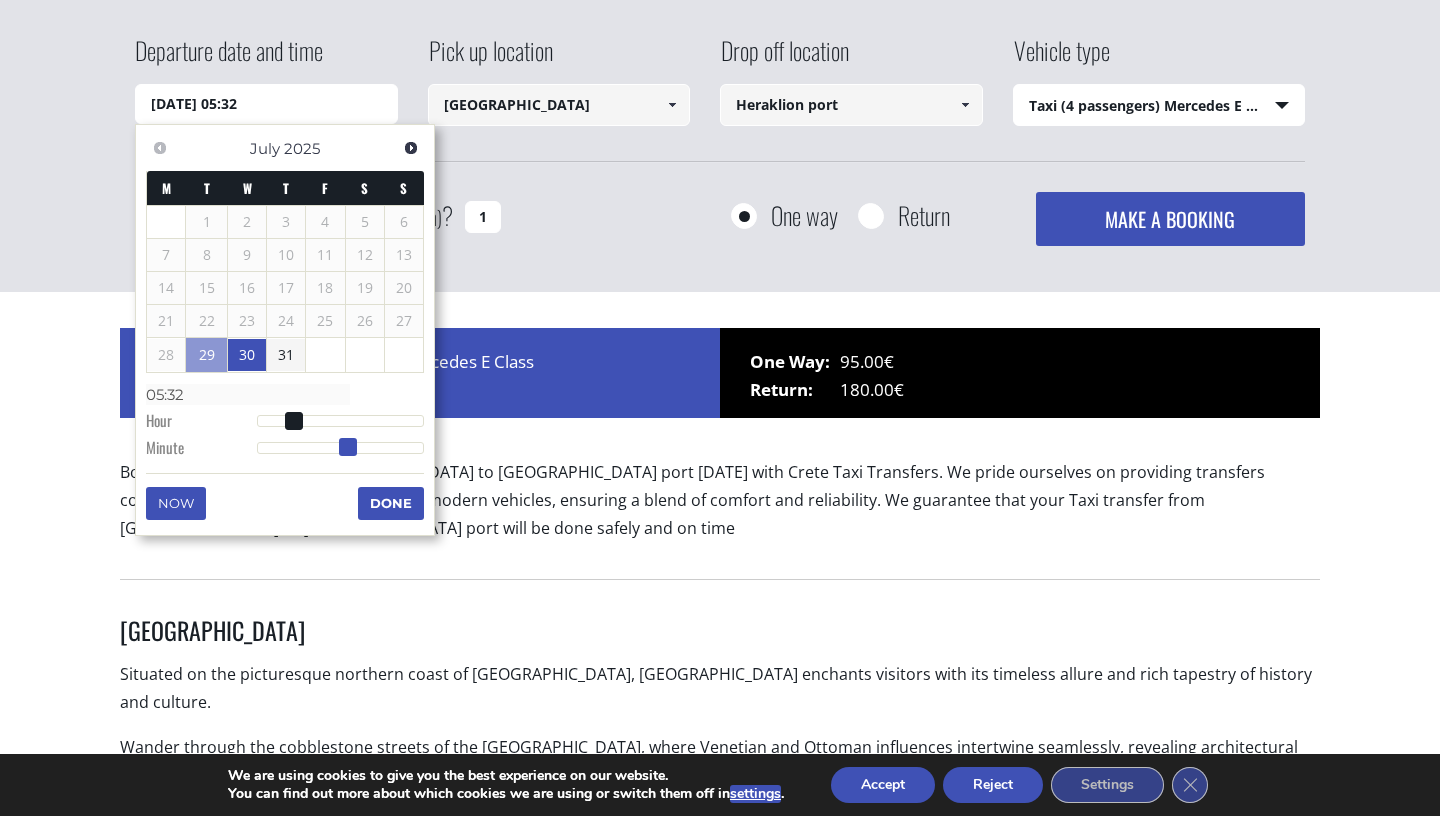 type on "30/07/2025 05:33" 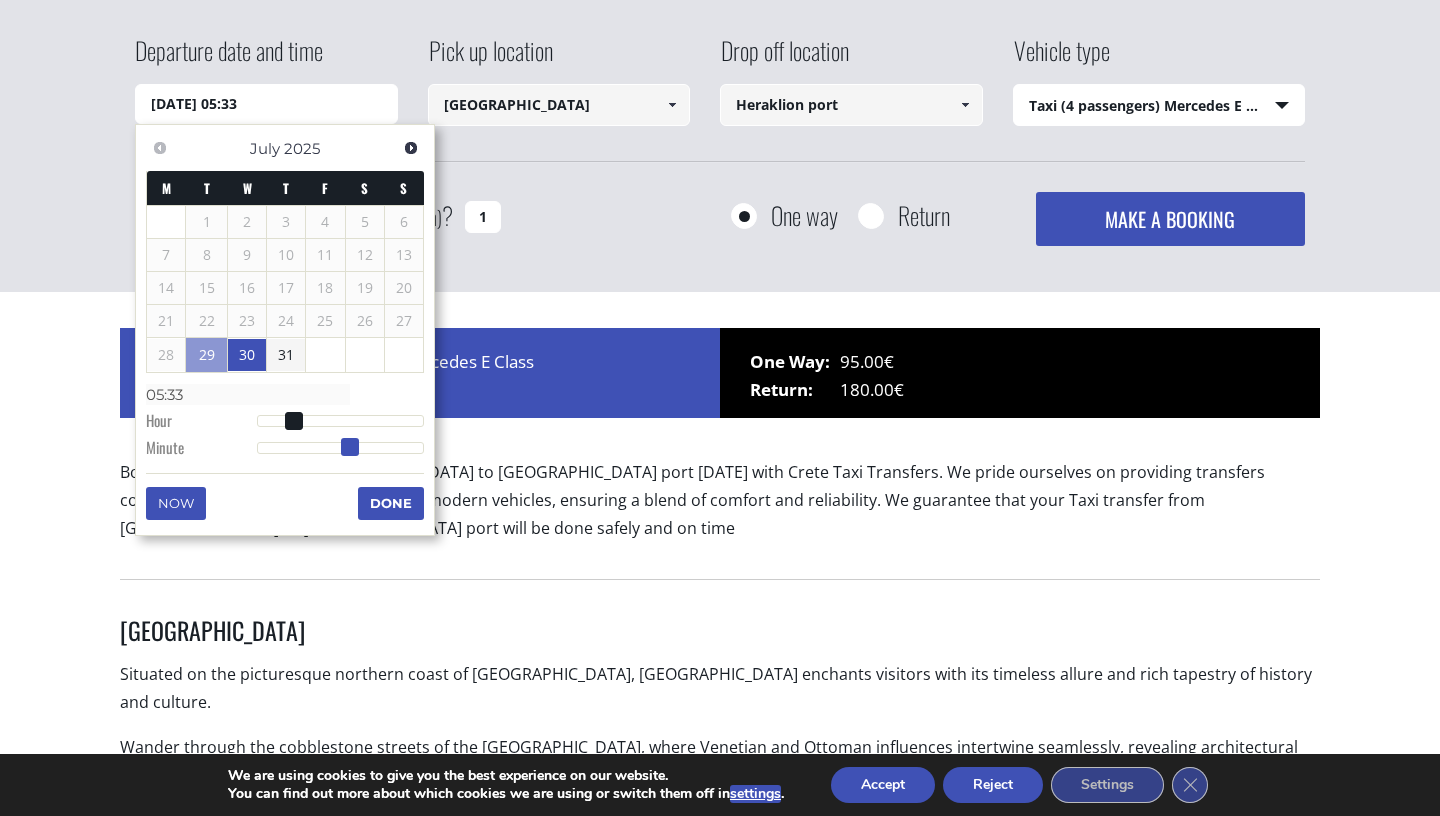 type on "30/07/2025 05:34" 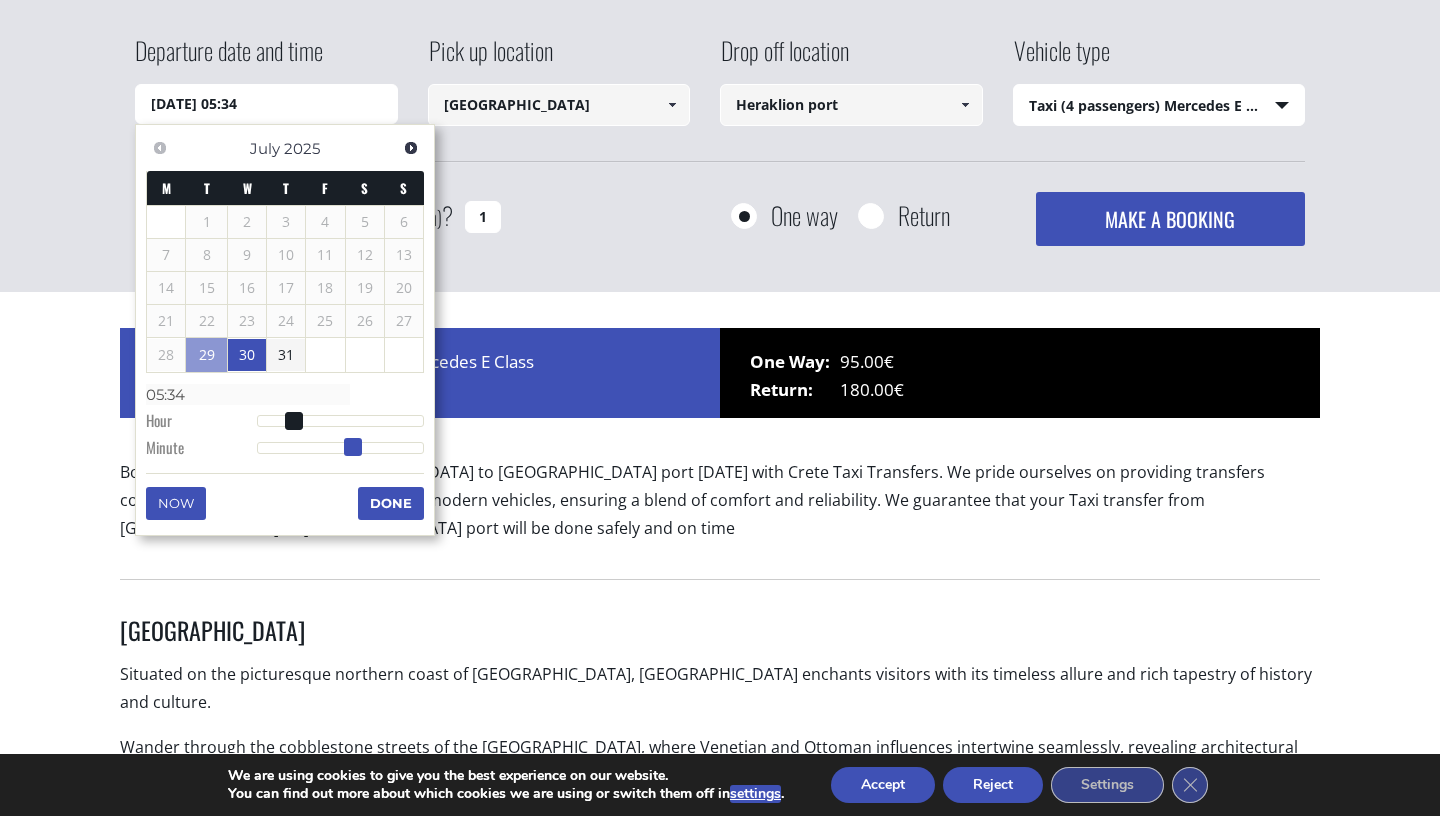 type on "30/07/2025 05:35" 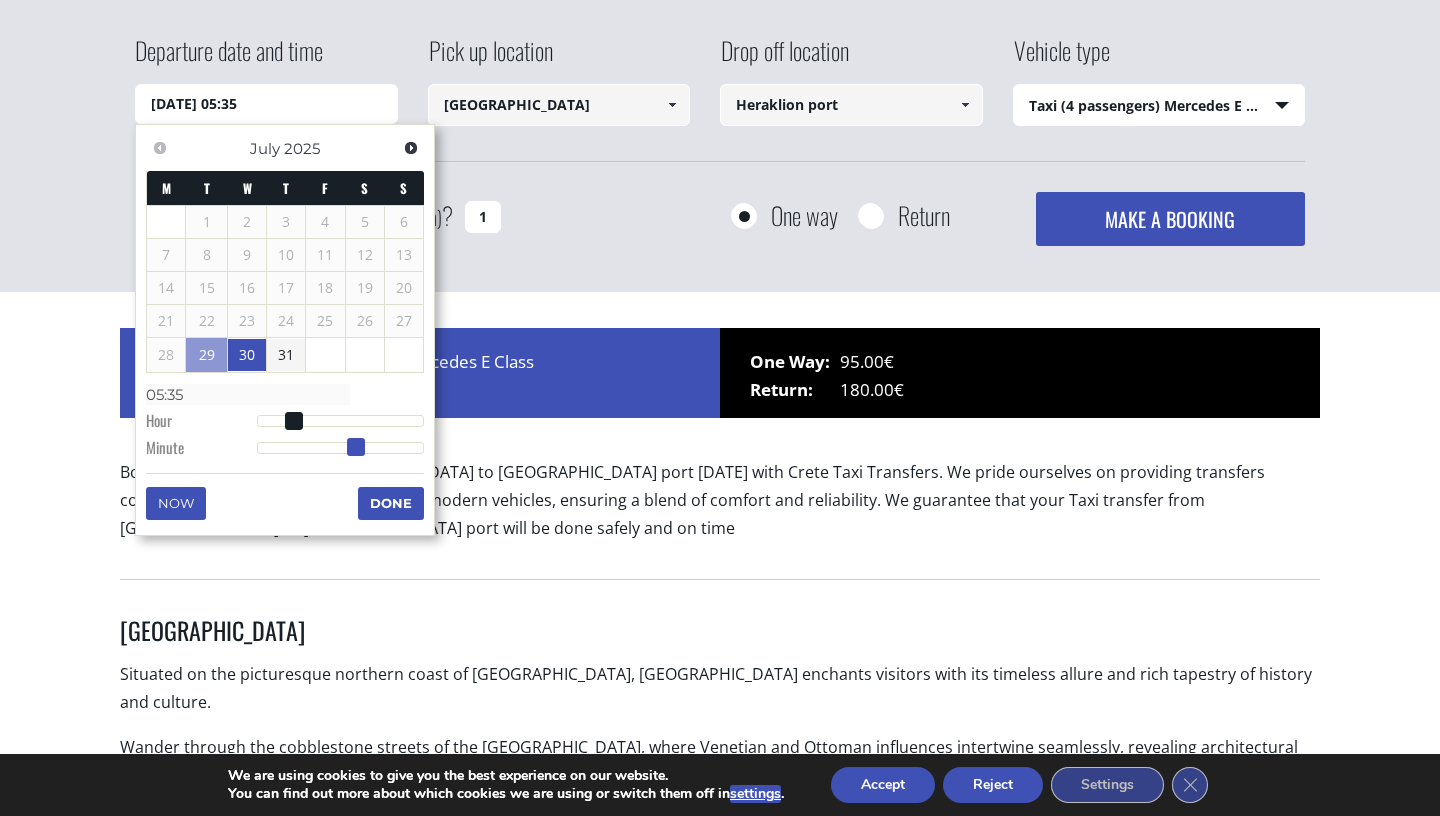 type on "30/07/2025 05:36" 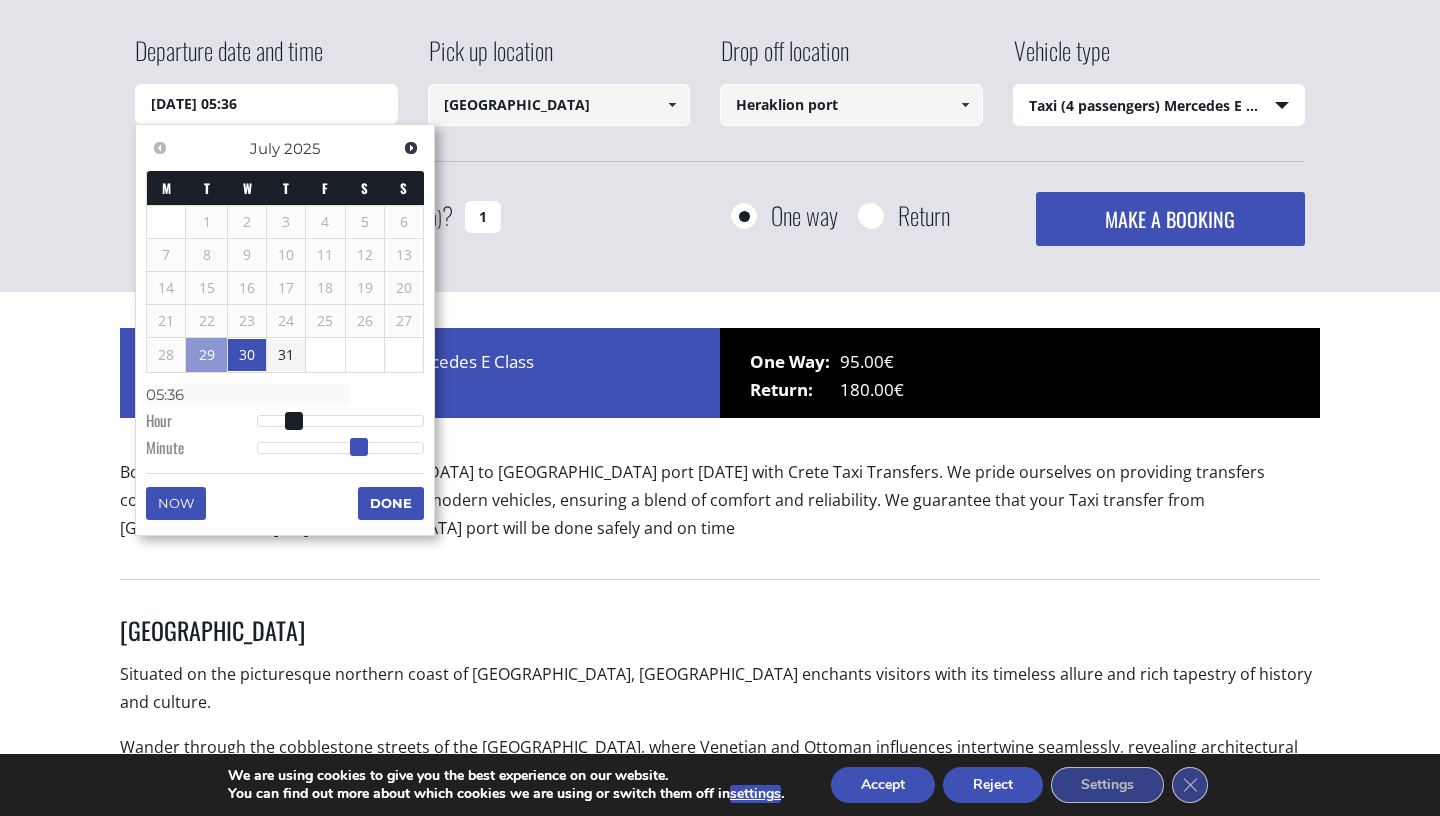 type on "30/07/2025 05:37" 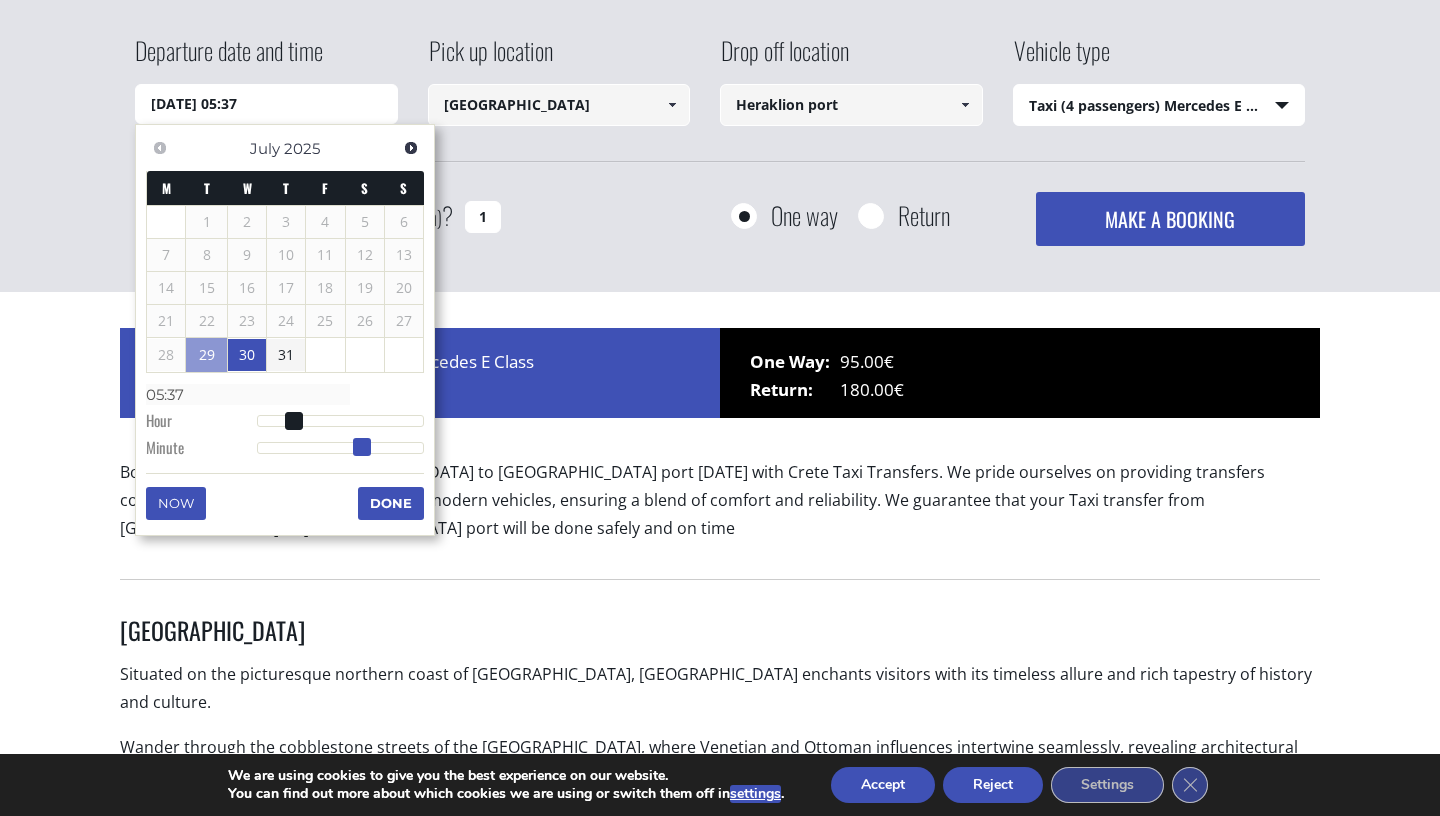 type on "30/07/2025 05:38" 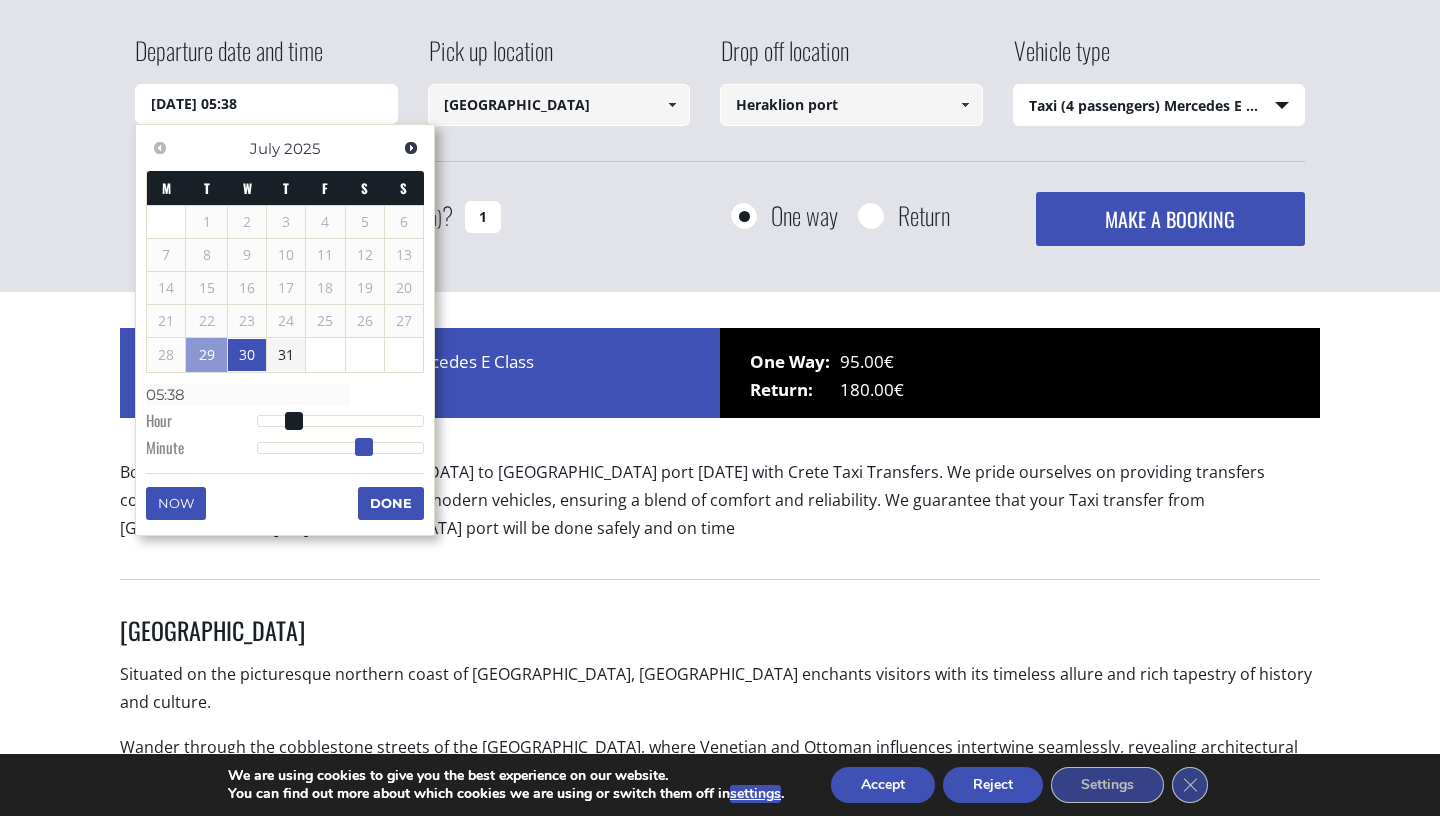 type on "30/07/2025 05:39" 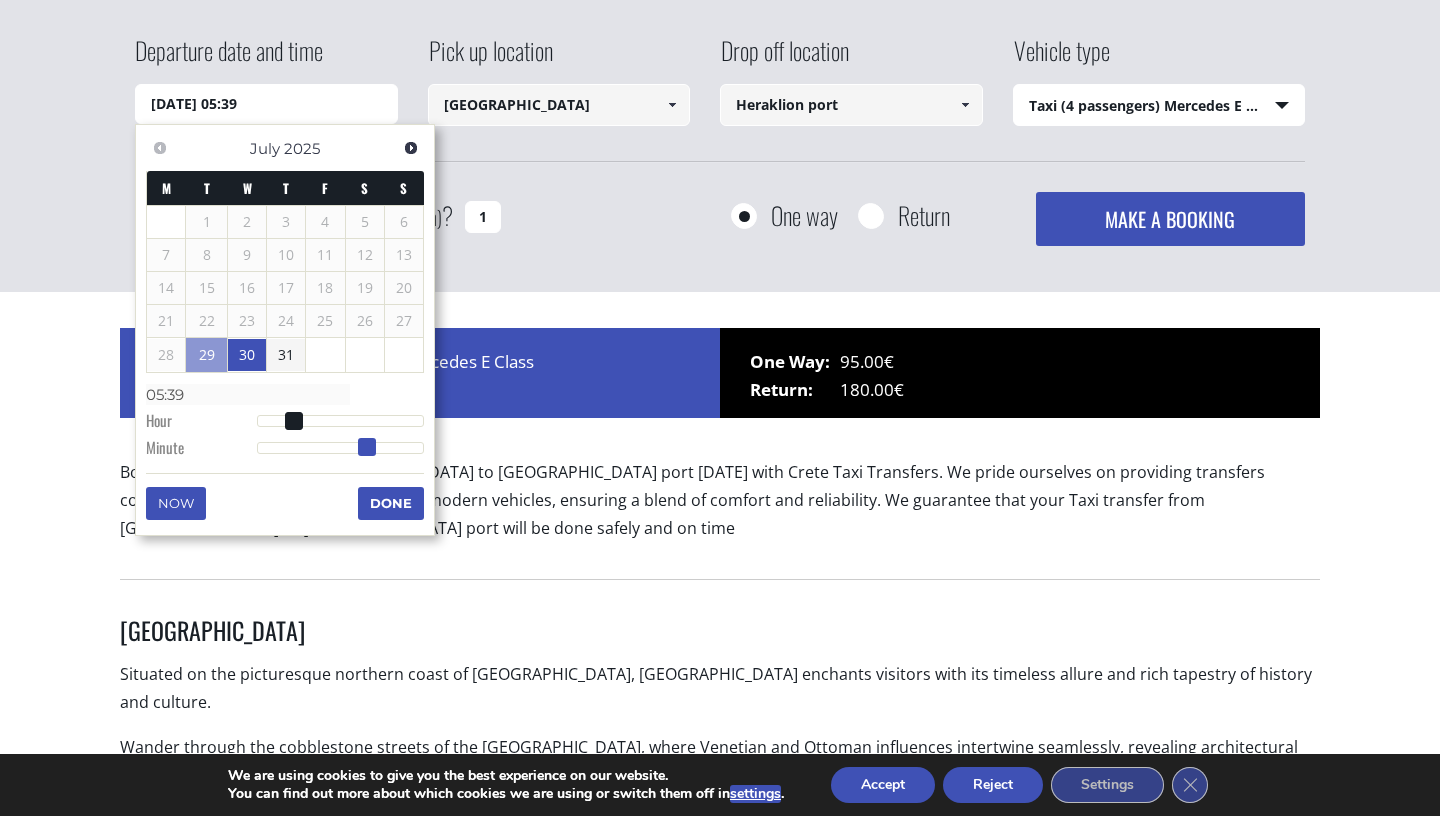type on "30/07/2025 05:40" 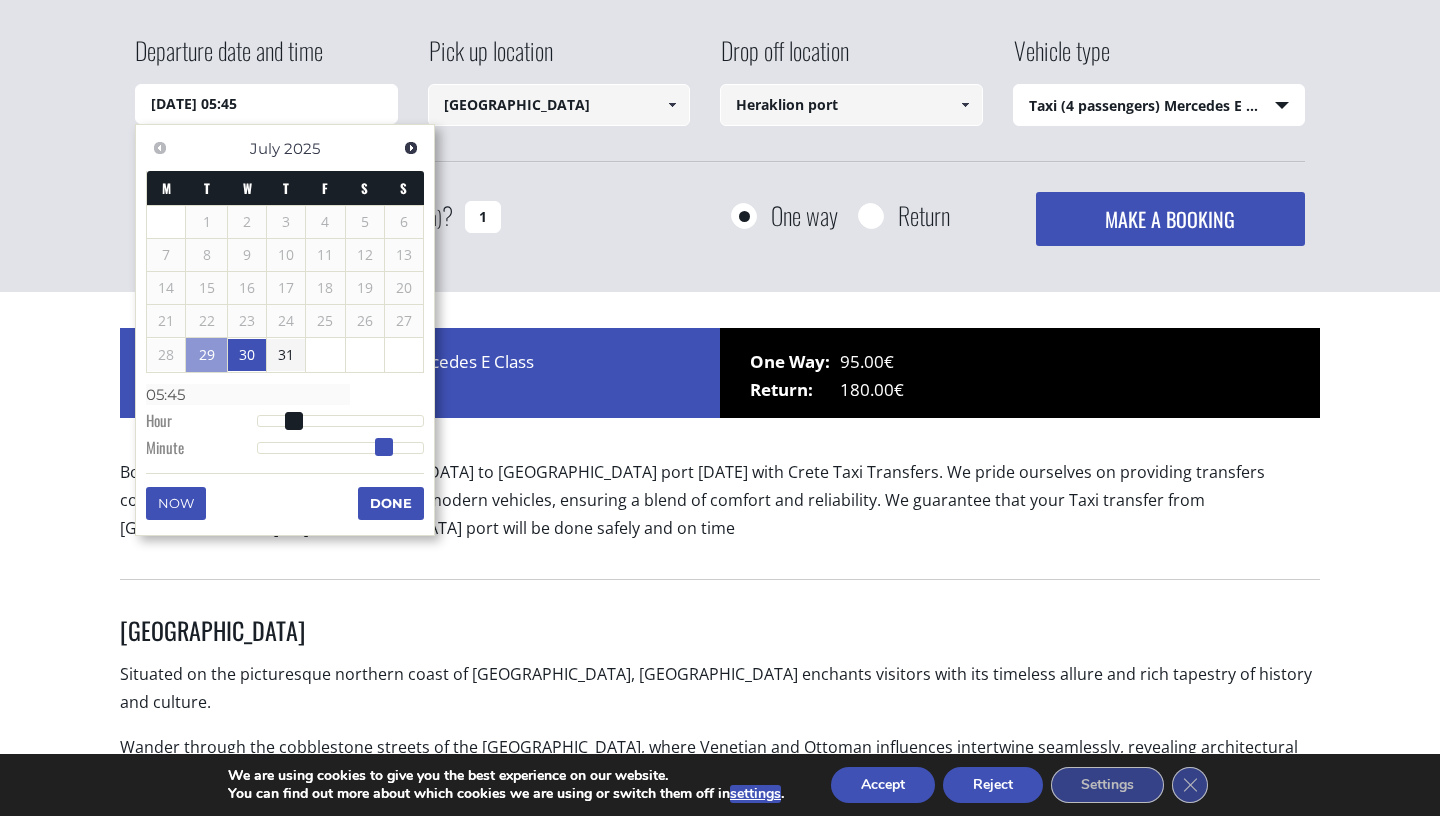 drag, startPoint x: 342, startPoint y: 448, endPoint x: 384, endPoint y: 454, distance: 42.426407 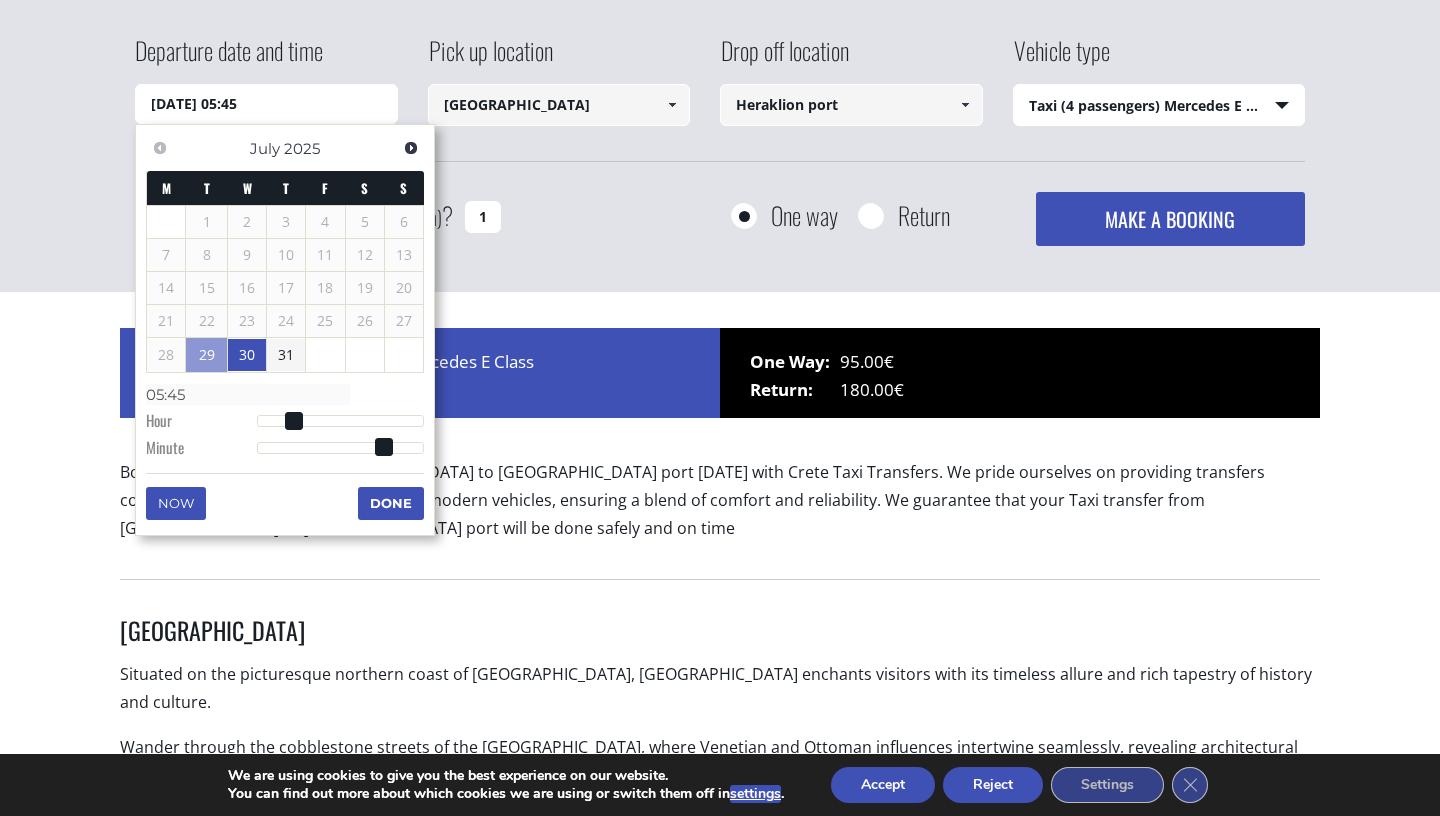 click on "Done" at bounding box center (391, 503) 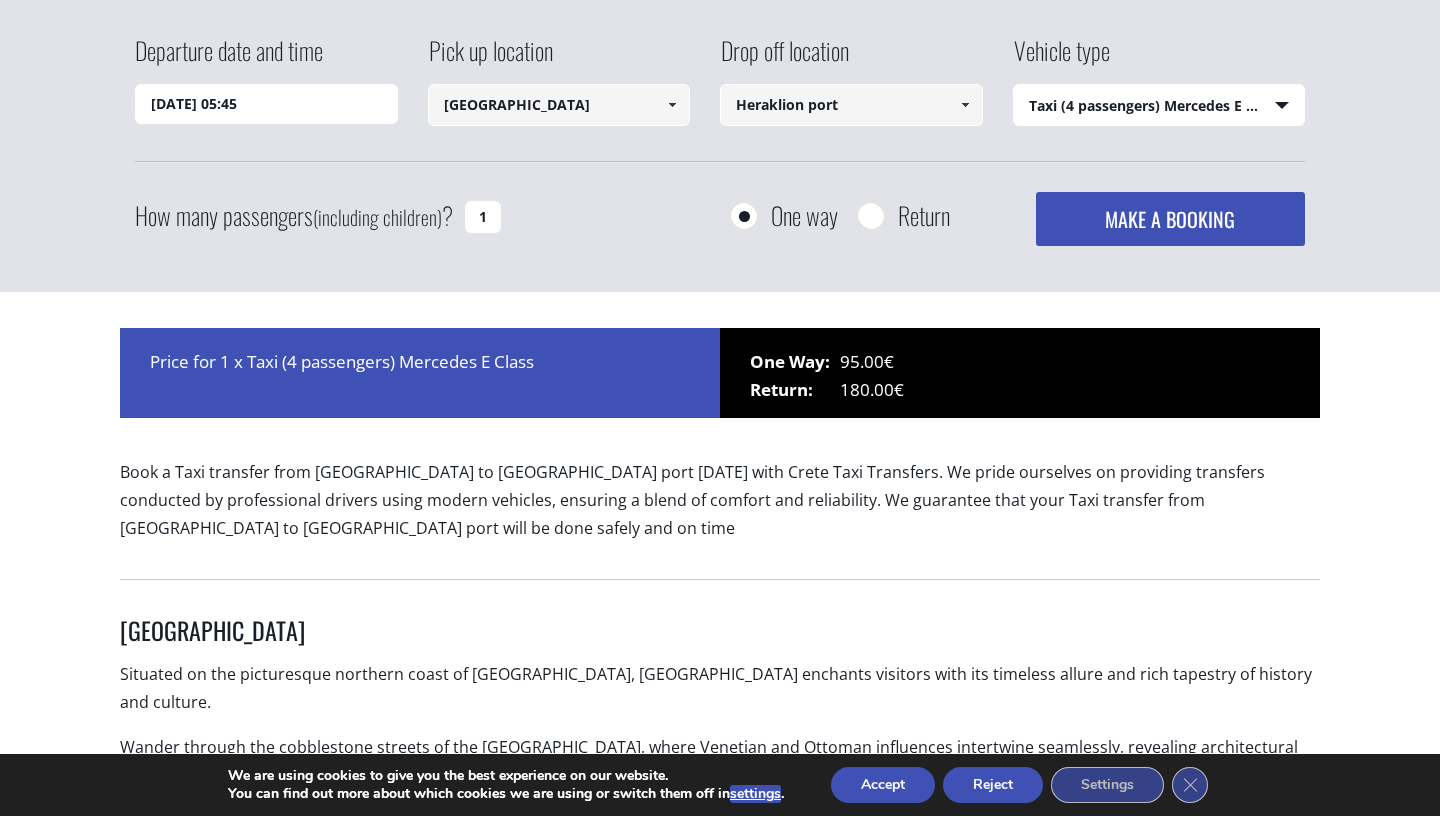 click on "[GEOGRAPHIC_DATA]" at bounding box center (559, 105) 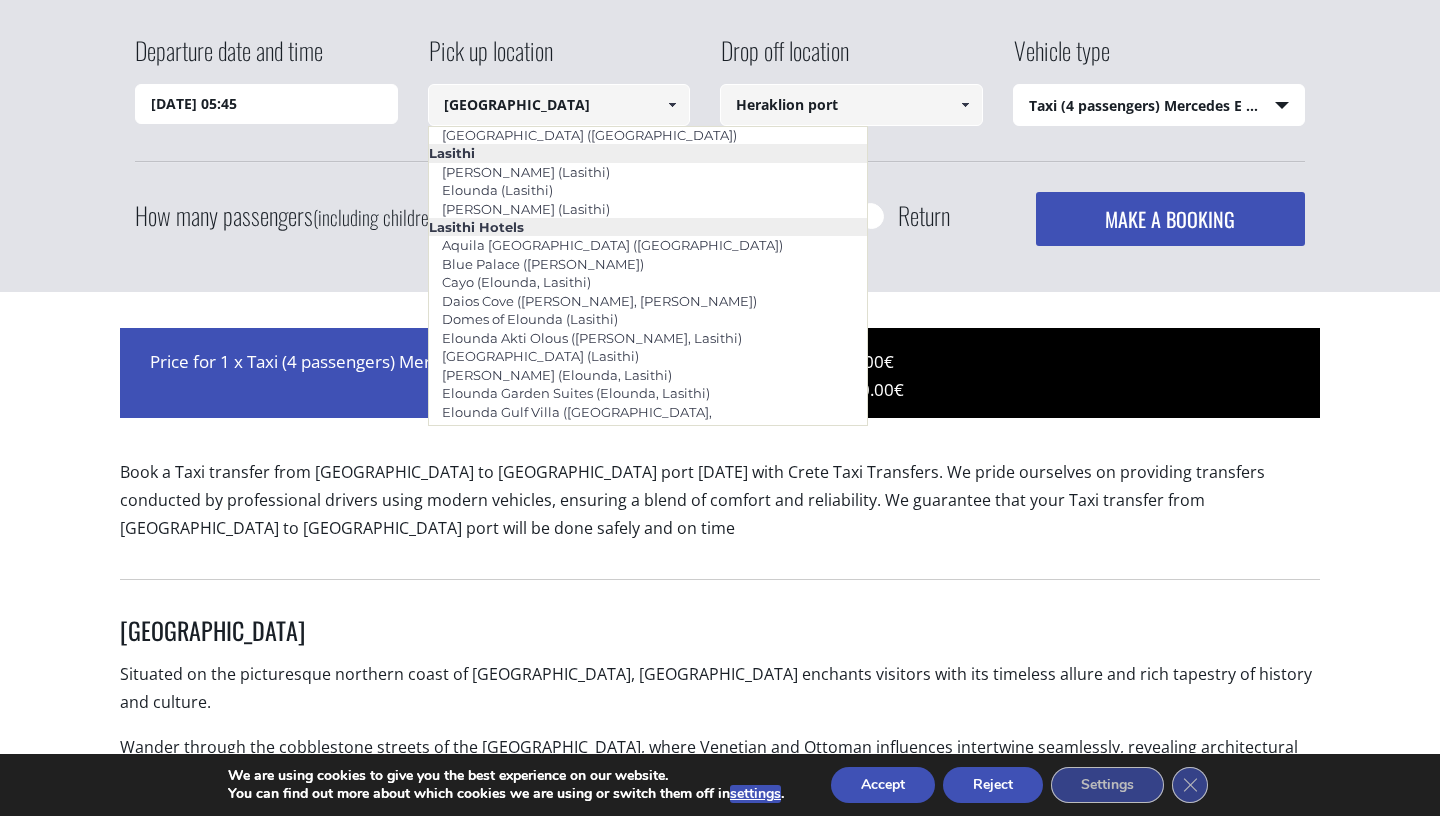 scroll, scrollTop: 2774, scrollLeft: 0, axis: vertical 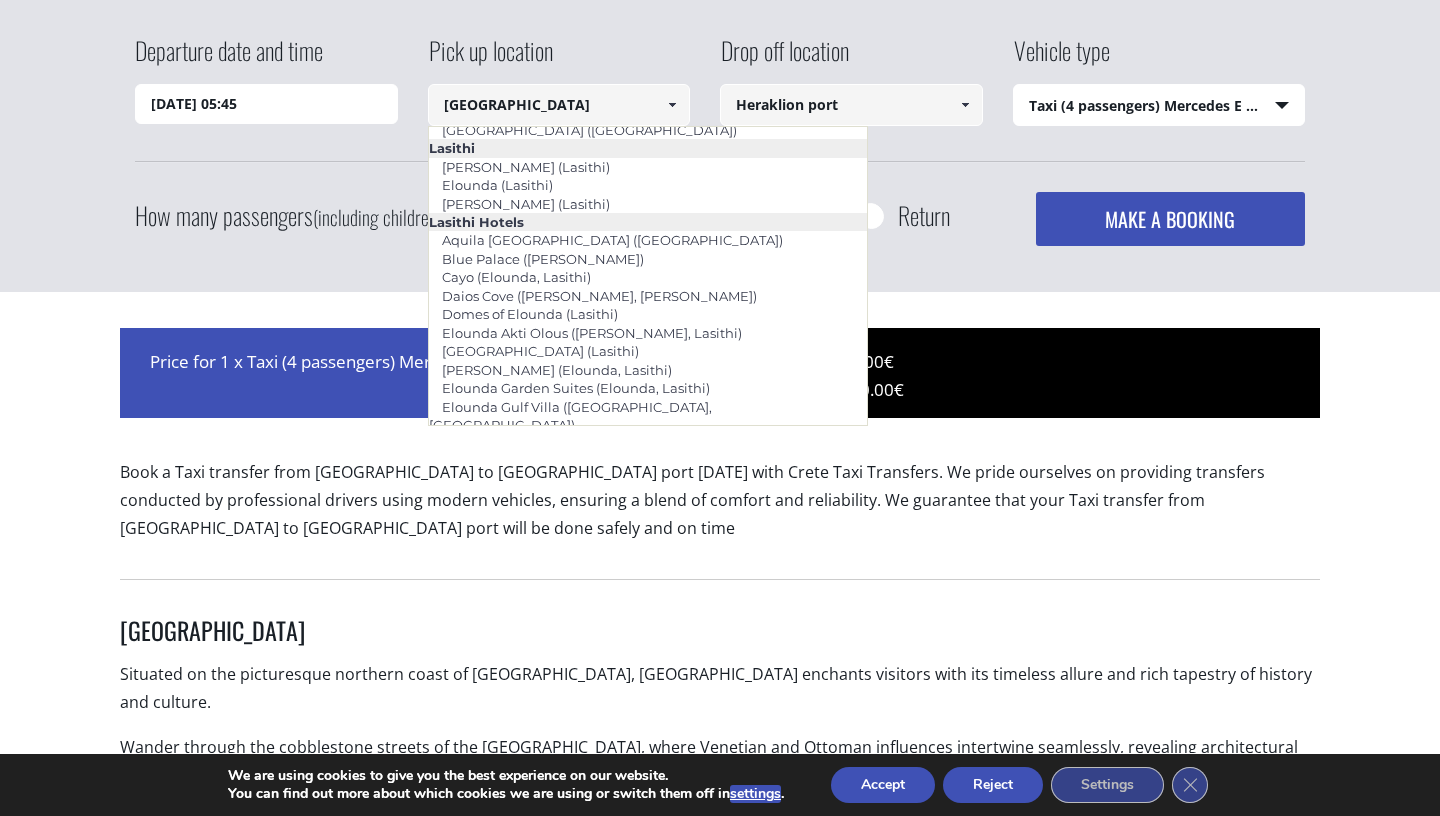 click on "[GEOGRAPHIC_DATA]" at bounding box center (648, 849) 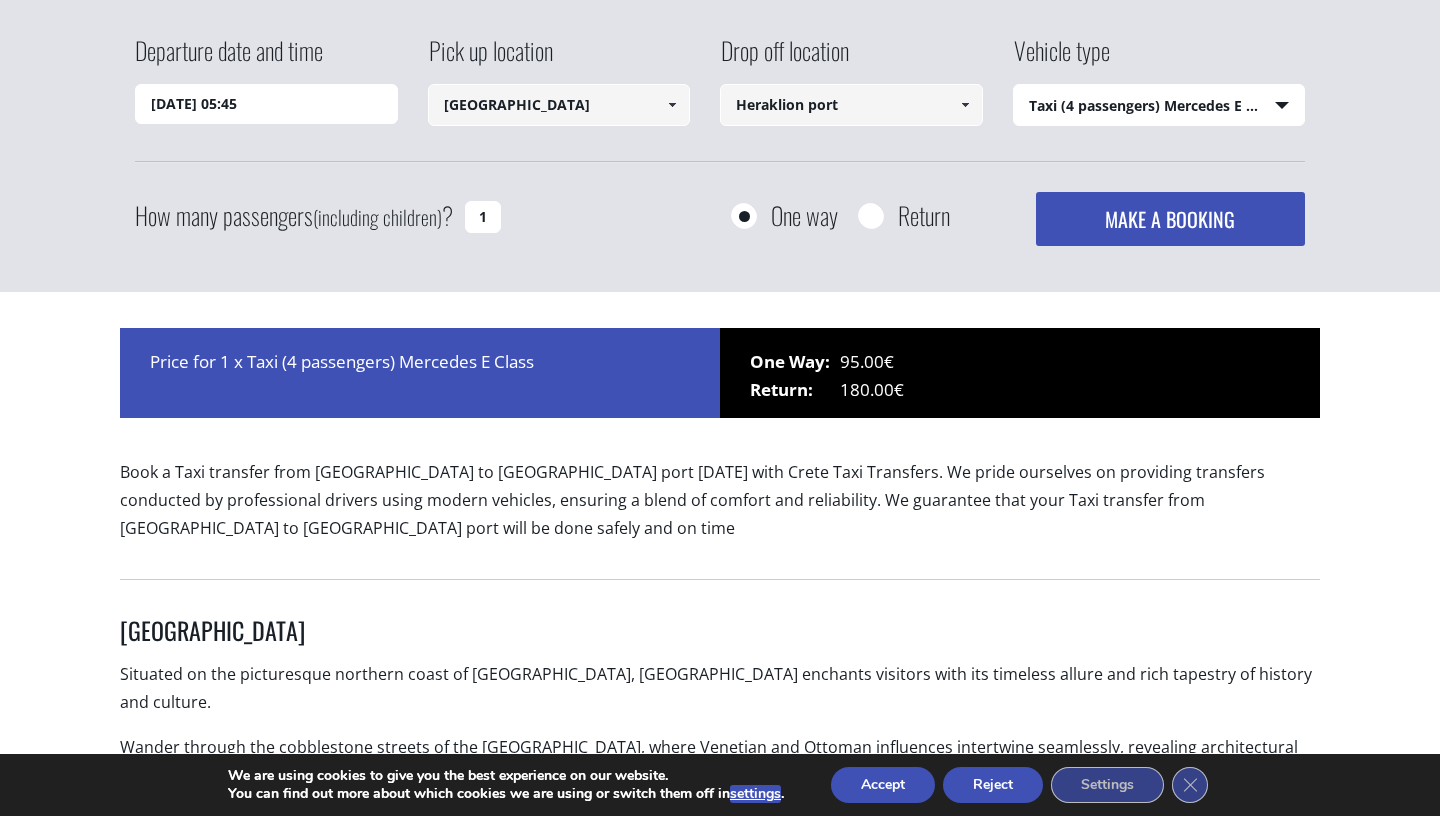 click at bounding box center (672, 105) 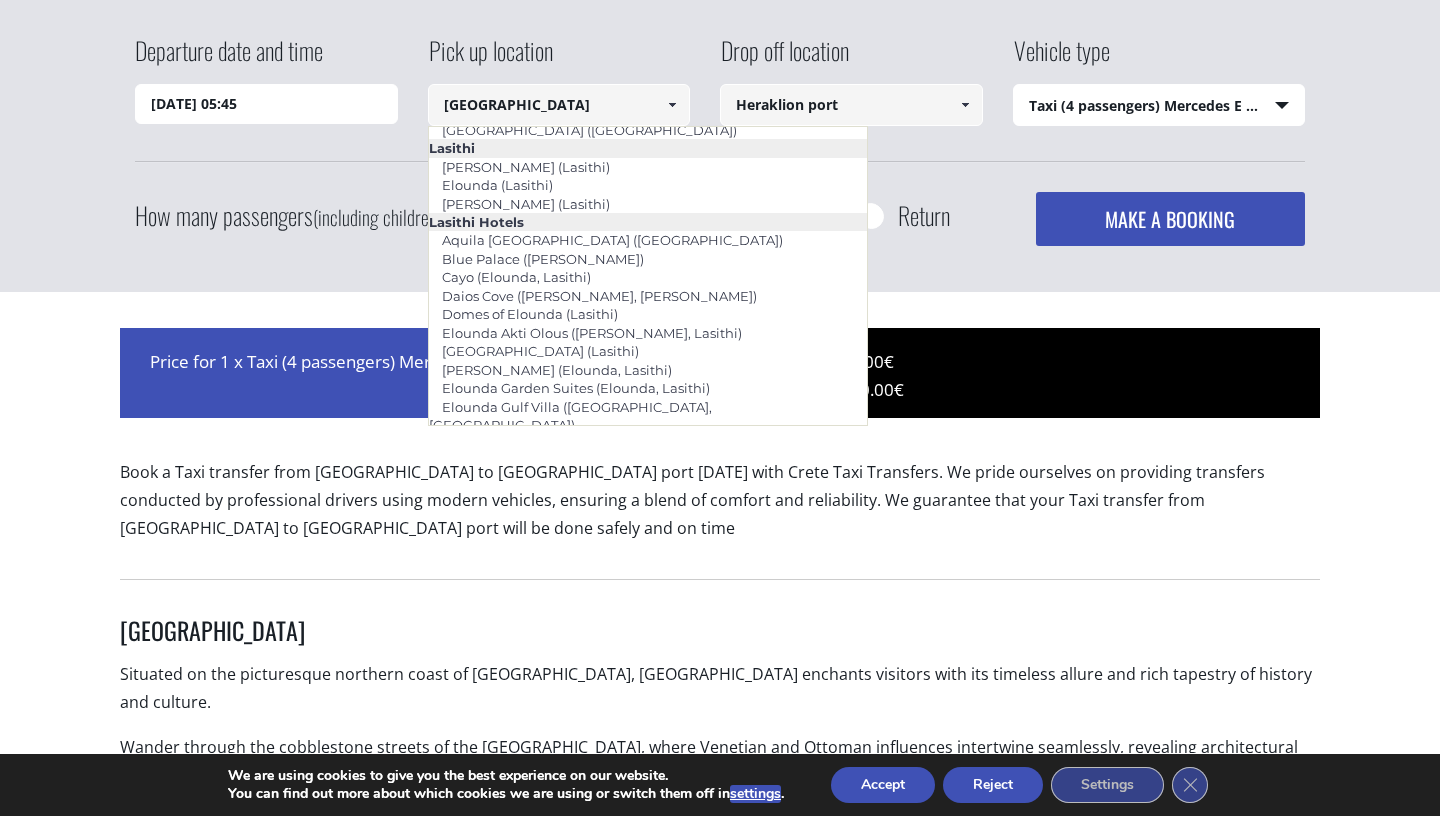 scroll, scrollTop: 2770, scrollLeft: 0, axis: vertical 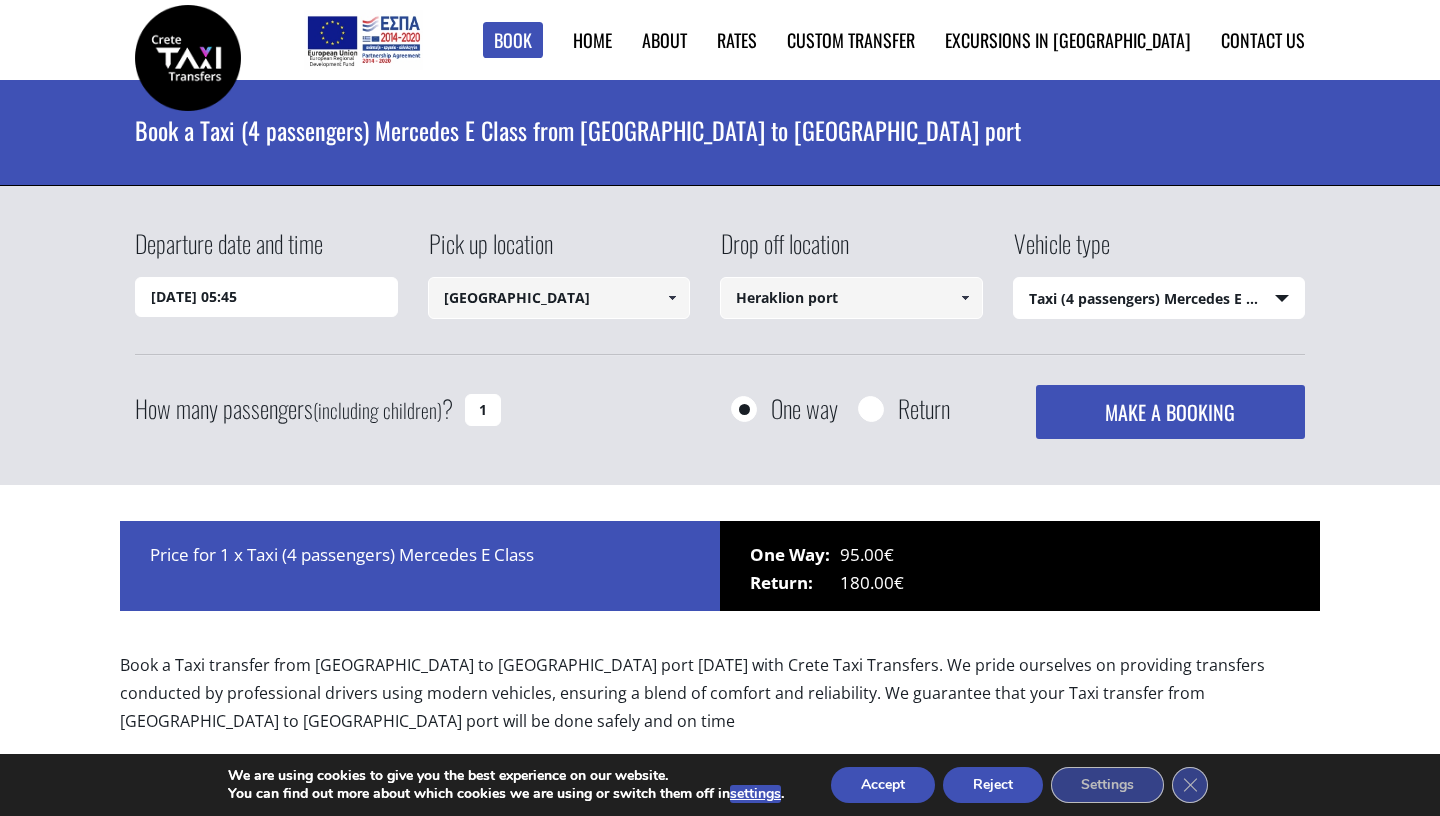 click on "MAKE A BOOKING" at bounding box center (1170, 412) 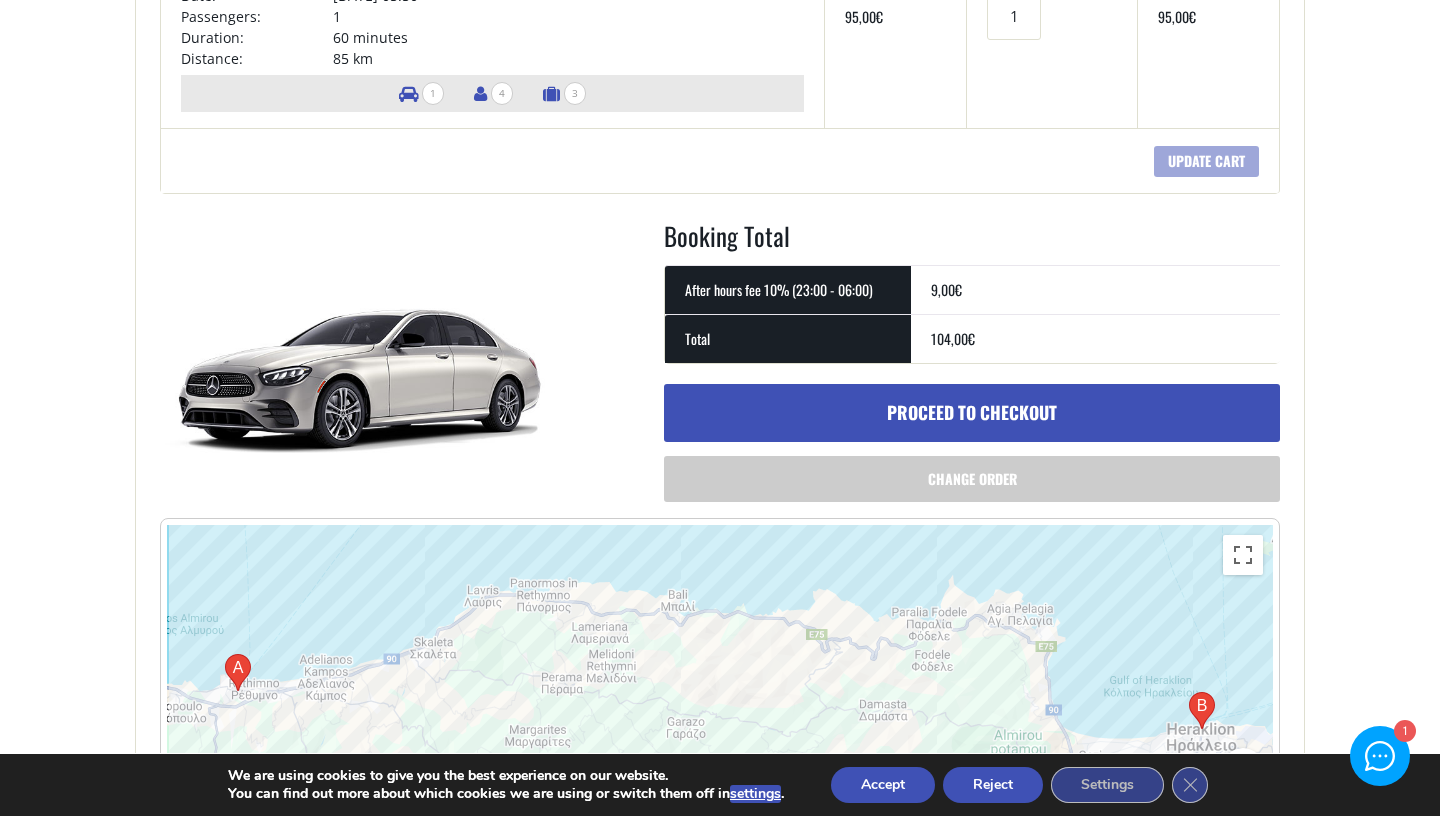 scroll, scrollTop: 520, scrollLeft: 0, axis: vertical 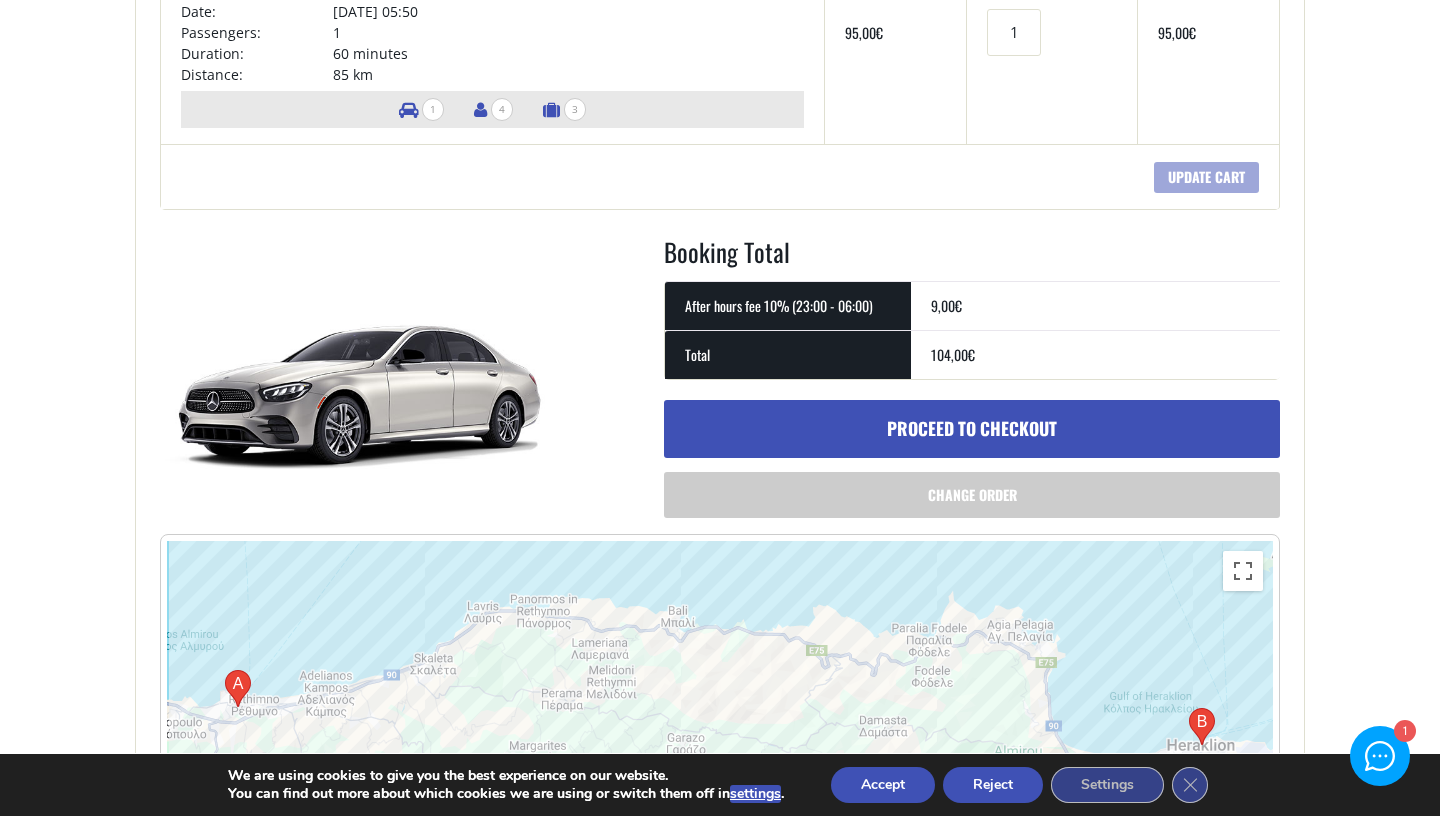 click on "Proceed to checkout" at bounding box center (972, 429) 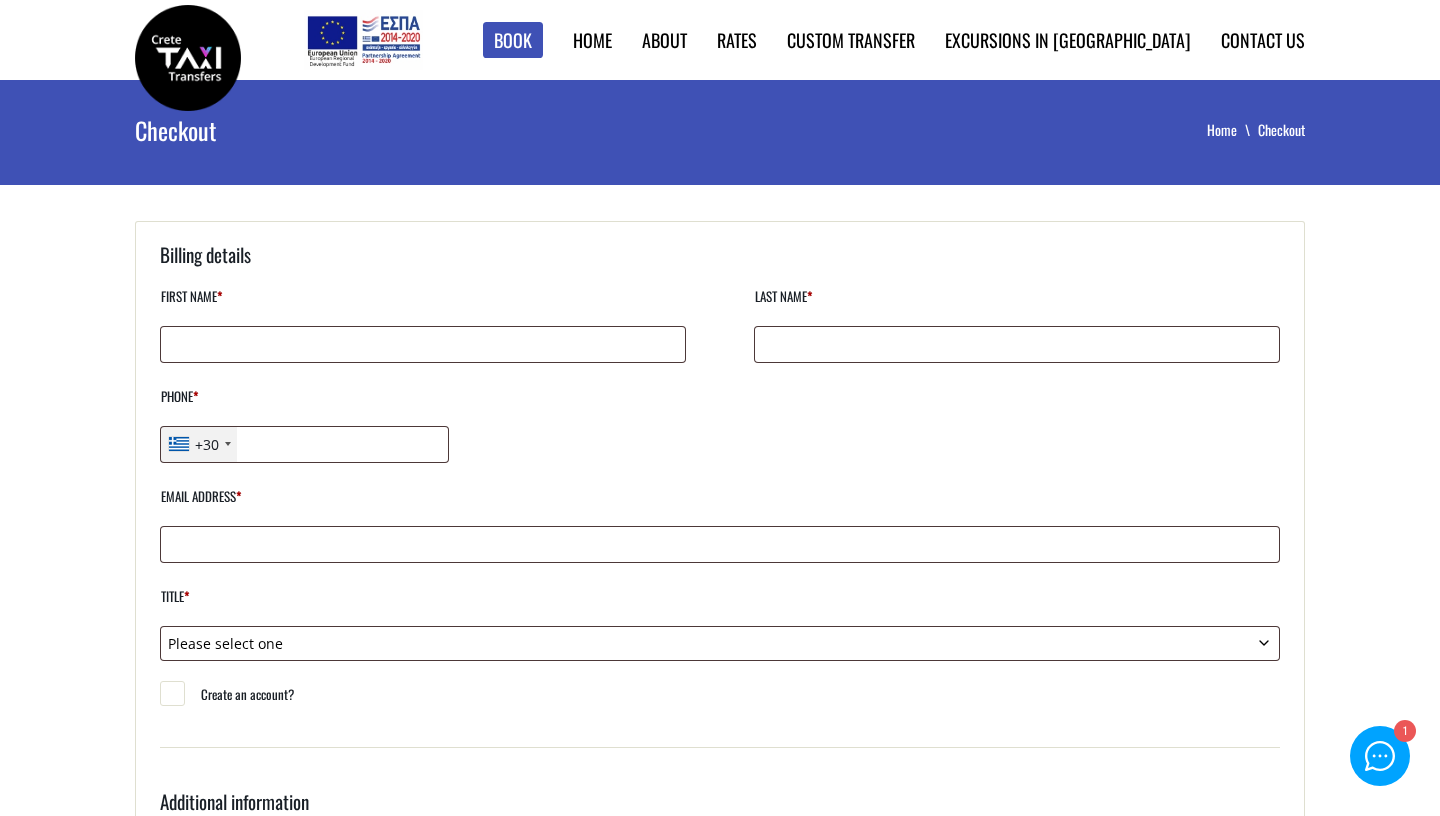 scroll, scrollTop: 0, scrollLeft: 0, axis: both 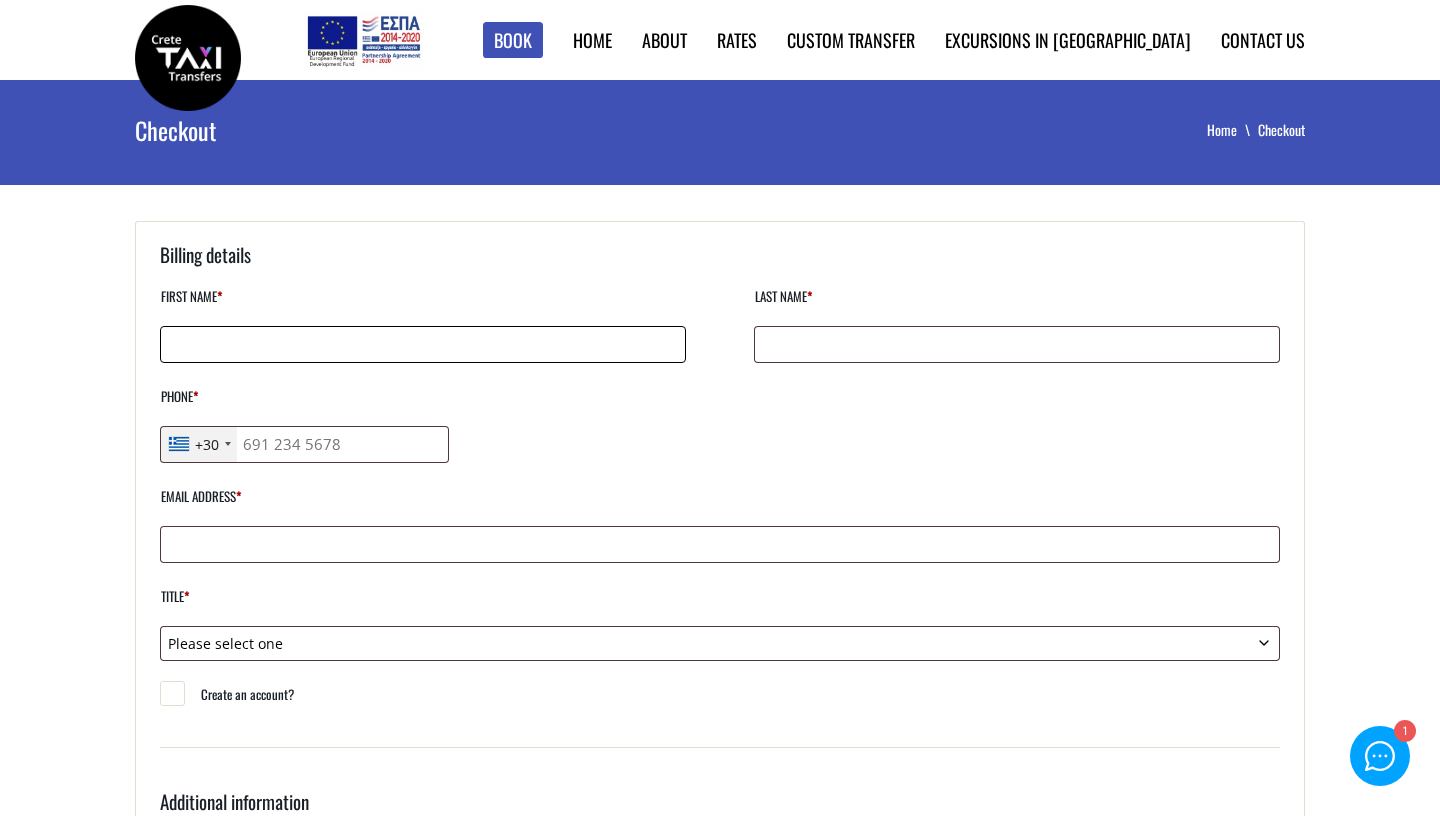 click on "First name  *" at bounding box center [423, 344] 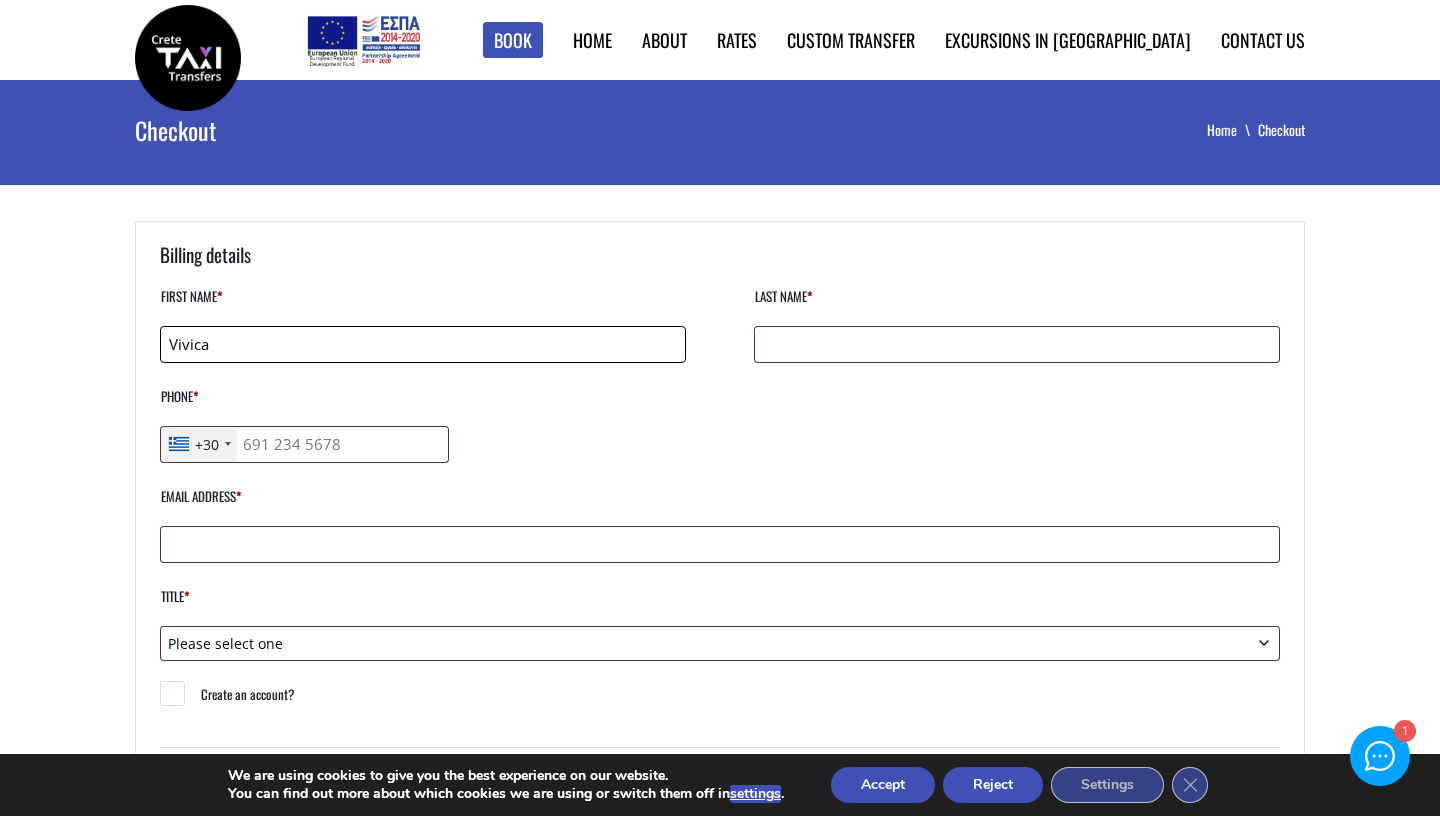 type on "Vivica" 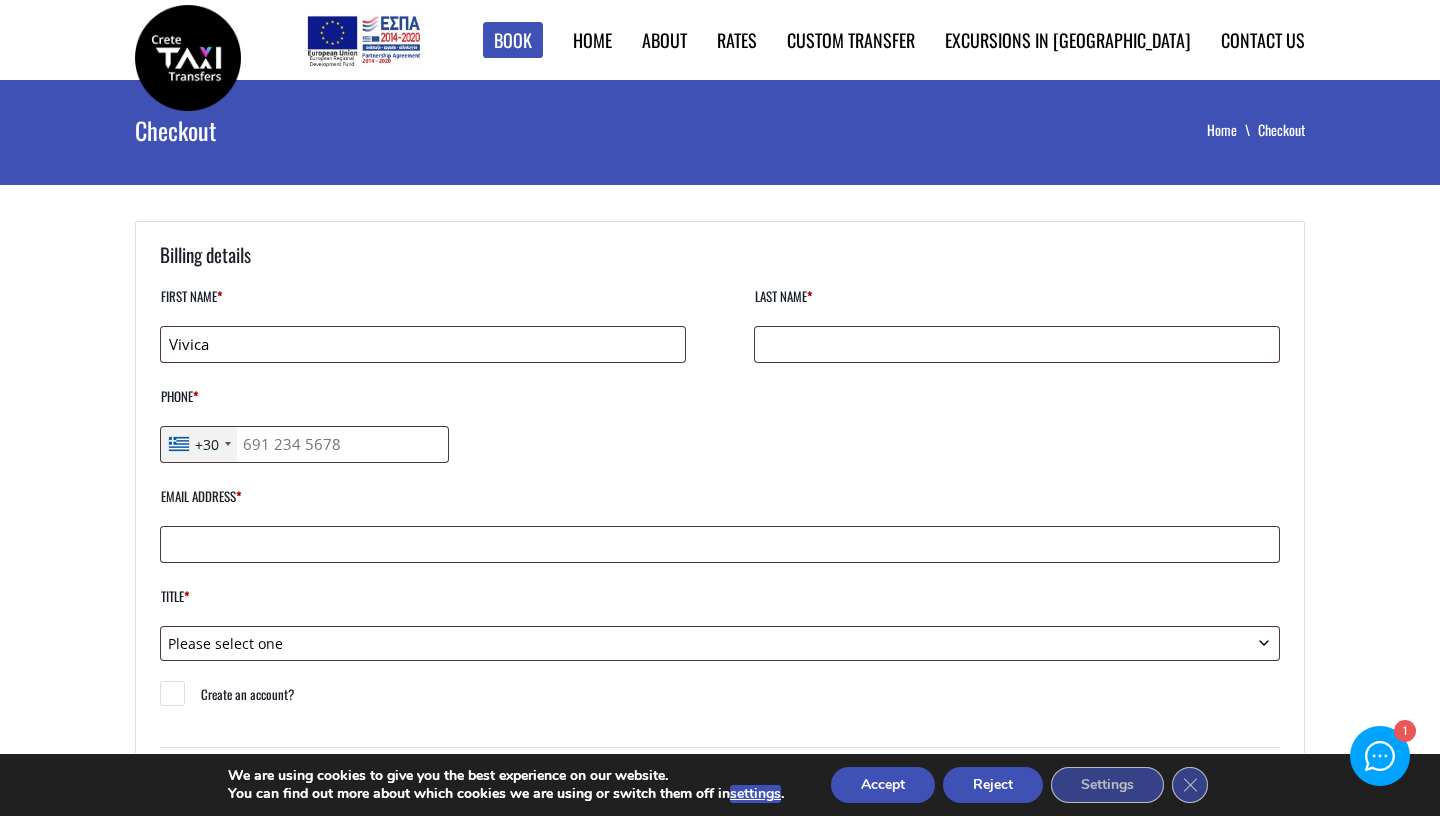 click on "First name  * [PERSON_NAME] Last name  * Phone  * +30 [GEOGRAPHIC_DATA] +1 [GEOGRAPHIC_DATA] +44 [GEOGRAPHIC_DATA] ([GEOGRAPHIC_DATA][GEOGRAPHIC_DATA]‬‎) +93 [GEOGRAPHIC_DATA] ([GEOGRAPHIC_DATA]) +355 [GEOGRAPHIC_DATA] (‫[GEOGRAPHIC_DATA]‬‎) +213 [US_STATE] +1 [GEOGRAPHIC_DATA] +376 [GEOGRAPHIC_DATA] +244 [GEOGRAPHIC_DATA] +1 [GEOGRAPHIC_DATA] +1 [GEOGRAPHIC_DATA] +54 [GEOGRAPHIC_DATA] ([GEOGRAPHIC_DATA]) +374 [GEOGRAPHIC_DATA] +297 [GEOGRAPHIC_DATA] +61 [GEOGRAPHIC_DATA] ([GEOGRAPHIC_DATA]) +43 [GEOGRAPHIC_DATA] ([GEOGRAPHIC_DATA]) +994 [GEOGRAPHIC_DATA] +1 [GEOGRAPHIC_DATA] (‫[GEOGRAPHIC_DATA]‬‎) +973 [GEOGRAPHIC_DATA] ([GEOGRAPHIC_DATA]) +880 [GEOGRAPHIC_DATA] +1 [GEOGRAPHIC_DATA] ([GEOGRAPHIC_DATA]) +375 [GEOGRAPHIC_DATA] ([GEOGRAPHIC_DATA]) +32 [GEOGRAPHIC_DATA] +501 [GEOGRAPHIC_DATA] ([GEOGRAPHIC_DATA]) +229 [GEOGRAPHIC_DATA] +1 [GEOGRAPHIC_DATA] (འབྲུག) +975 [GEOGRAPHIC_DATA] +591 [GEOGRAPHIC_DATA] ([GEOGRAPHIC_DATA]) +387 [GEOGRAPHIC_DATA] +267 [GEOGRAPHIC_DATA] ([GEOGRAPHIC_DATA]) +55 [GEOGRAPHIC_DATA] +246 [GEOGRAPHIC_DATA] +1 [GEOGRAPHIC_DATA] +673 [GEOGRAPHIC_DATA] ([GEOGRAPHIC_DATA]) +359 [GEOGRAPHIC_DATA] +226 [GEOGRAPHIC_DATA] ([GEOGRAPHIC_DATA]) +257 [GEOGRAPHIC_DATA] (កម្ពុជា) +855 [GEOGRAPHIC_DATA] ([GEOGRAPHIC_DATA]) +237 [GEOGRAPHIC_DATA] +1 [GEOGRAPHIC_DATA] ([GEOGRAPHIC_DATA]) +238 [GEOGRAPHIC_DATA] +1 +236 +56" at bounding box center [720, 472] 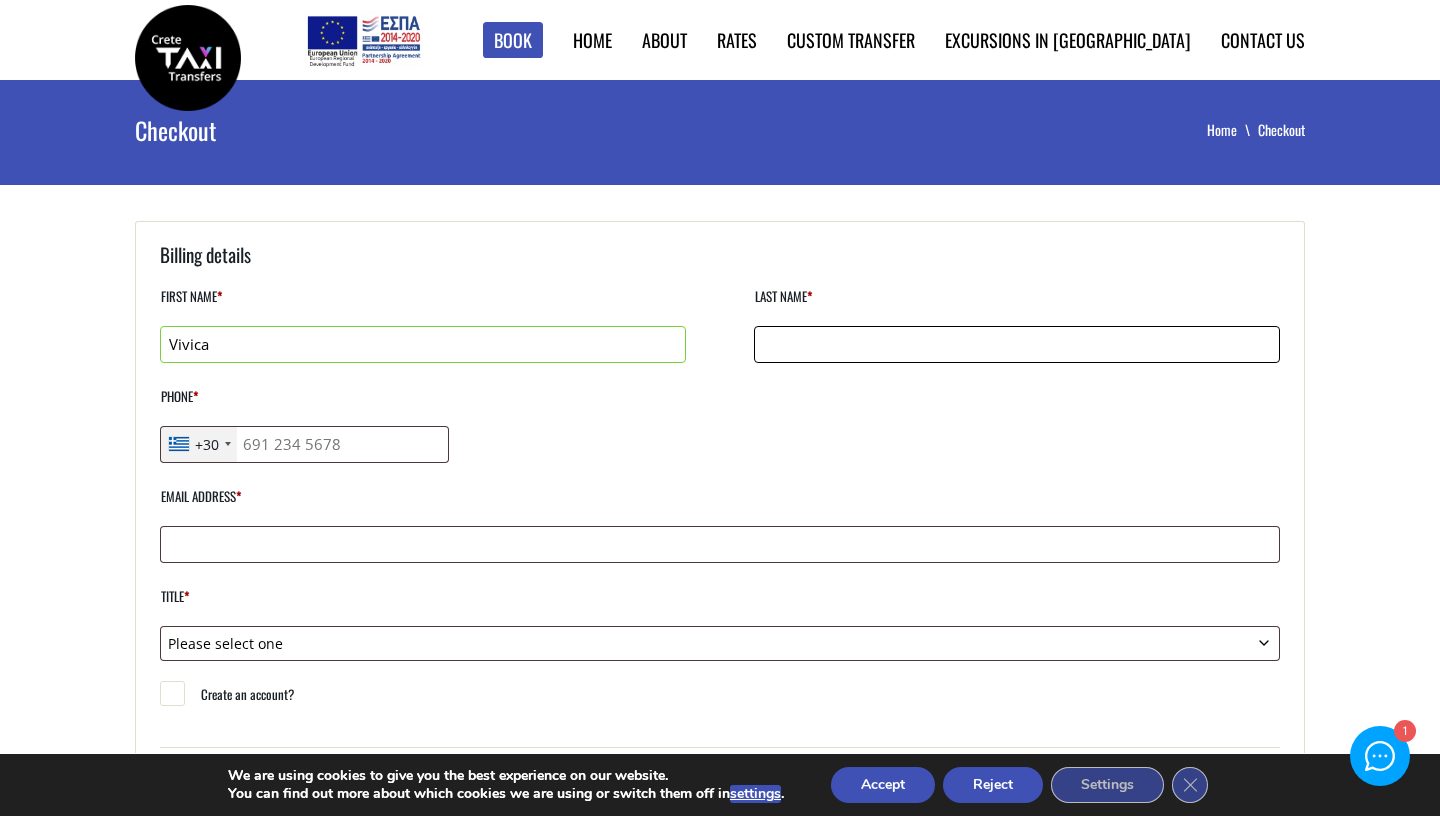 click on "Last name  *" at bounding box center (1017, 344) 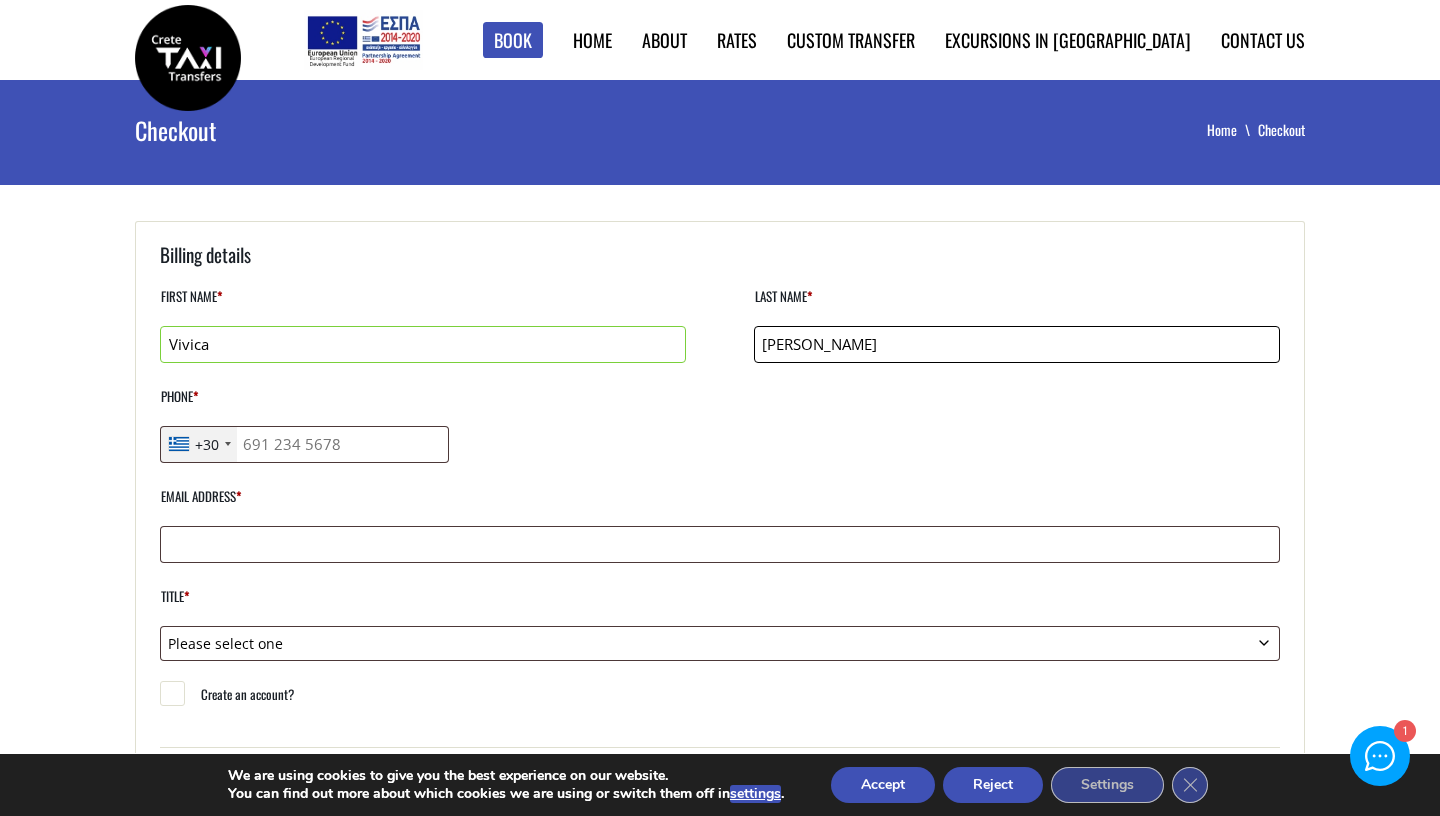 type on "[PERSON_NAME]" 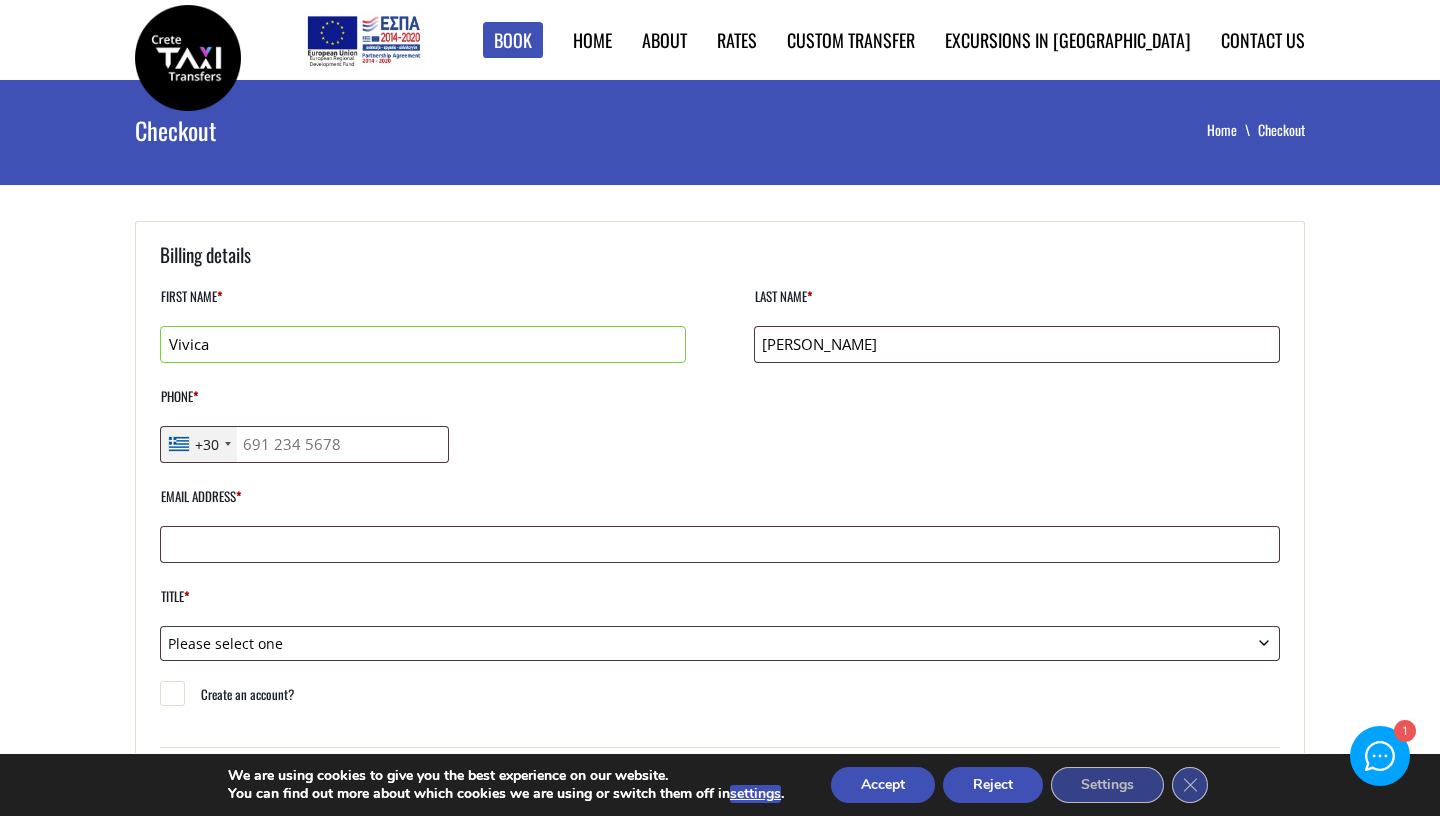 click on "First name  * [PERSON_NAME] Last name  * [PERSON_NAME] Phone  * +30 [GEOGRAPHIC_DATA] +1 [GEOGRAPHIC_DATA] +44 [GEOGRAPHIC_DATA] (‫[GEOGRAPHIC_DATA]‬‎) +93 [GEOGRAPHIC_DATA] ([GEOGRAPHIC_DATA]) +355 [GEOGRAPHIC_DATA] (‫[GEOGRAPHIC_DATA]‬‎) +213 [US_STATE] +1 [GEOGRAPHIC_DATA] +376 [GEOGRAPHIC_DATA] +244 [GEOGRAPHIC_DATA] +1 [GEOGRAPHIC_DATA] +1 [GEOGRAPHIC_DATA] +54 [GEOGRAPHIC_DATA] ([GEOGRAPHIC_DATA]) +374 [GEOGRAPHIC_DATA] +297 [GEOGRAPHIC_DATA] +61 [GEOGRAPHIC_DATA] ([GEOGRAPHIC_DATA]) +43 [GEOGRAPHIC_DATA] ([GEOGRAPHIC_DATA]) +994 [GEOGRAPHIC_DATA] +1 [GEOGRAPHIC_DATA] (‫[GEOGRAPHIC_DATA]‬‎) +973 [GEOGRAPHIC_DATA] ([GEOGRAPHIC_DATA]) +880 [GEOGRAPHIC_DATA] +1 [GEOGRAPHIC_DATA] ([GEOGRAPHIC_DATA]) +375 [GEOGRAPHIC_DATA] ([GEOGRAPHIC_DATA]) +32 [GEOGRAPHIC_DATA] +501 [GEOGRAPHIC_DATA] ([GEOGRAPHIC_DATA]) +229 [GEOGRAPHIC_DATA] +1 [GEOGRAPHIC_DATA] (འབྲུག) +975 [GEOGRAPHIC_DATA] +591 [GEOGRAPHIC_DATA] ([GEOGRAPHIC_DATA]) +387 [GEOGRAPHIC_DATA] +267 [GEOGRAPHIC_DATA] ([GEOGRAPHIC_DATA]) +55 [GEOGRAPHIC_DATA] +246 [GEOGRAPHIC_DATA] +1 [GEOGRAPHIC_DATA] +673 [GEOGRAPHIC_DATA] ([GEOGRAPHIC_DATA]) +359 [GEOGRAPHIC_DATA] +226 [GEOGRAPHIC_DATA] ([GEOGRAPHIC_DATA]) +257 [GEOGRAPHIC_DATA] (កម្ពុជា) +855 [GEOGRAPHIC_DATA] ([GEOGRAPHIC_DATA]) +237 [GEOGRAPHIC_DATA] +1 [GEOGRAPHIC_DATA] ([GEOGRAPHIC_DATA]) +238 [GEOGRAPHIC_DATA] +1" at bounding box center (720, 472) 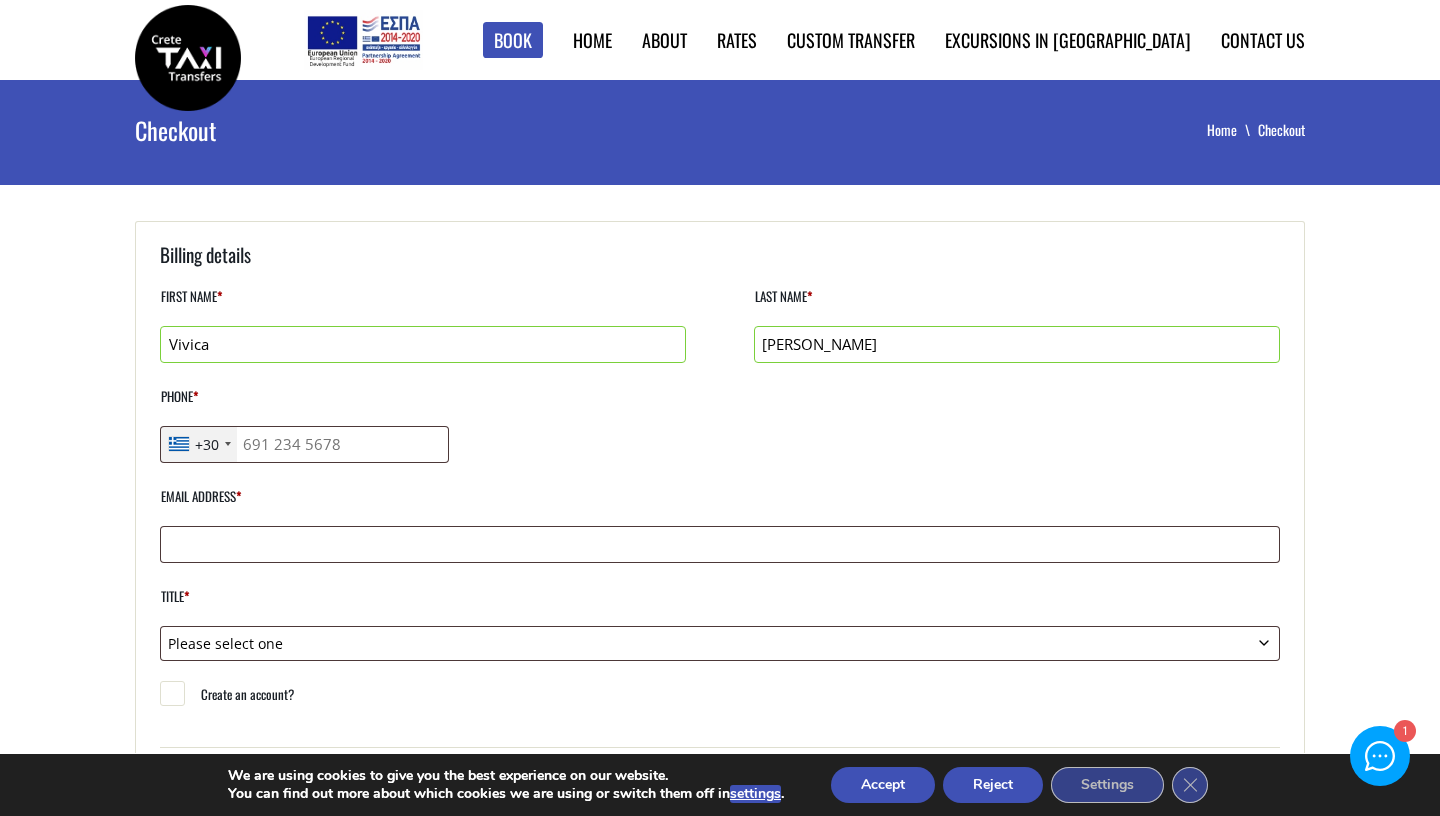 click on "+30" at bounding box center [207, 444] 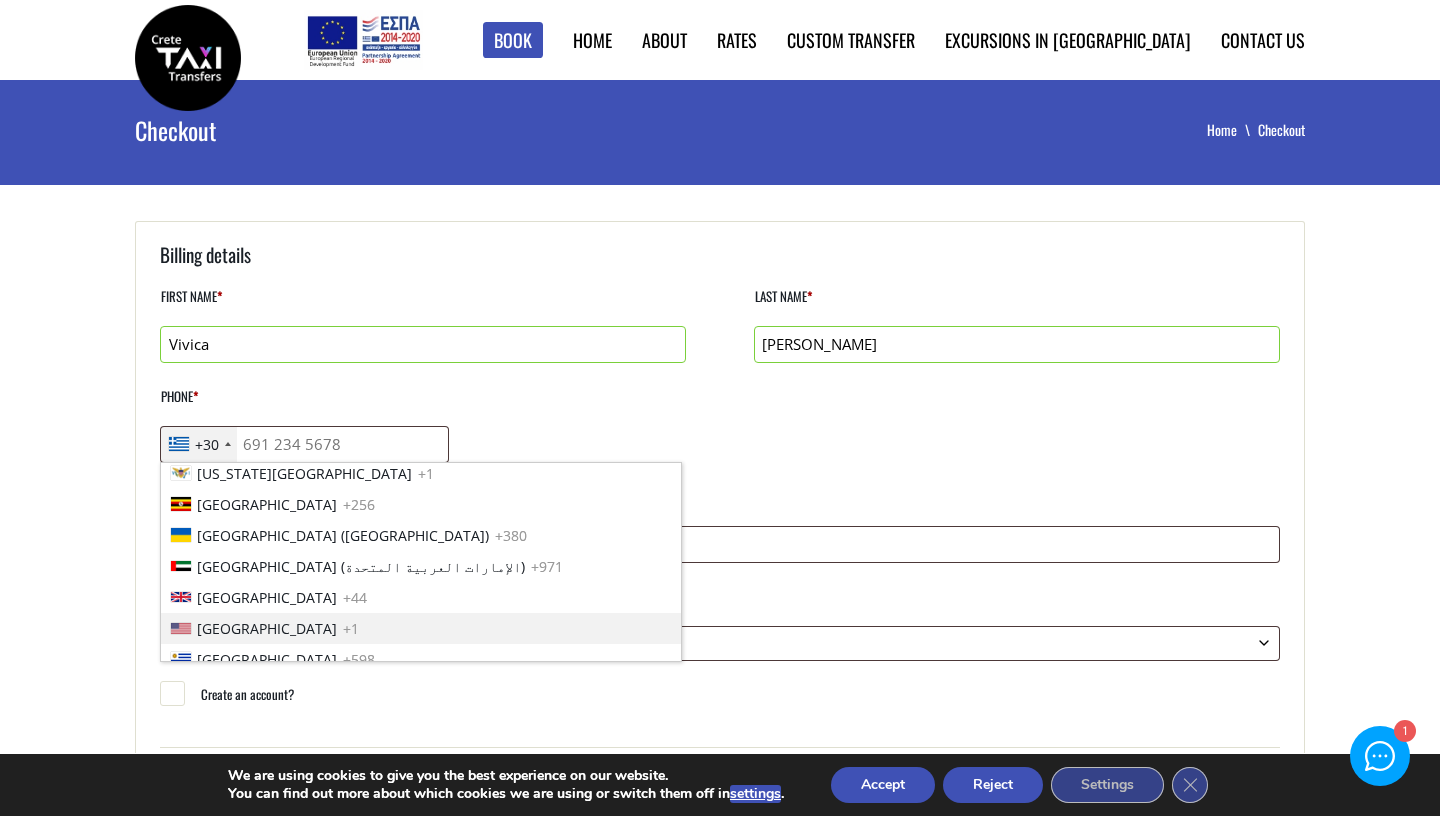 scroll, scrollTop: 6848, scrollLeft: 0, axis: vertical 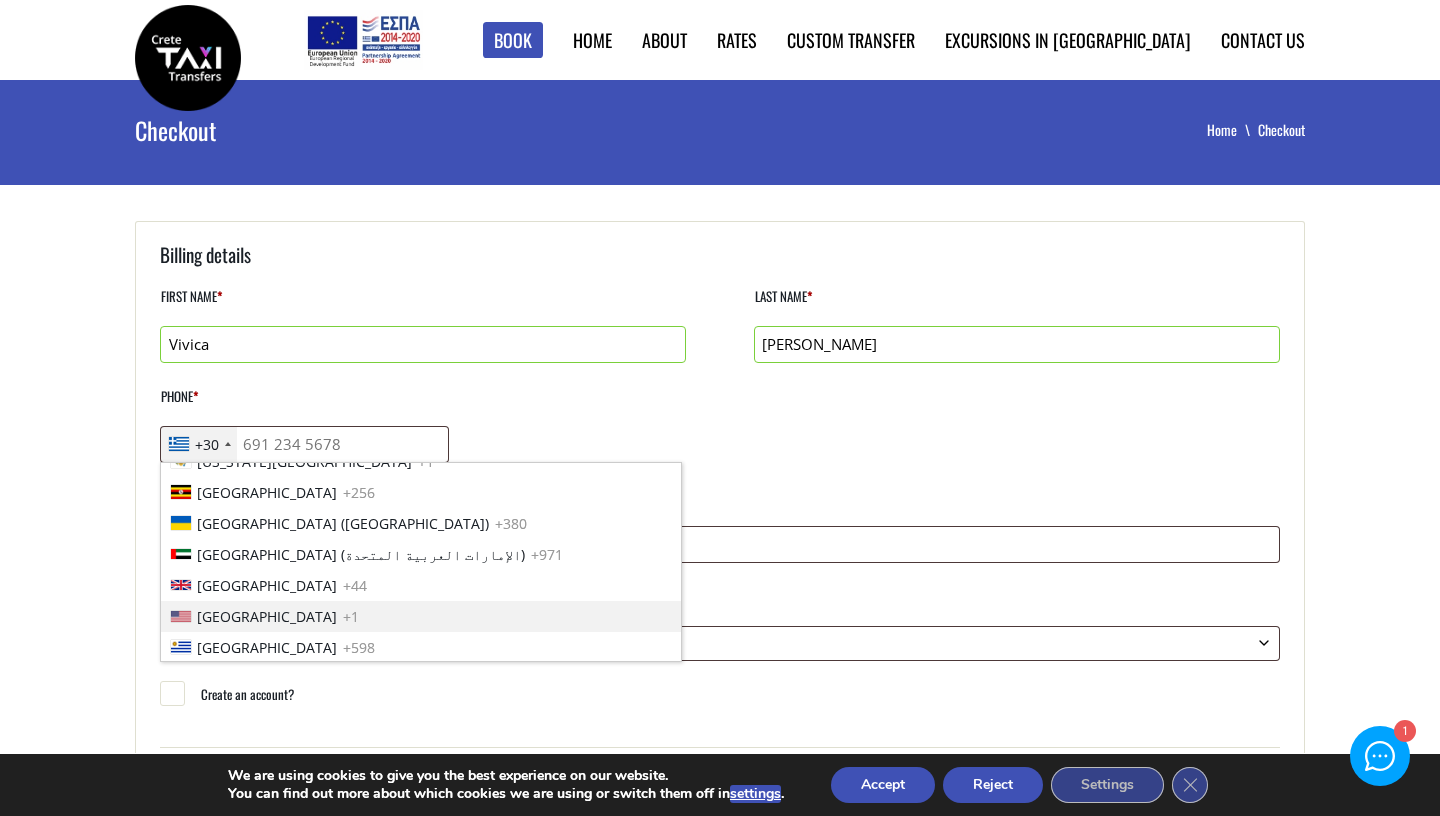 click on "[GEOGRAPHIC_DATA]" at bounding box center (267, 616) 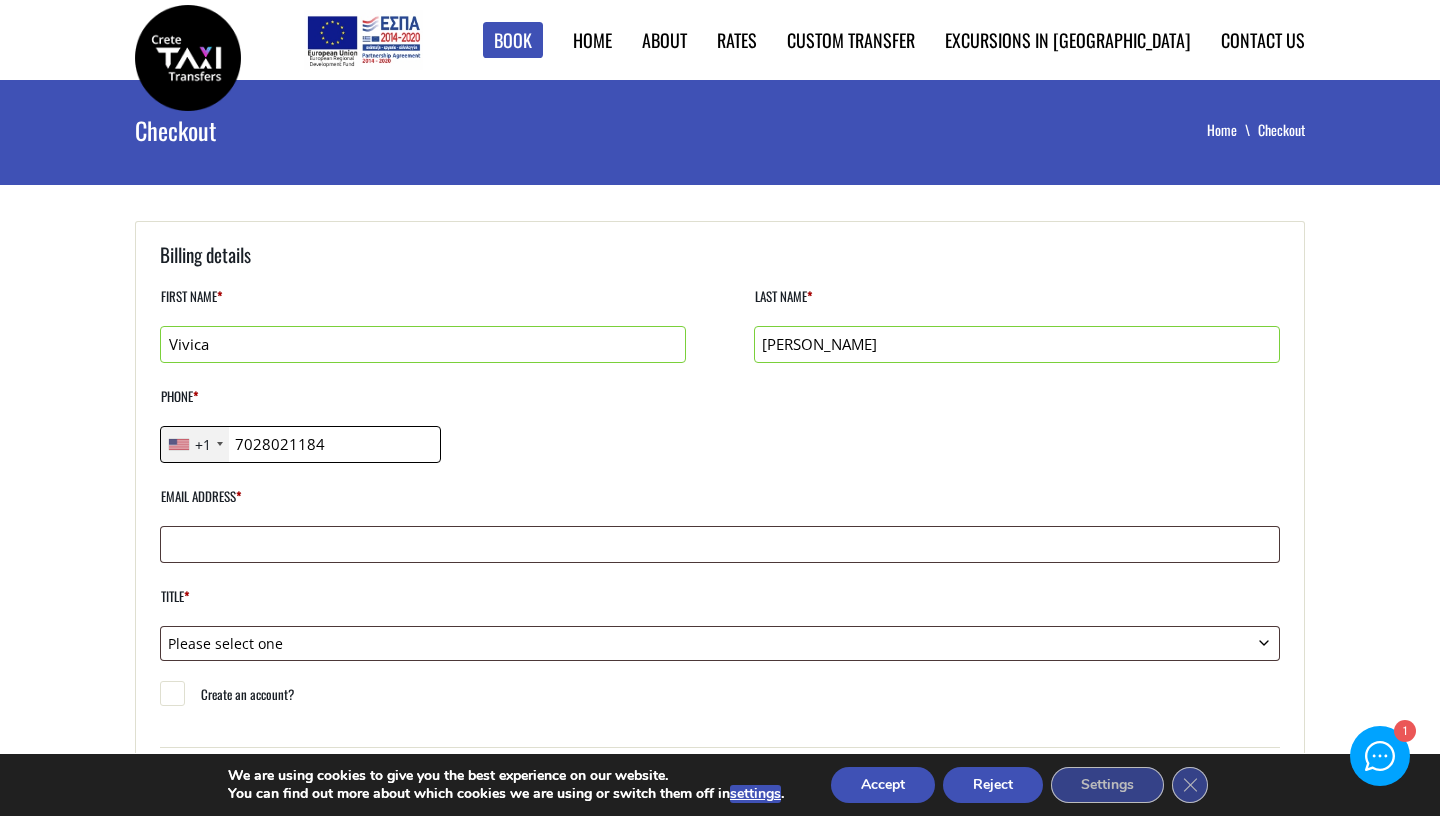 type on "7028021184" 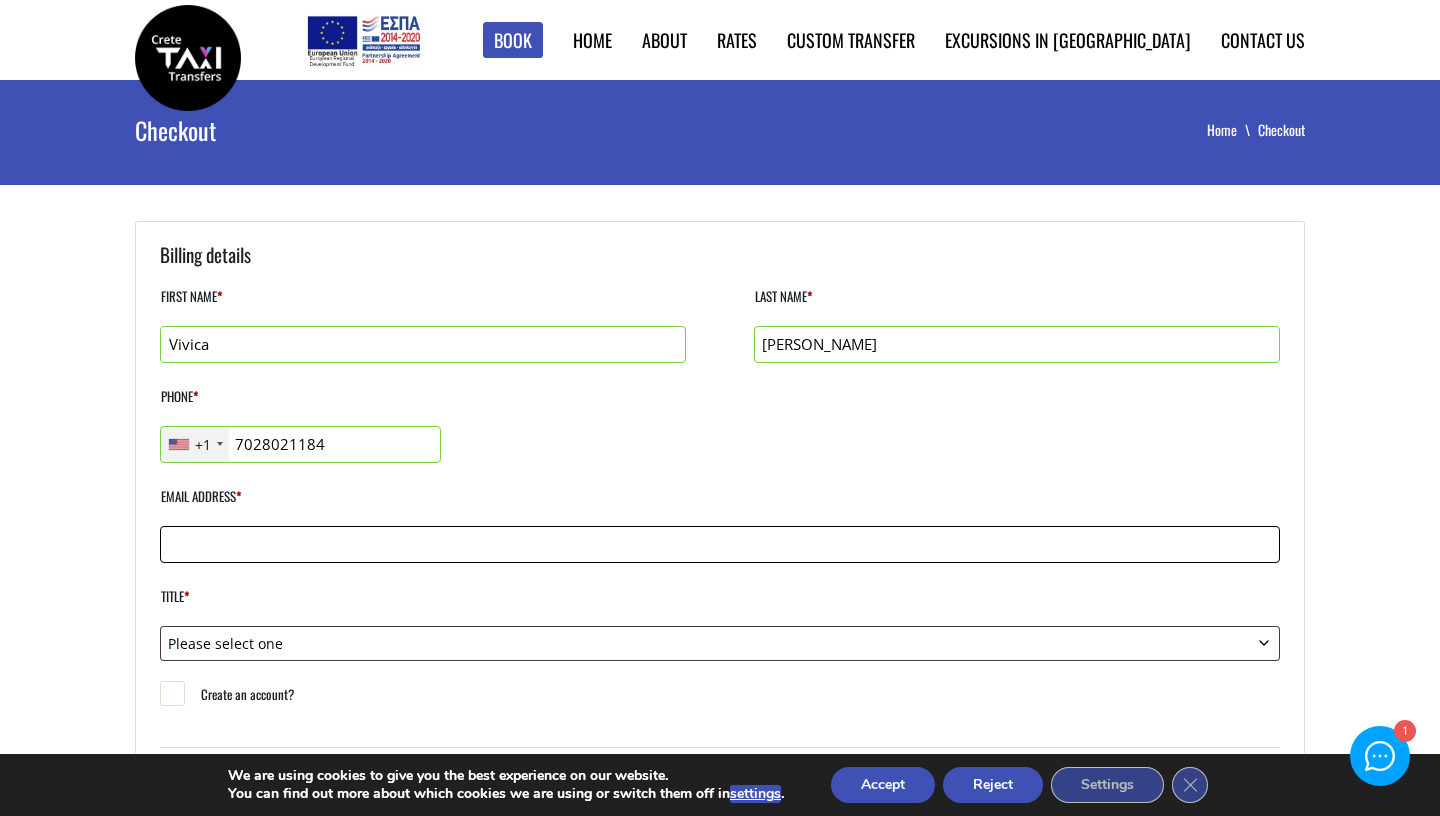 click on "Email address  *" at bounding box center [720, 544] 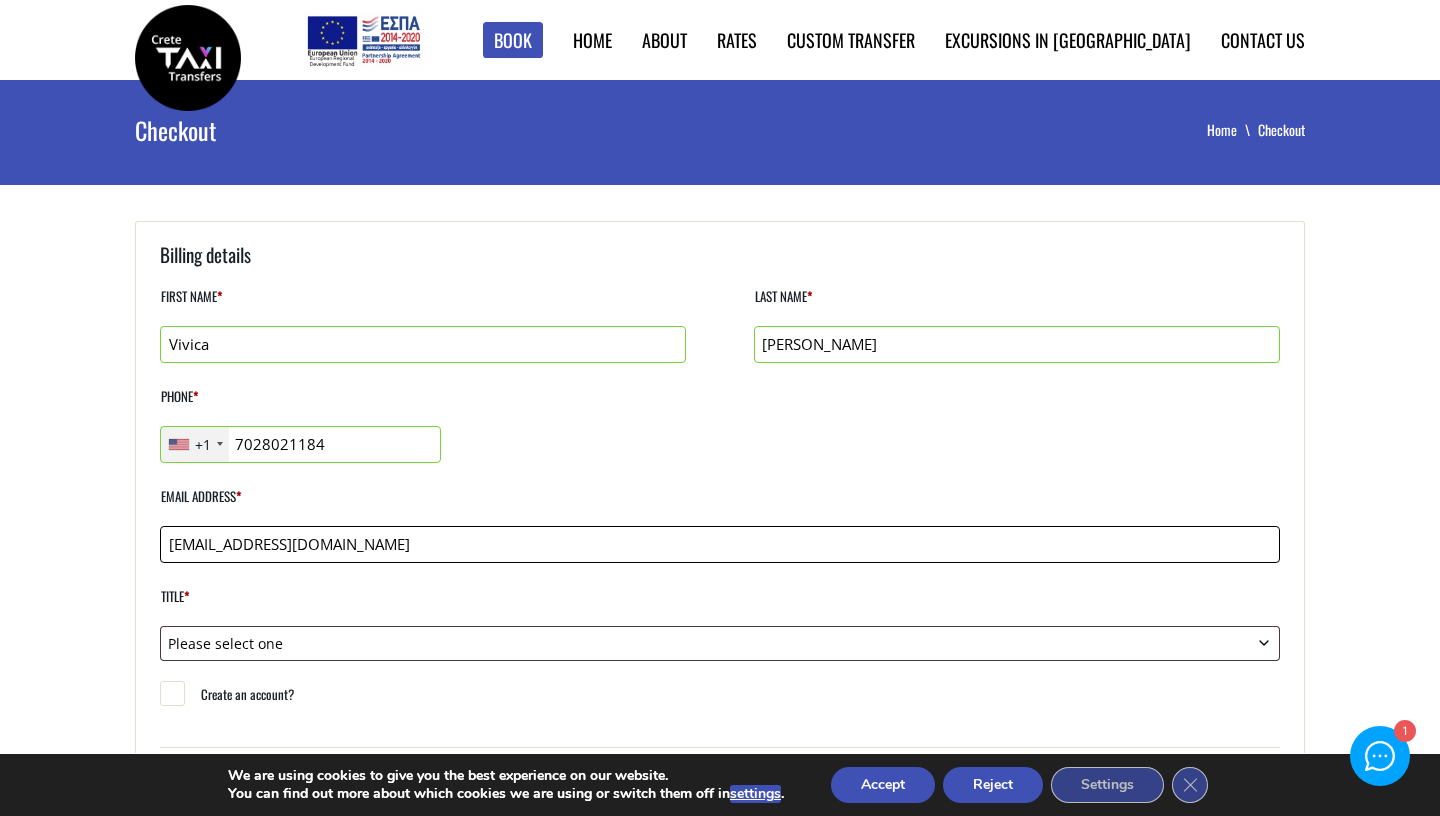 type on "[EMAIL_ADDRESS][DOMAIN_NAME]" 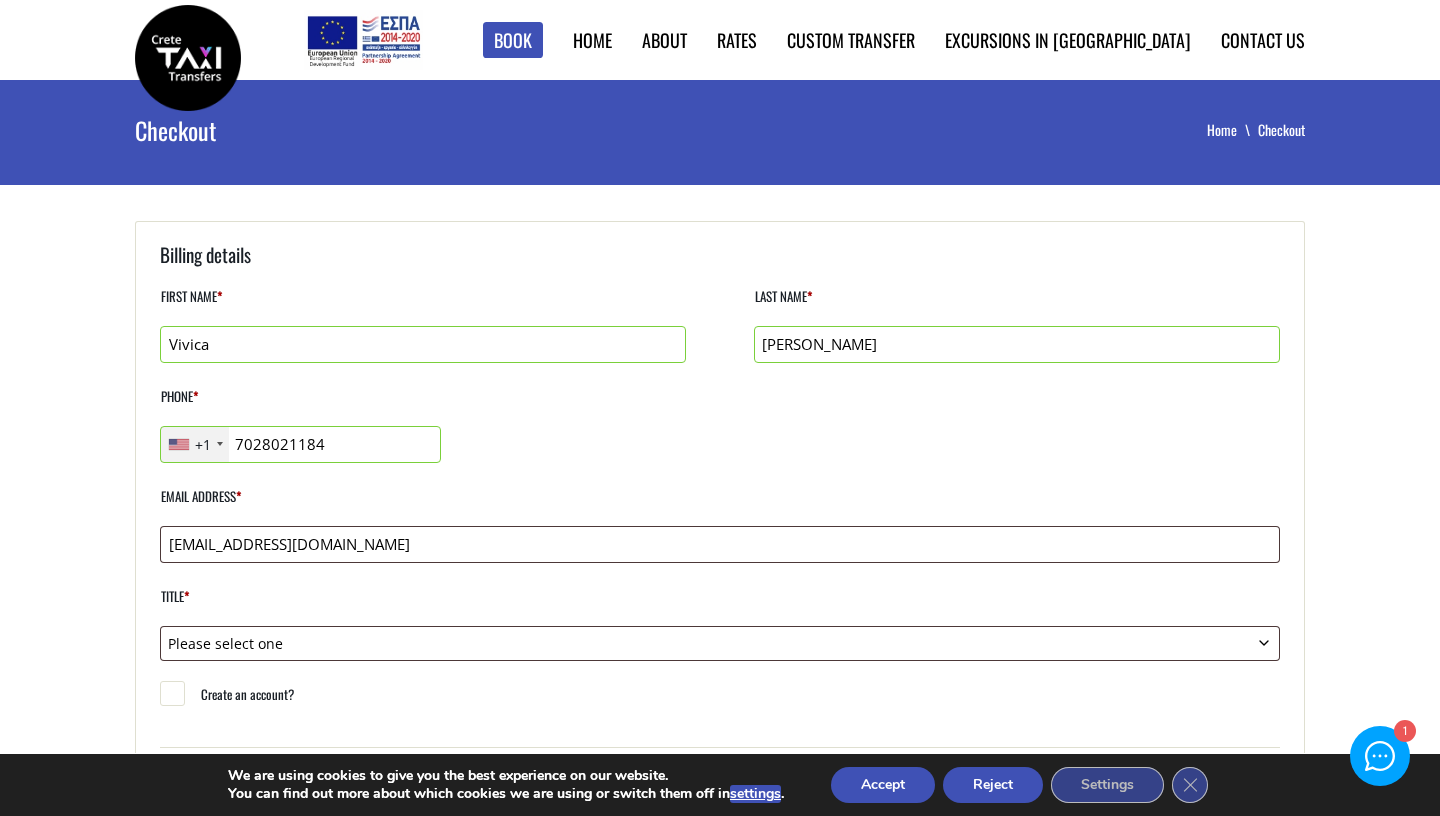 click on "Email address  *" at bounding box center (720, 504) 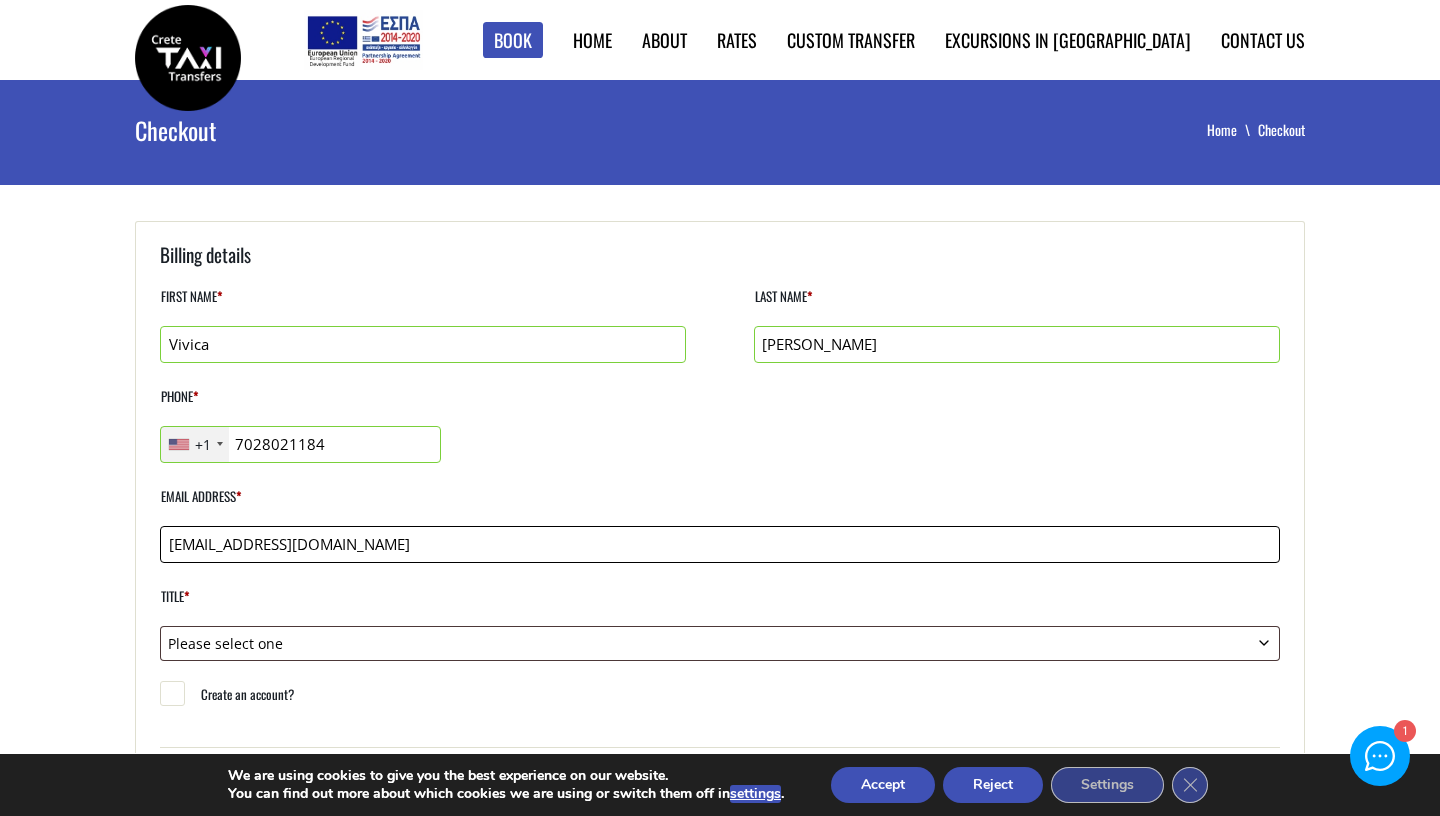 click on "[EMAIL_ADDRESS][DOMAIN_NAME]" at bounding box center [720, 544] 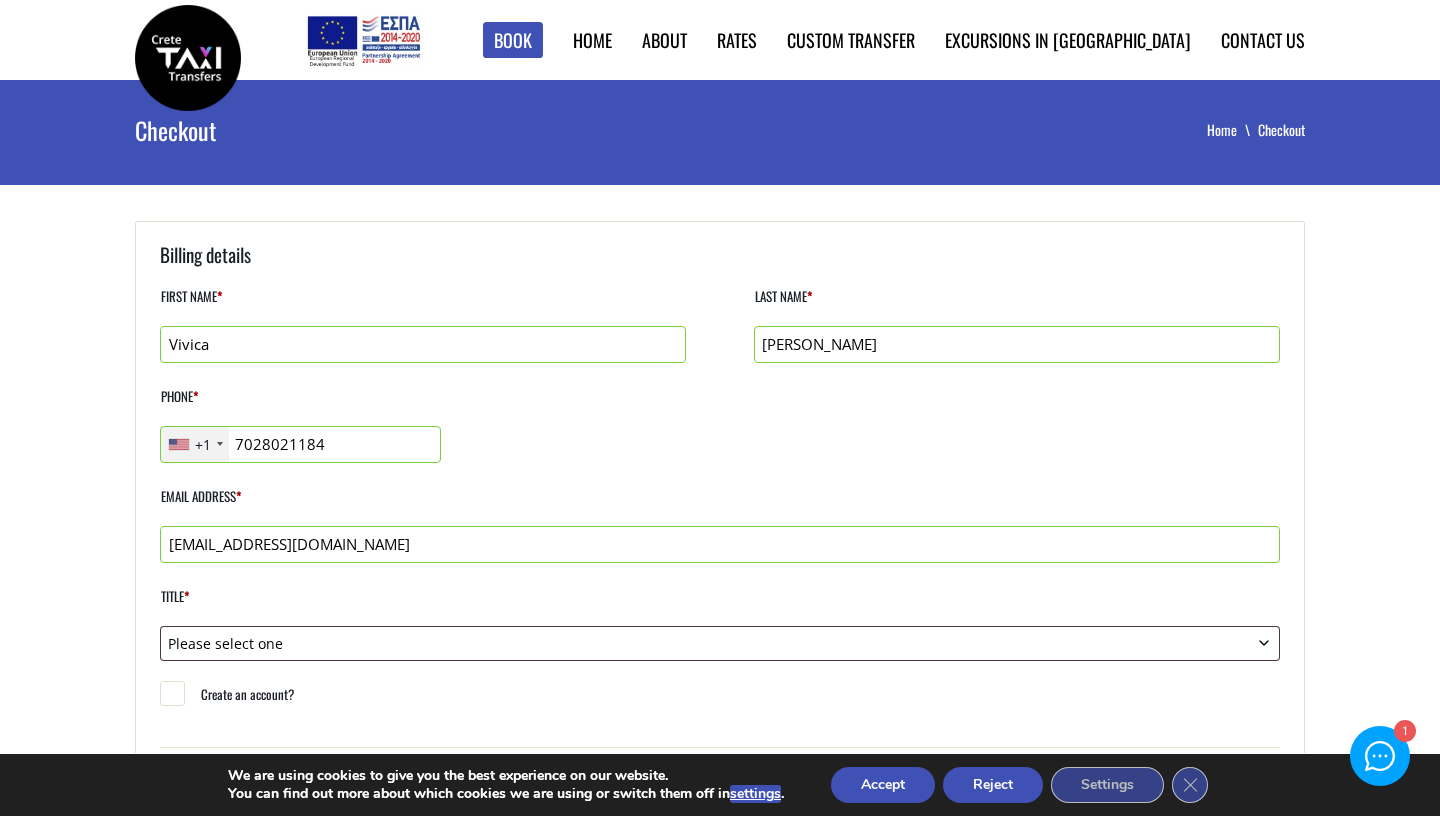 click on "Email address  *" at bounding box center (720, 504) 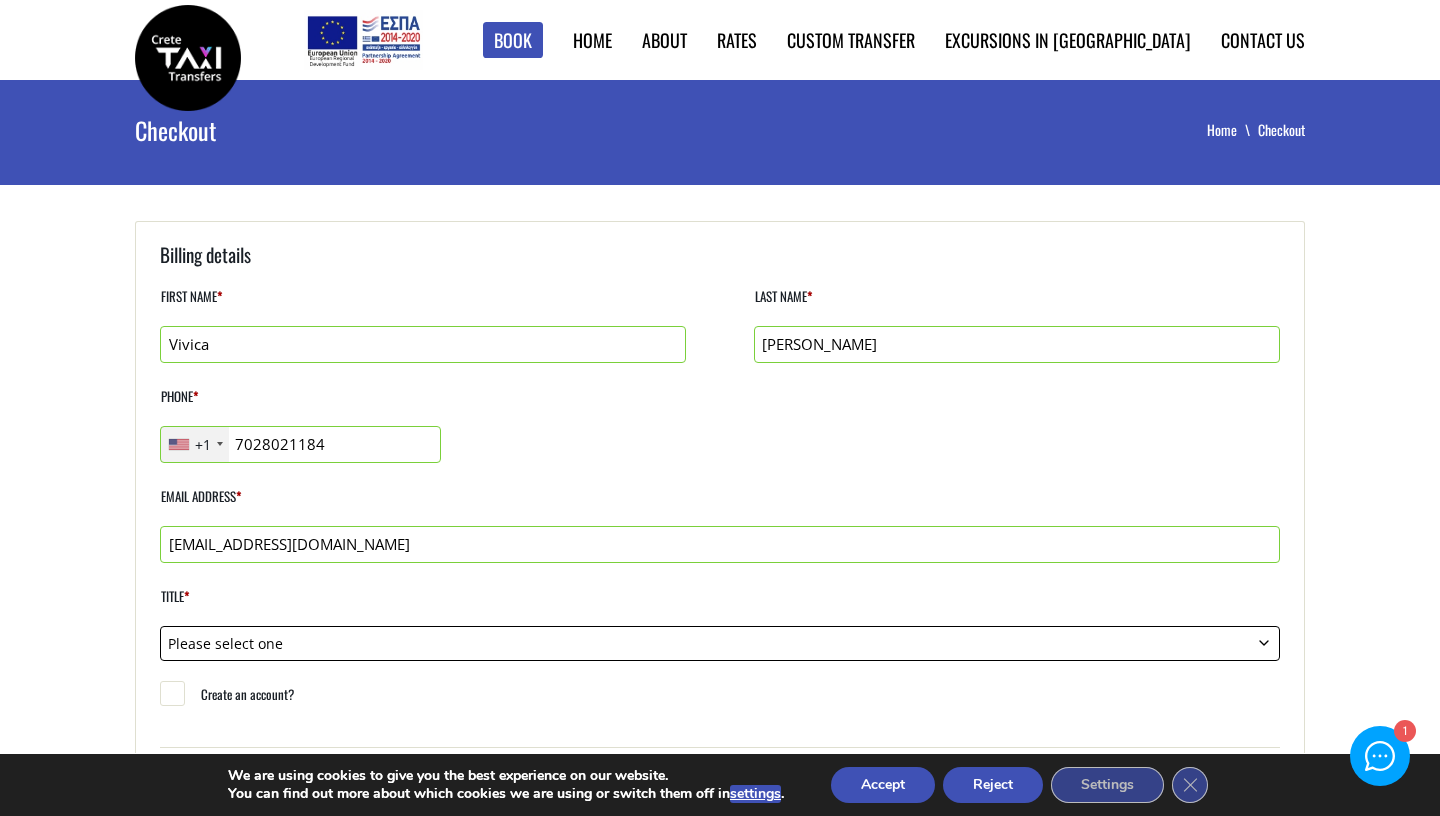 select on "mrs" 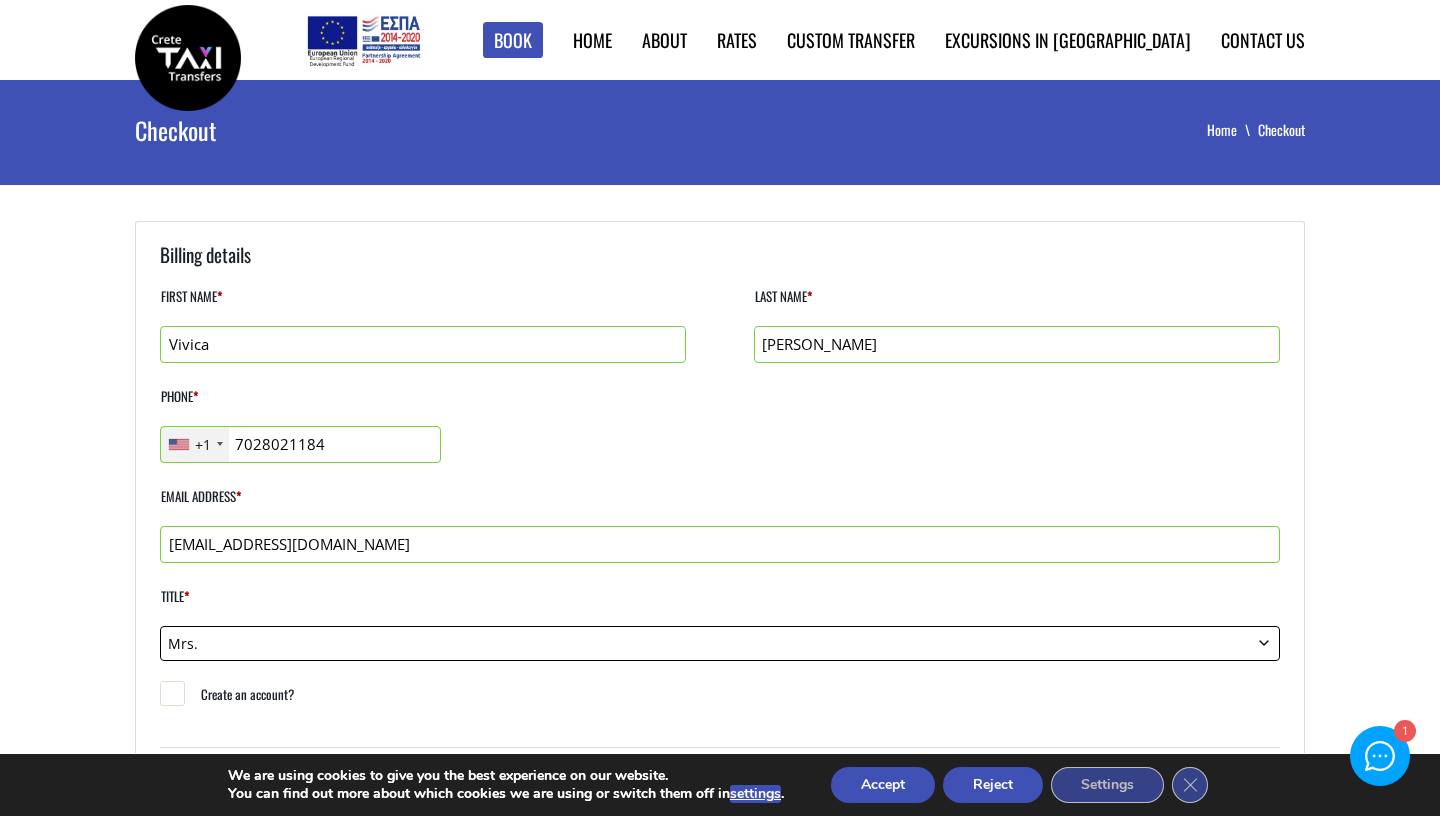 click on "Mrs." at bounding box center (0, 0) 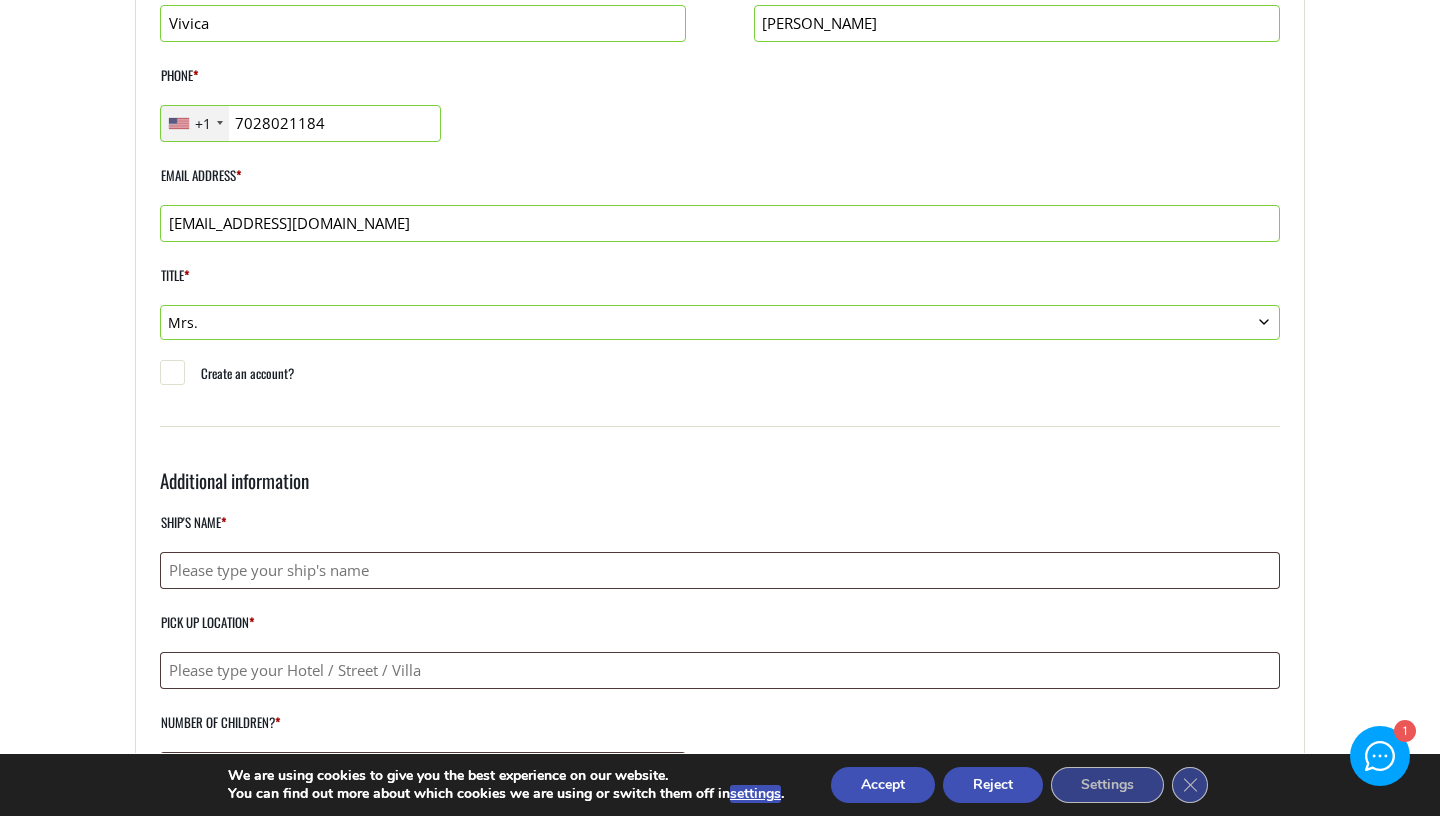 scroll, scrollTop: 324, scrollLeft: 0, axis: vertical 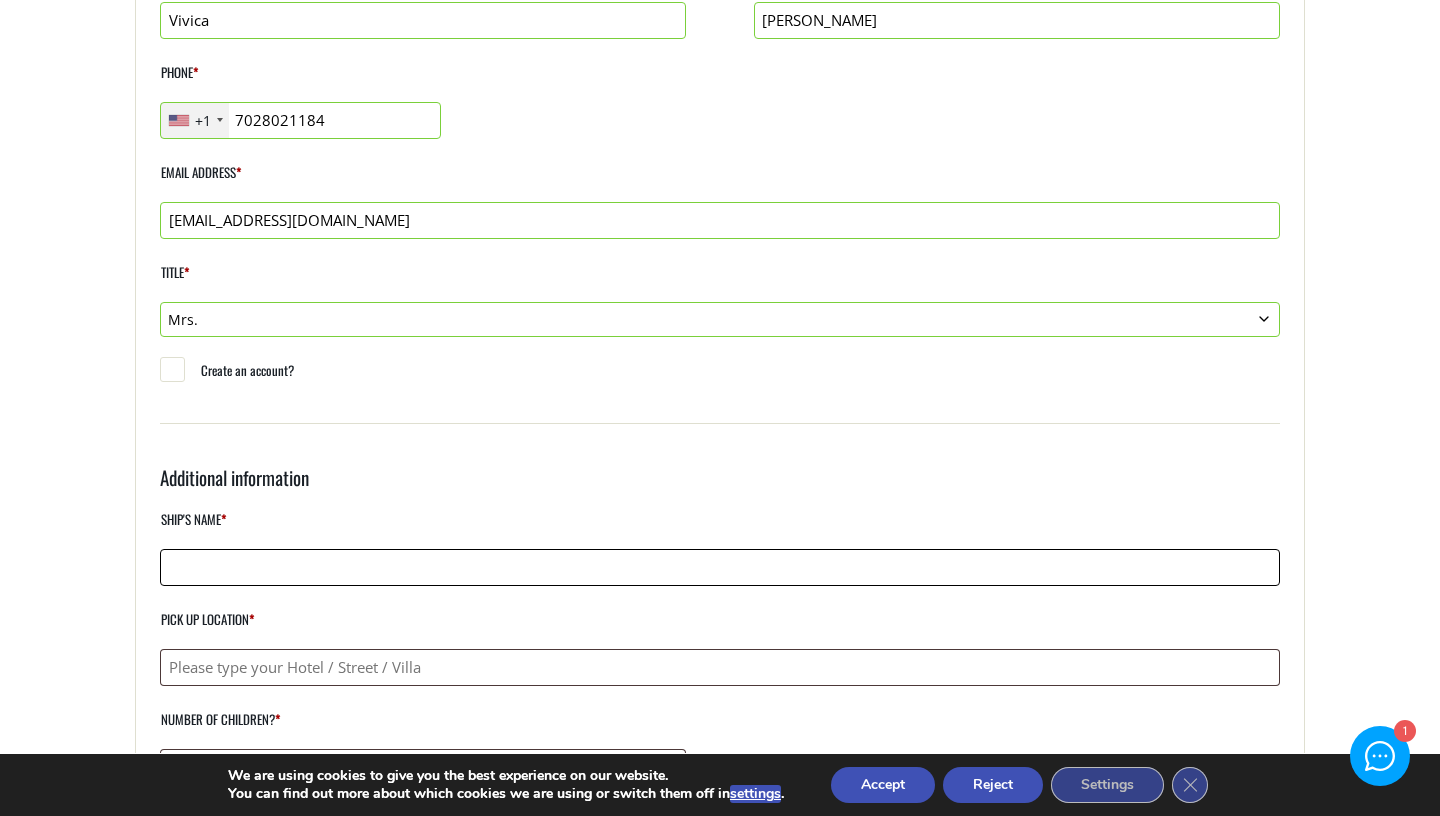 click on "Ship's Name  *" at bounding box center (720, 567) 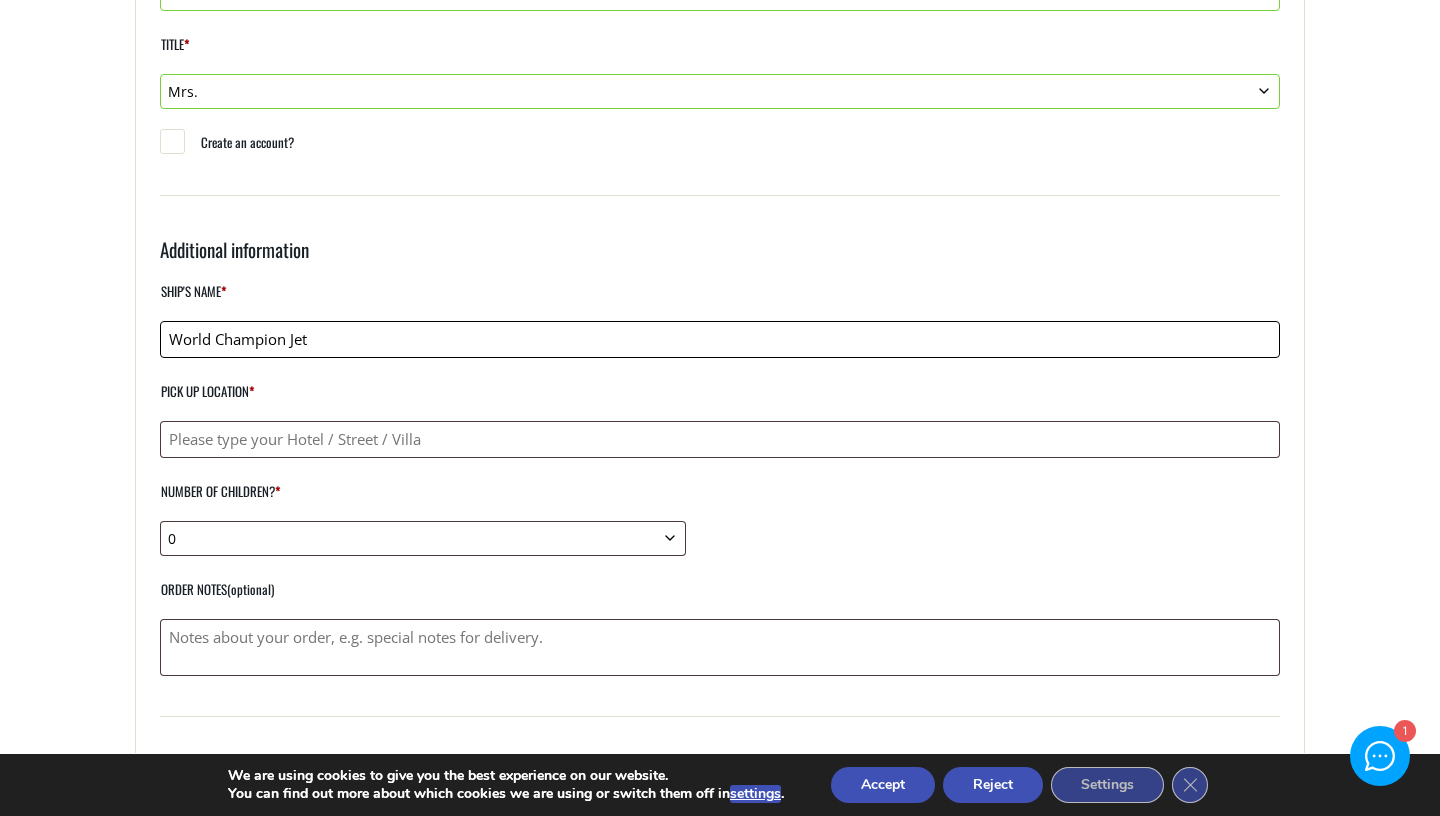scroll, scrollTop: 566, scrollLeft: 0, axis: vertical 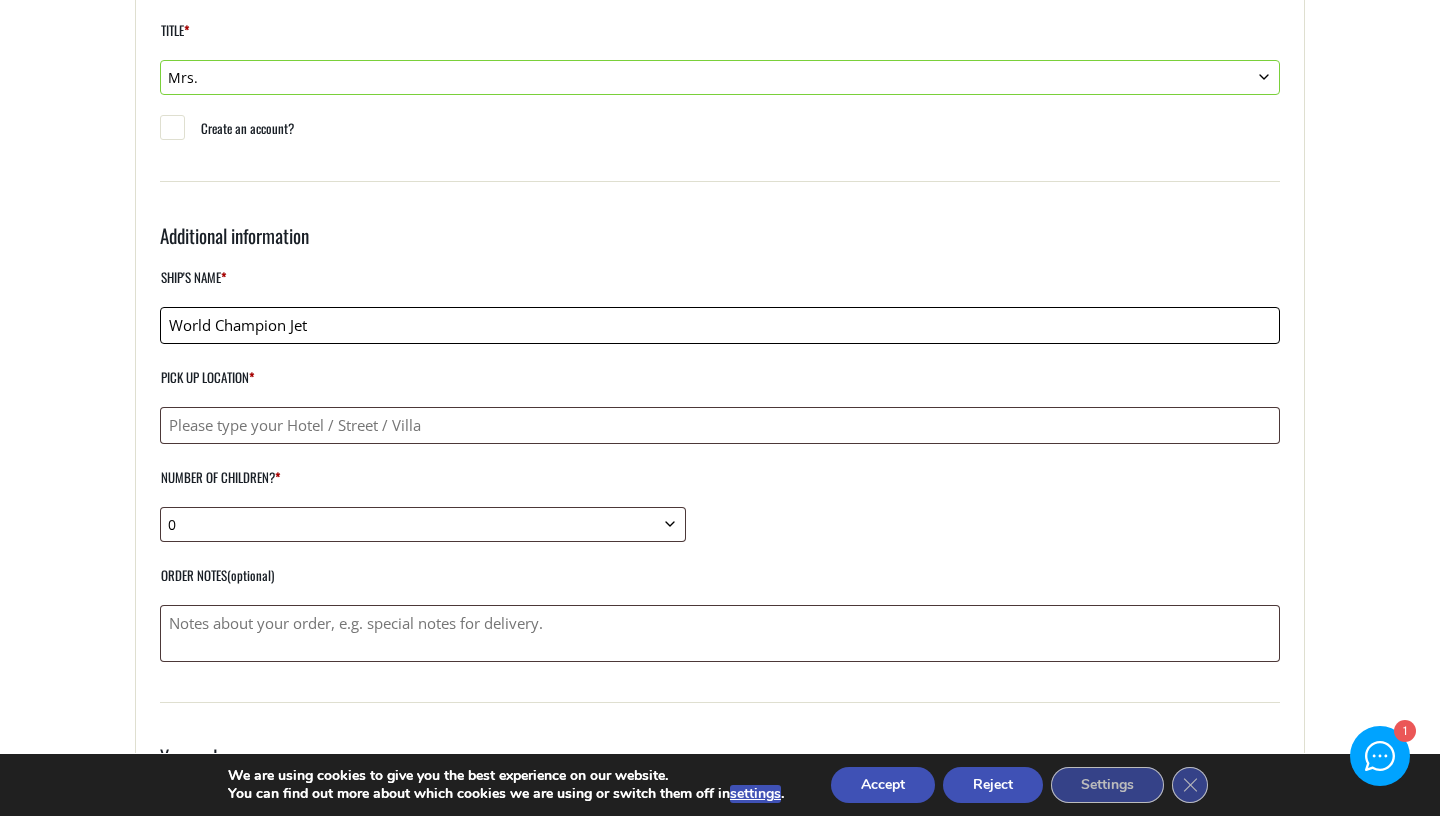 type on "World Champion Jet" 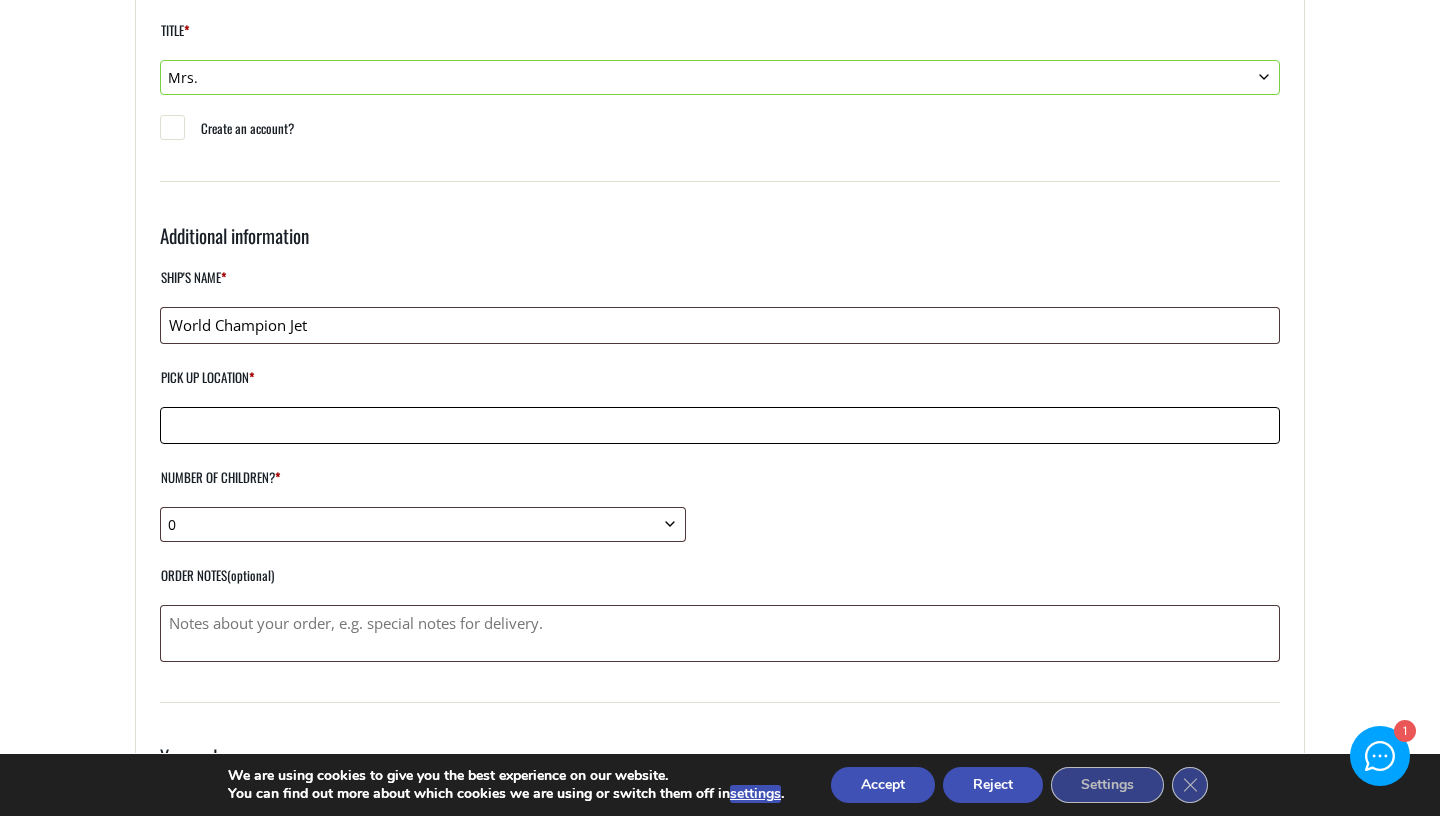 click on "Pick up location  *" at bounding box center [720, 425] 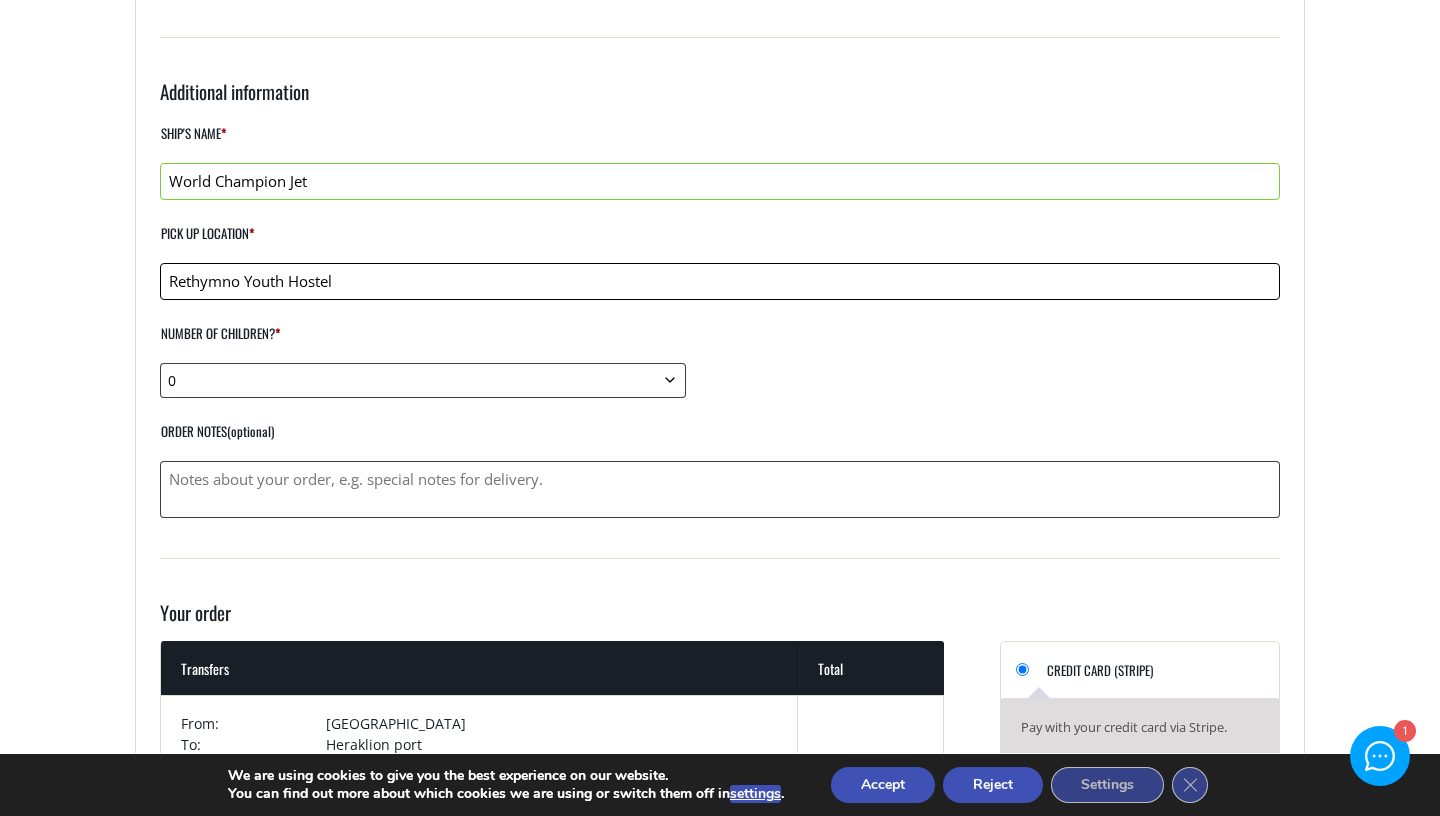 scroll, scrollTop: 711, scrollLeft: 0, axis: vertical 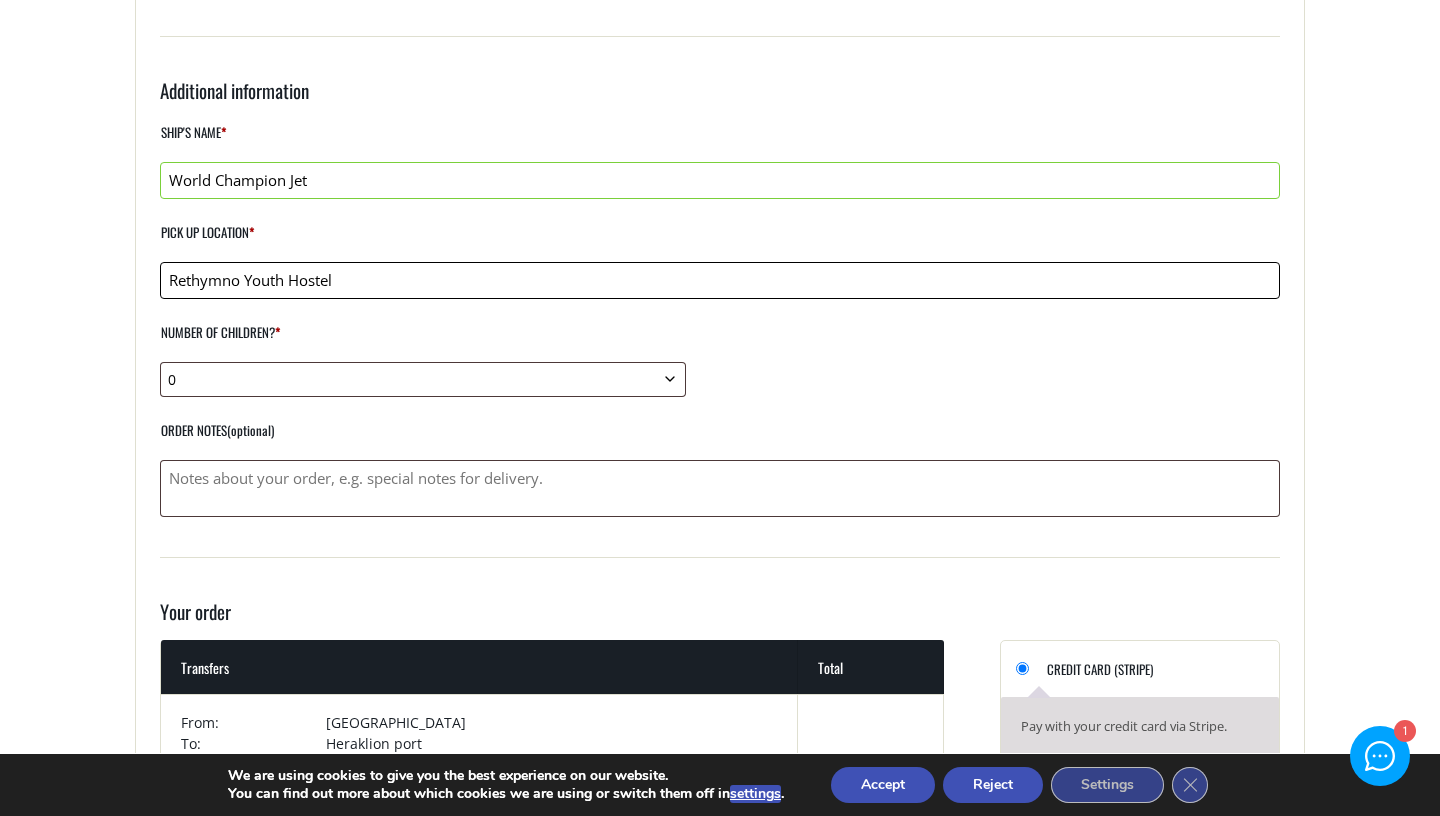 type on "Rethymno Youth Hostel" 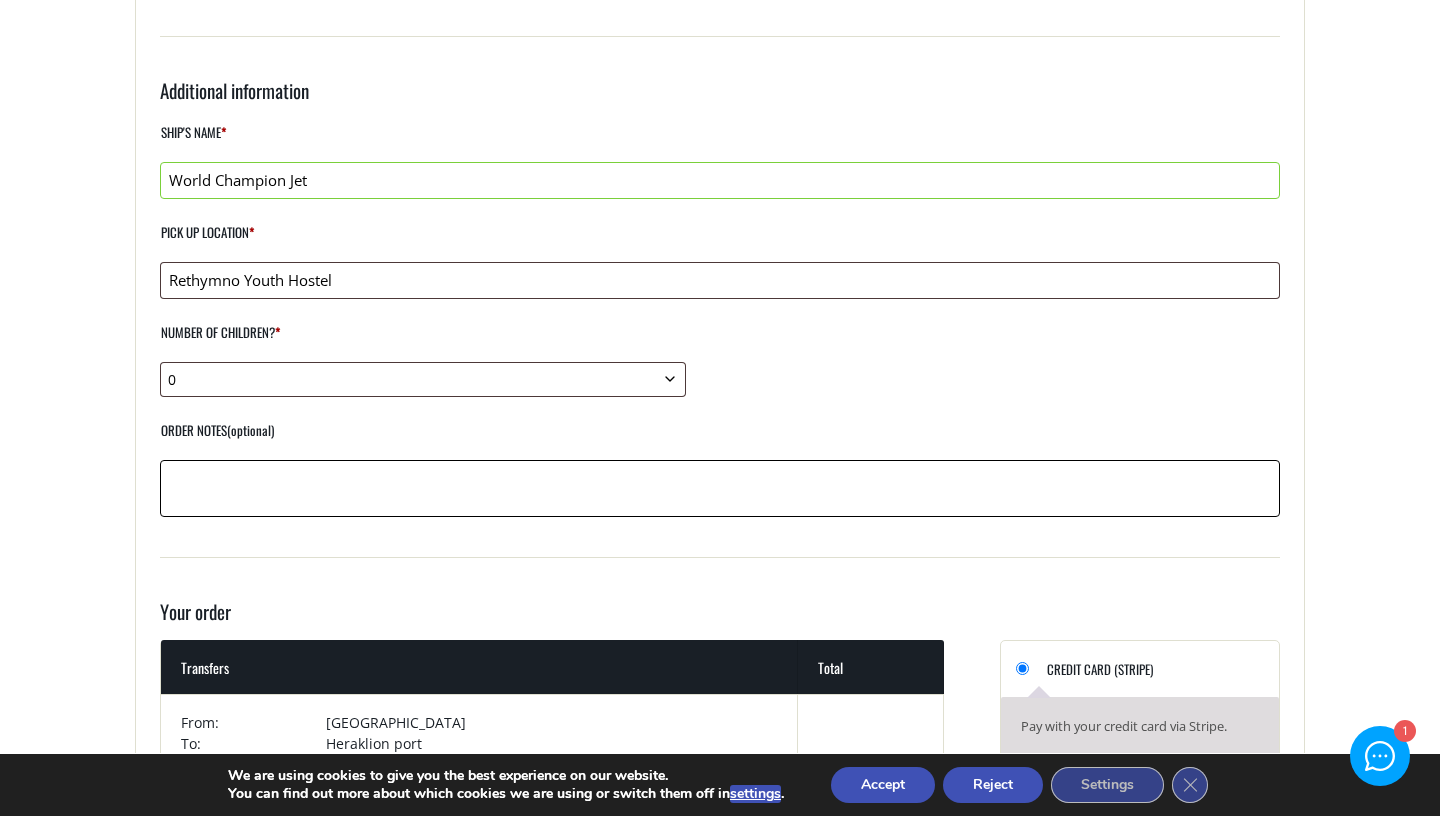click on "Order notes  (optional)" at bounding box center (720, 488) 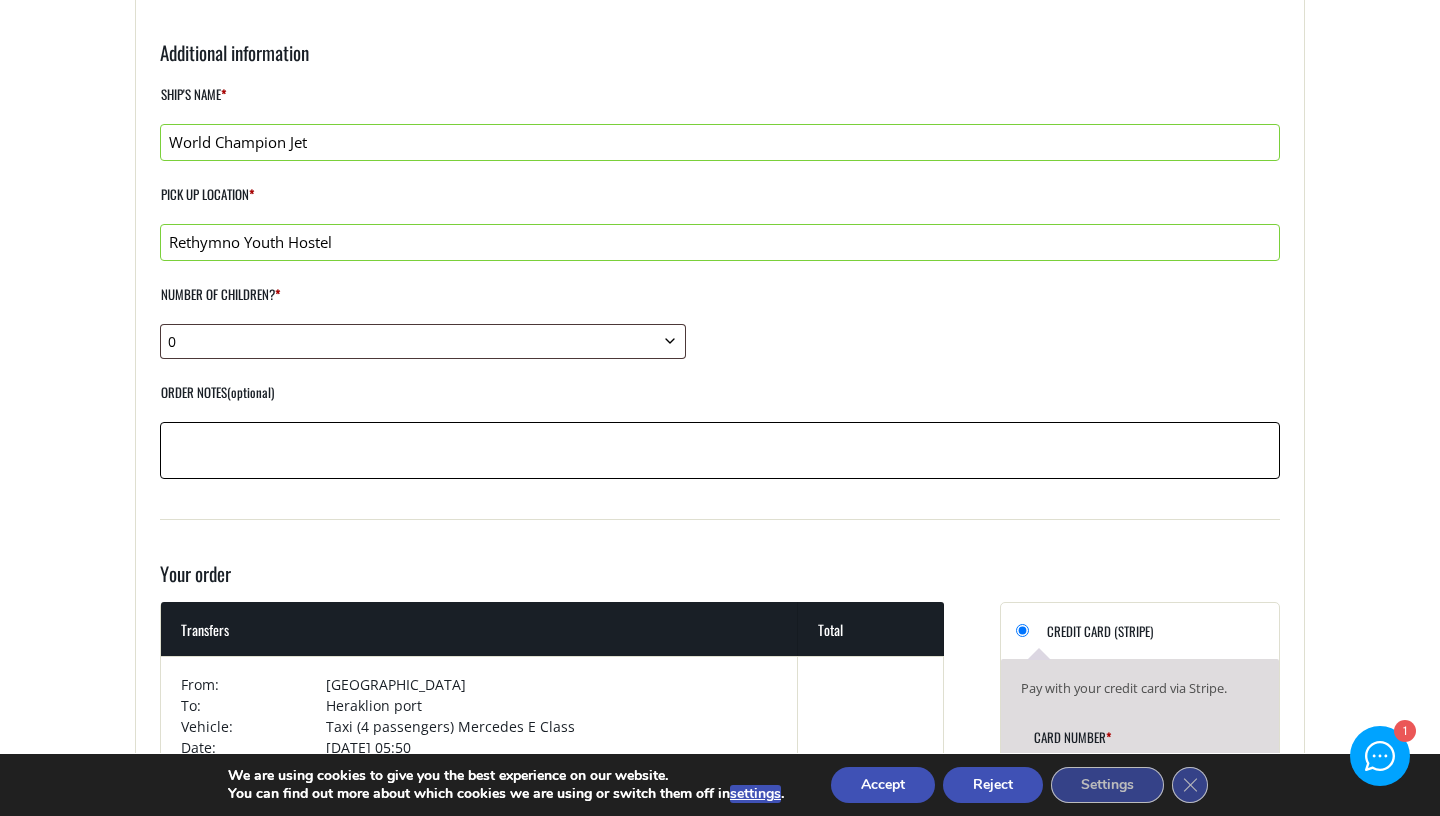 scroll, scrollTop: 747, scrollLeft: 0, axis: vertical 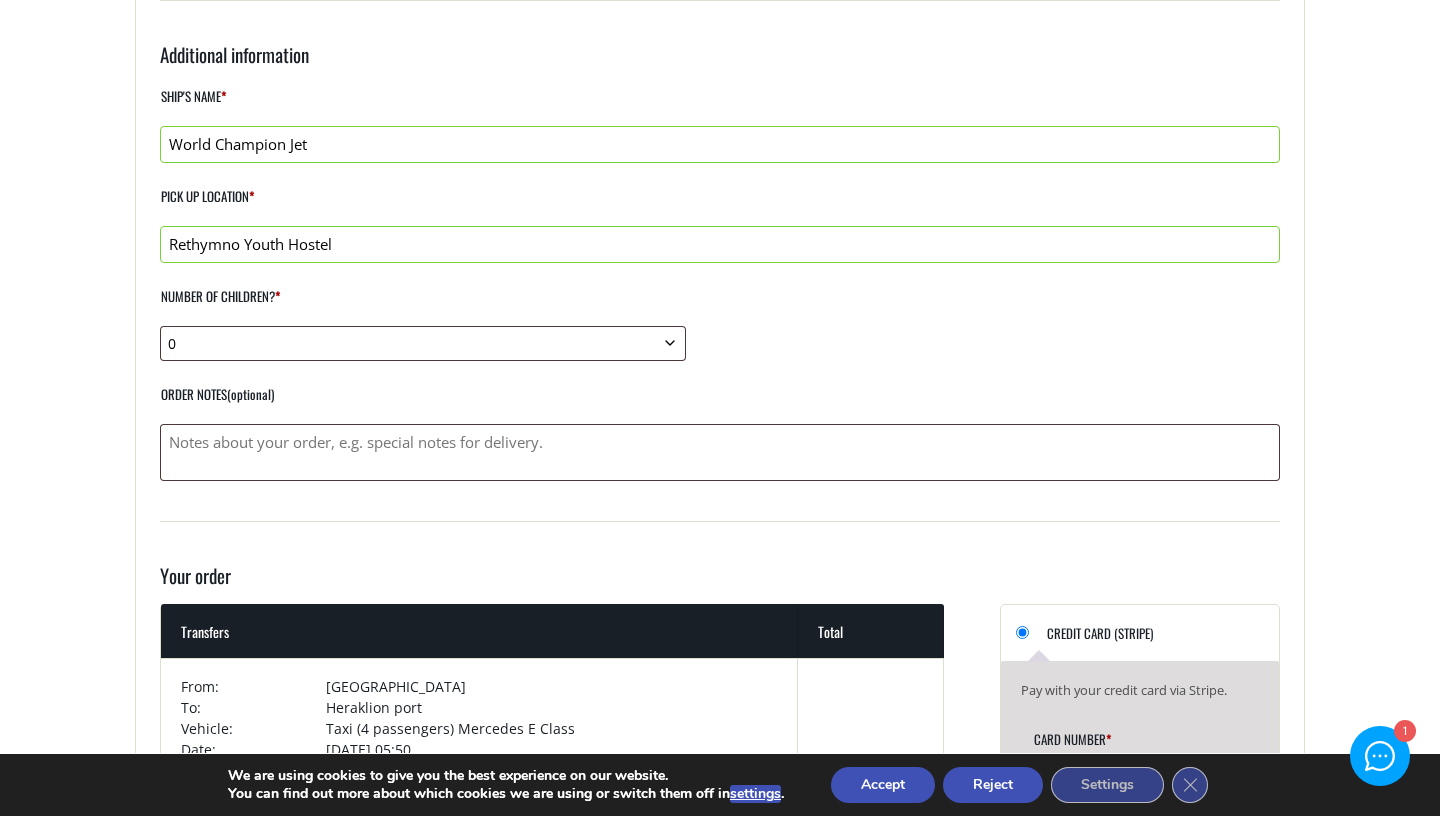 click on "Ship's Name  * World Champion Jet Pick up location  * Rethymno Youth Hostel Number of children?  * 0 1 2 3 4 5 6 7 8 9 10   Number of infant seats (1 - 9 months)?  (optional) 0 1 2 3 4 5 6 7 8 9 10   Number of baby seats (10 months - [DEMOGRAPHIC_DATA])?  (optional) 0 1 2 3 4 5 6 7 8 9 10   Number of  boosters ([DEMOGRAPHIC_DATA])?  (optional) 0 1 2 3 4 5 6 7 8 9 10   Order notes  (optional)" at bounding box center (720, 282) 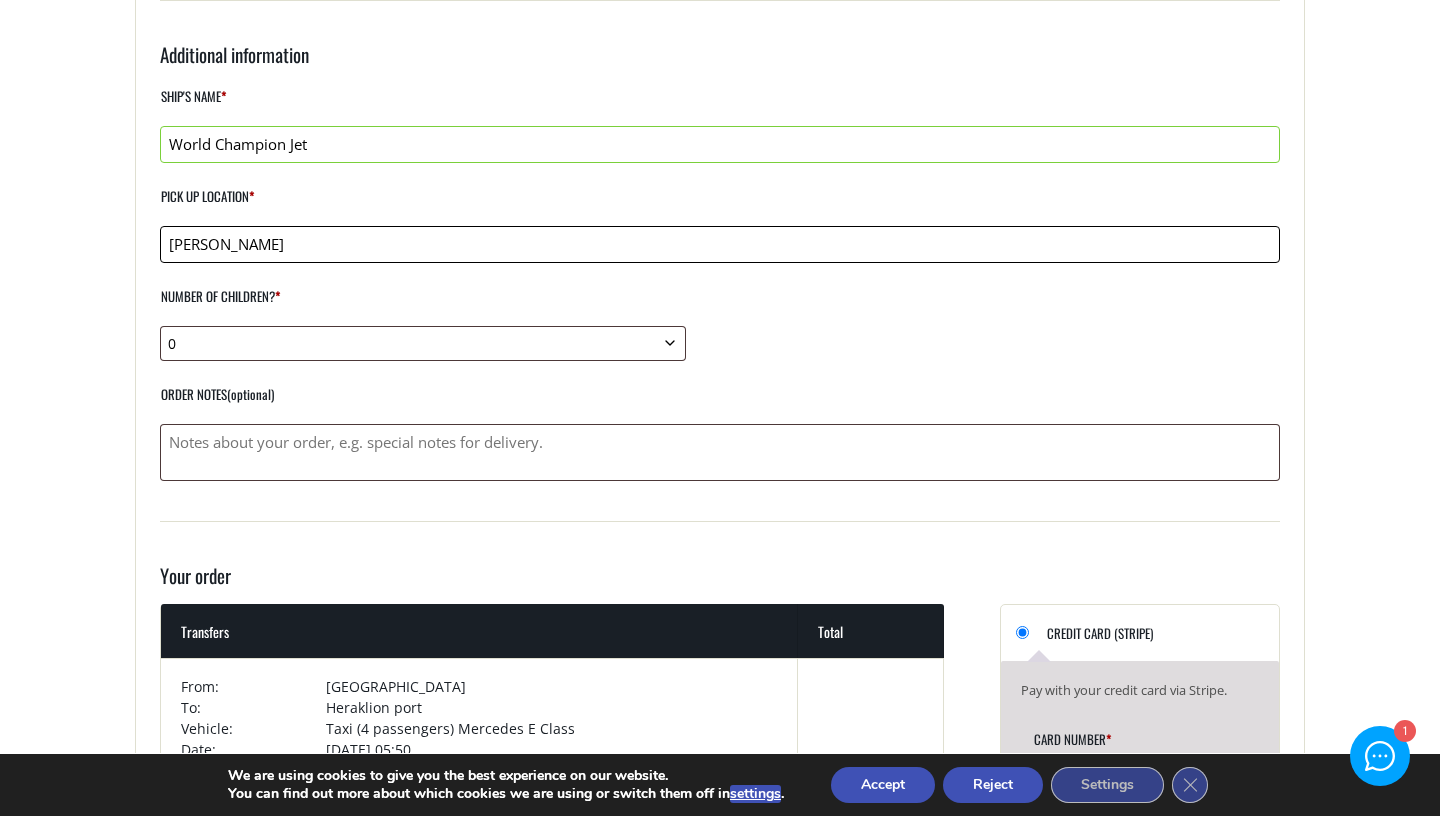 click on "[PERSON_NAME]" at bounding box center [720, 244] 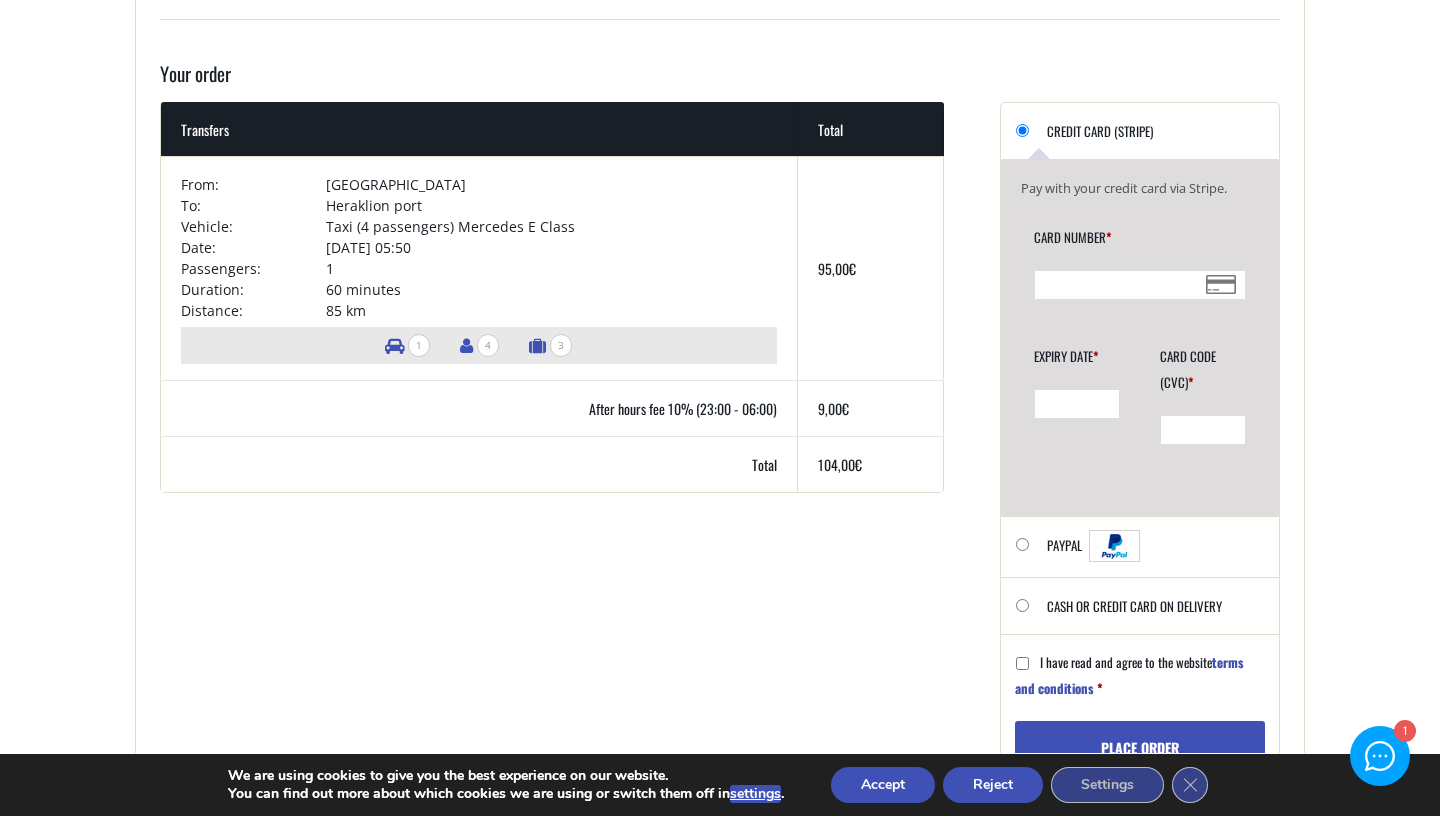 scroll, scrollTop: 1251, scrollLeft: 0, axis: vertical 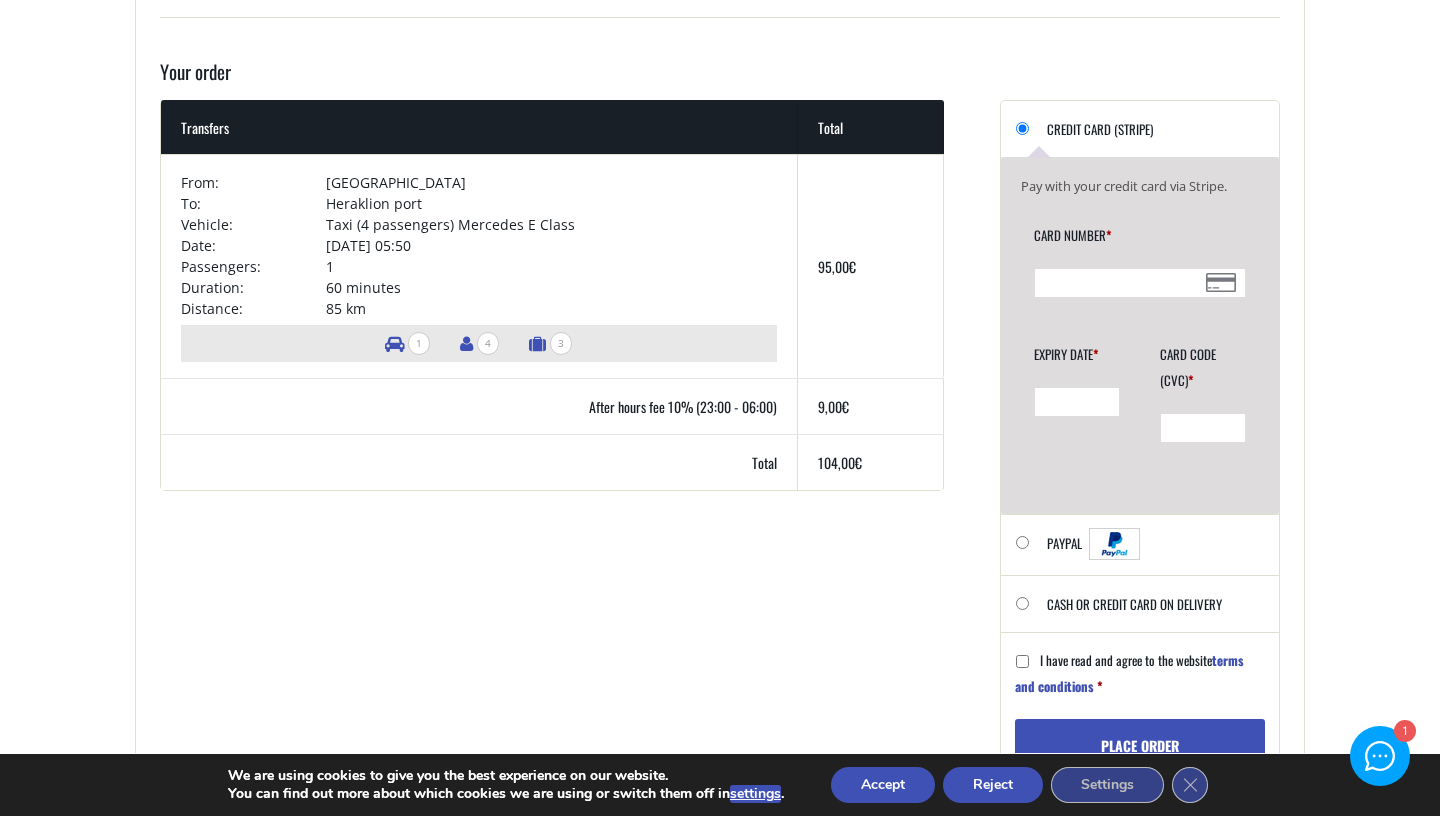 type on "[PERSON_NAME]" 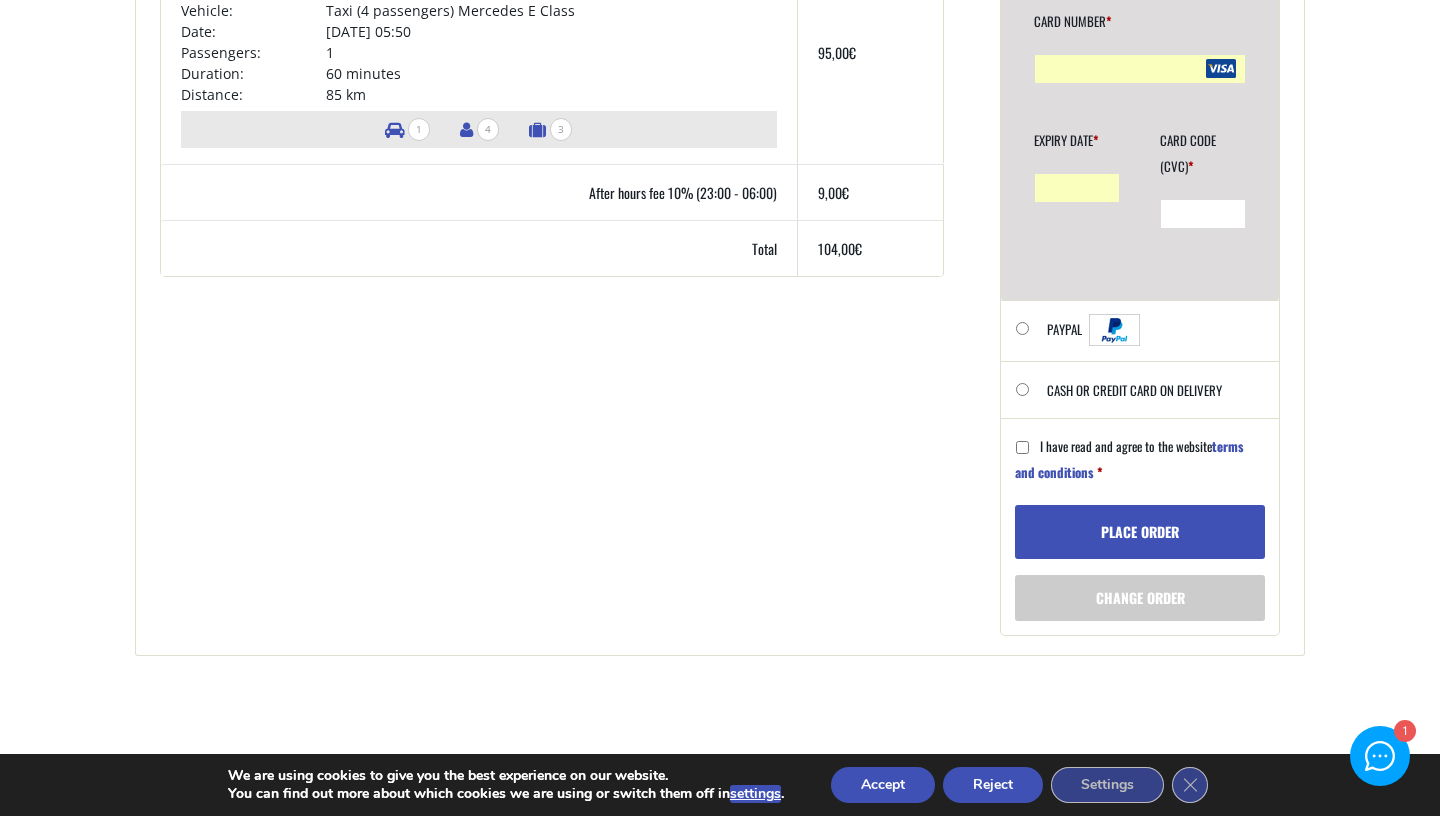 scroll, scrollTop: 1533, scrollLeft: 0, axis: vertical 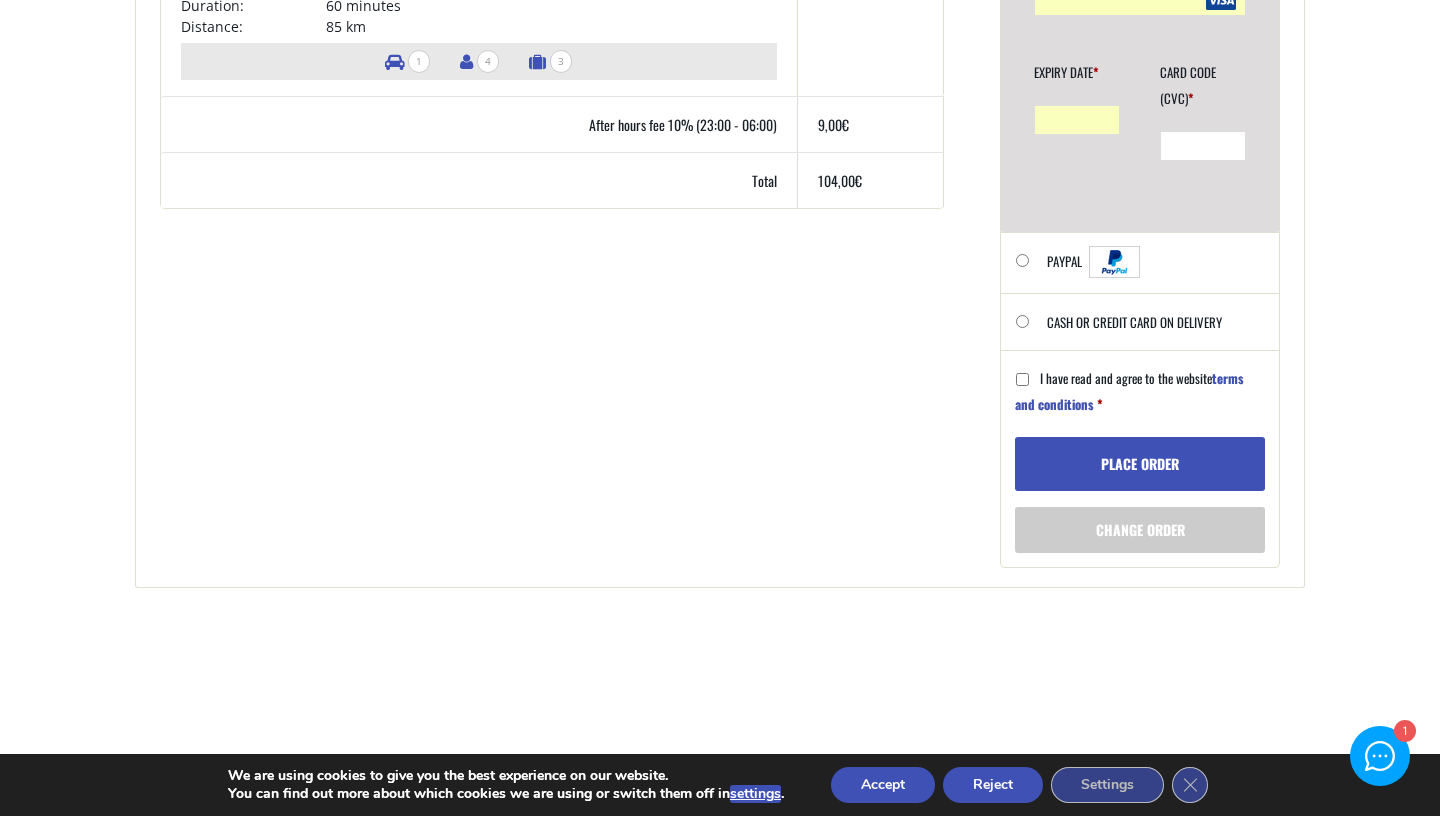 click on "I have read and agree to the website  terms and conditions   *" at bounding box center [1022, 379] 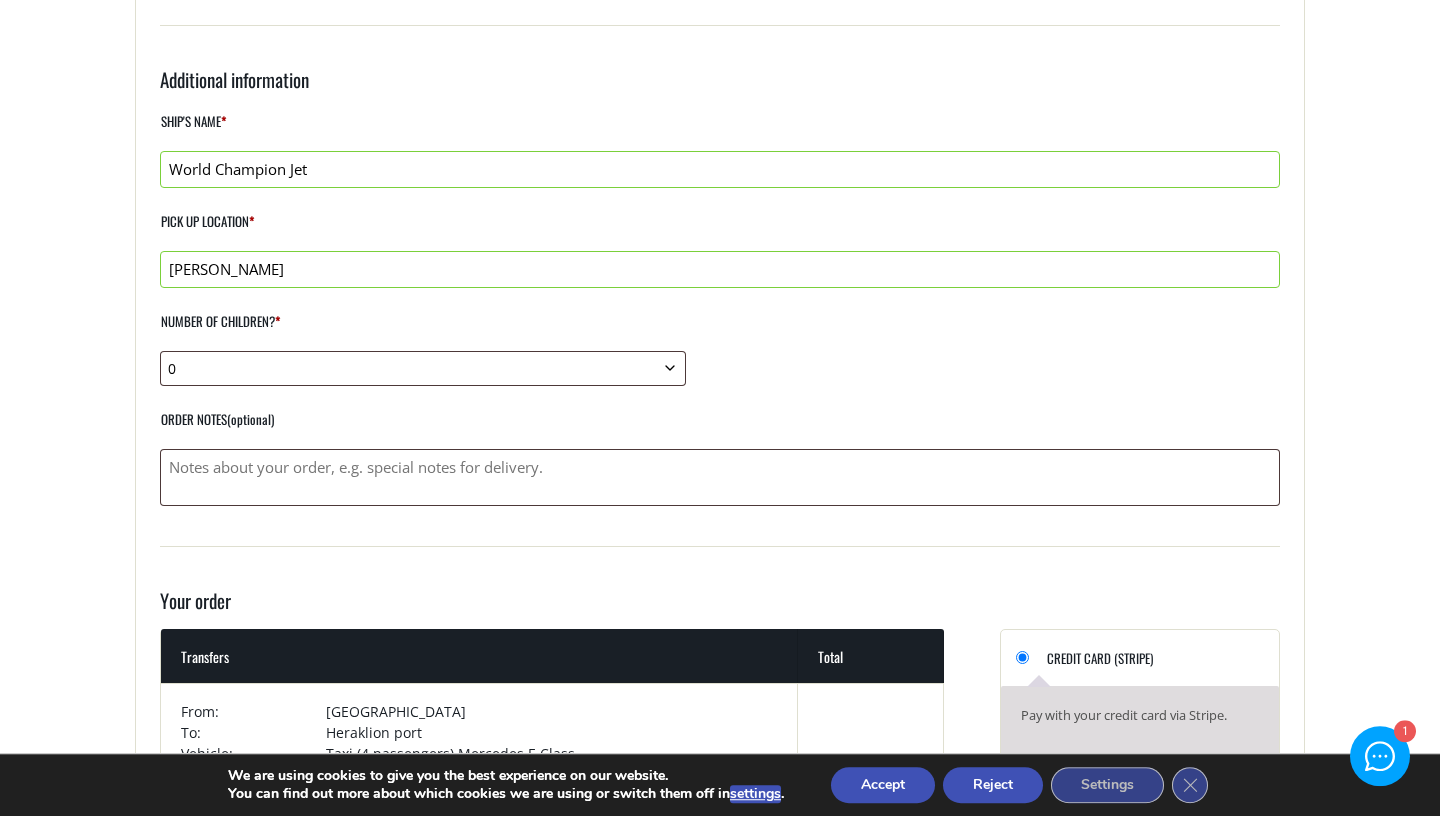 scroll, scrollTop: 725, scrollLeft: 0, axis: vertical 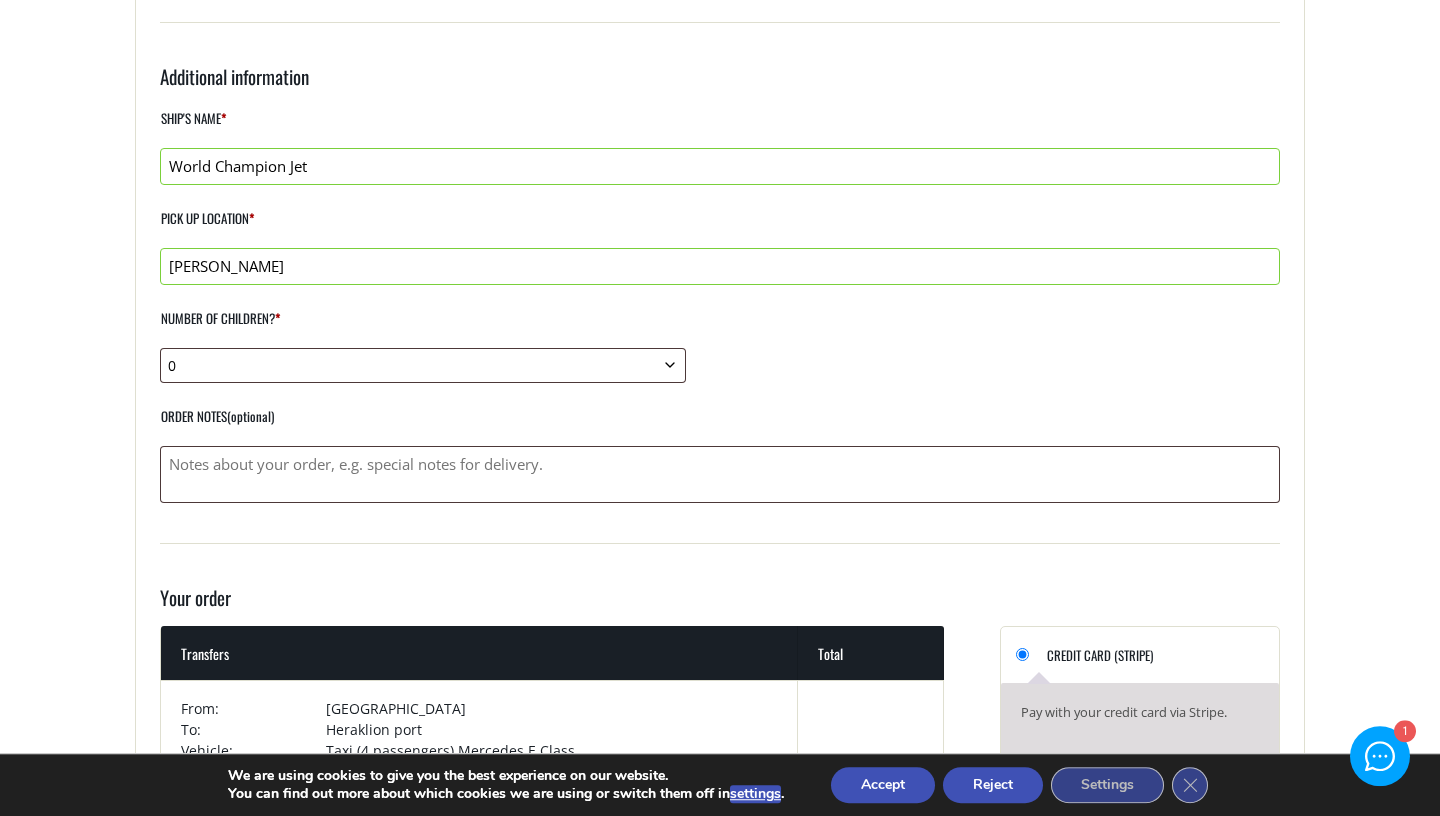 click on "[PERSON_NAME]" at bounding box center [720, 266] 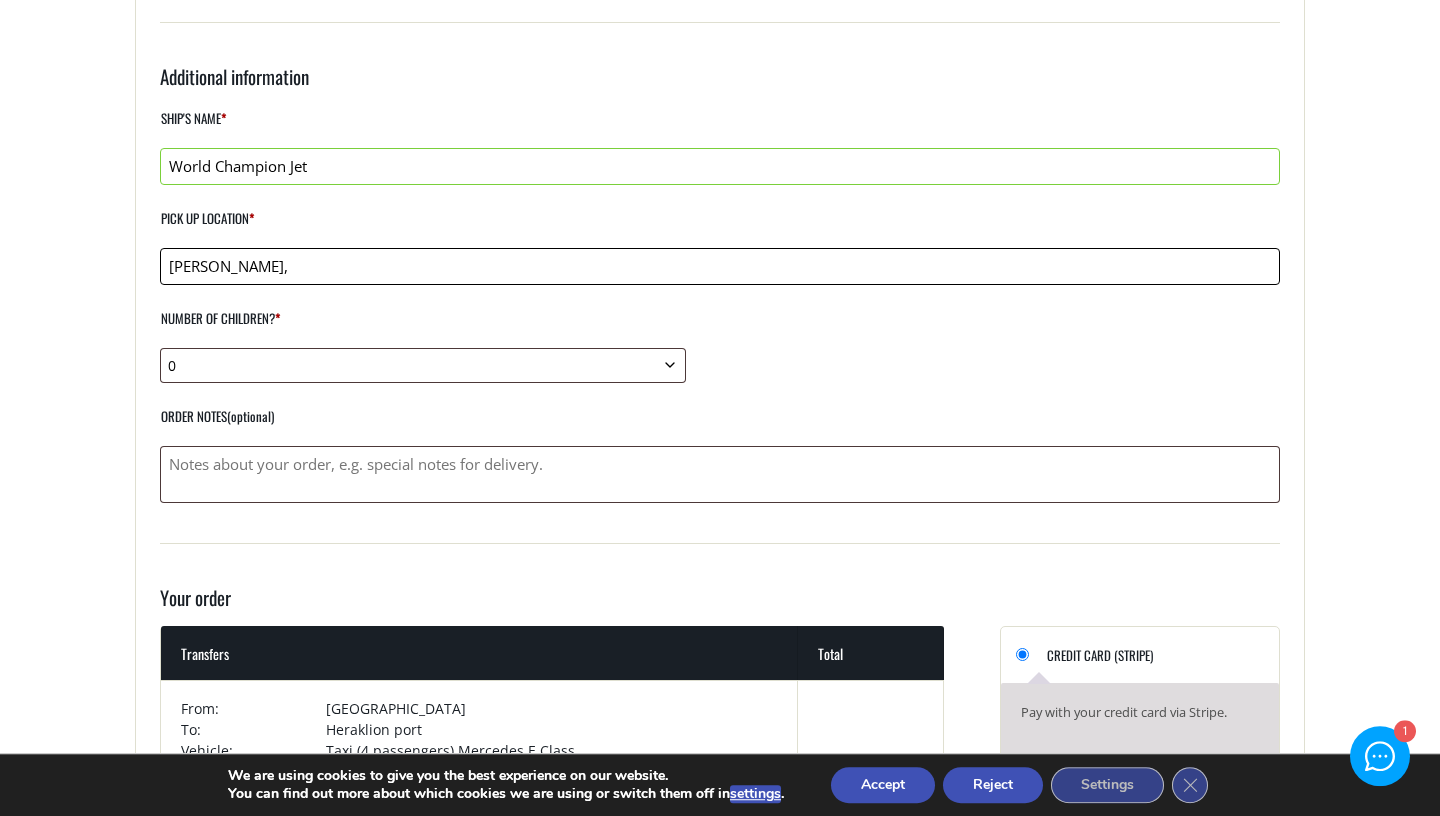 paste on "Ηγ. [PERSON_NAME] & 4 Μαρτύρων 74100 & 4 Martyron, [PERSON_NAME], Rethymno 741 31" 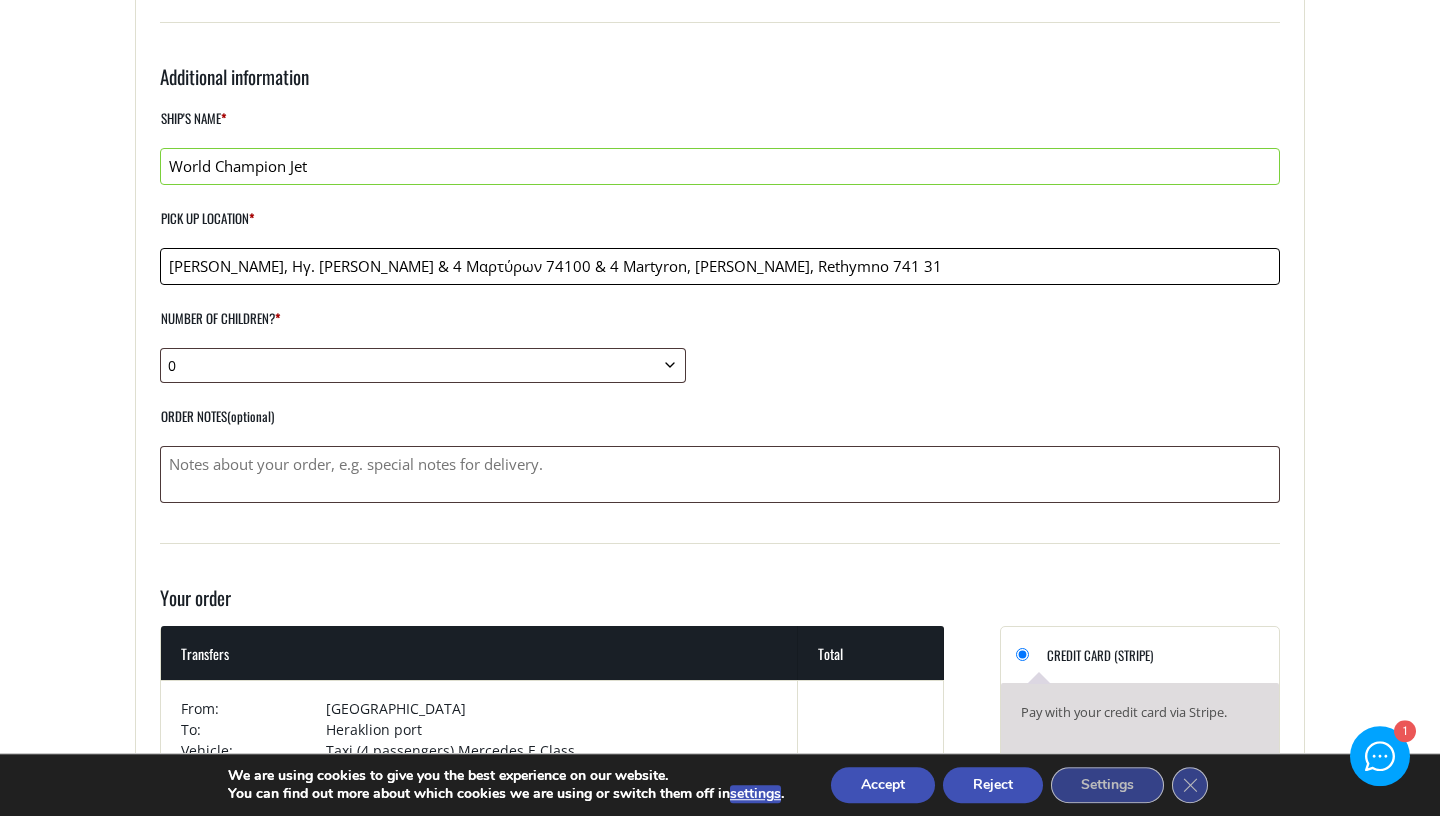 type on "[PERSON_NAME], Ηγ. [PERSON_NAME] & 4 Μαρτύρων 74100 & 4 Martyron, [PERSON_NAME], Rethymno 741 31" 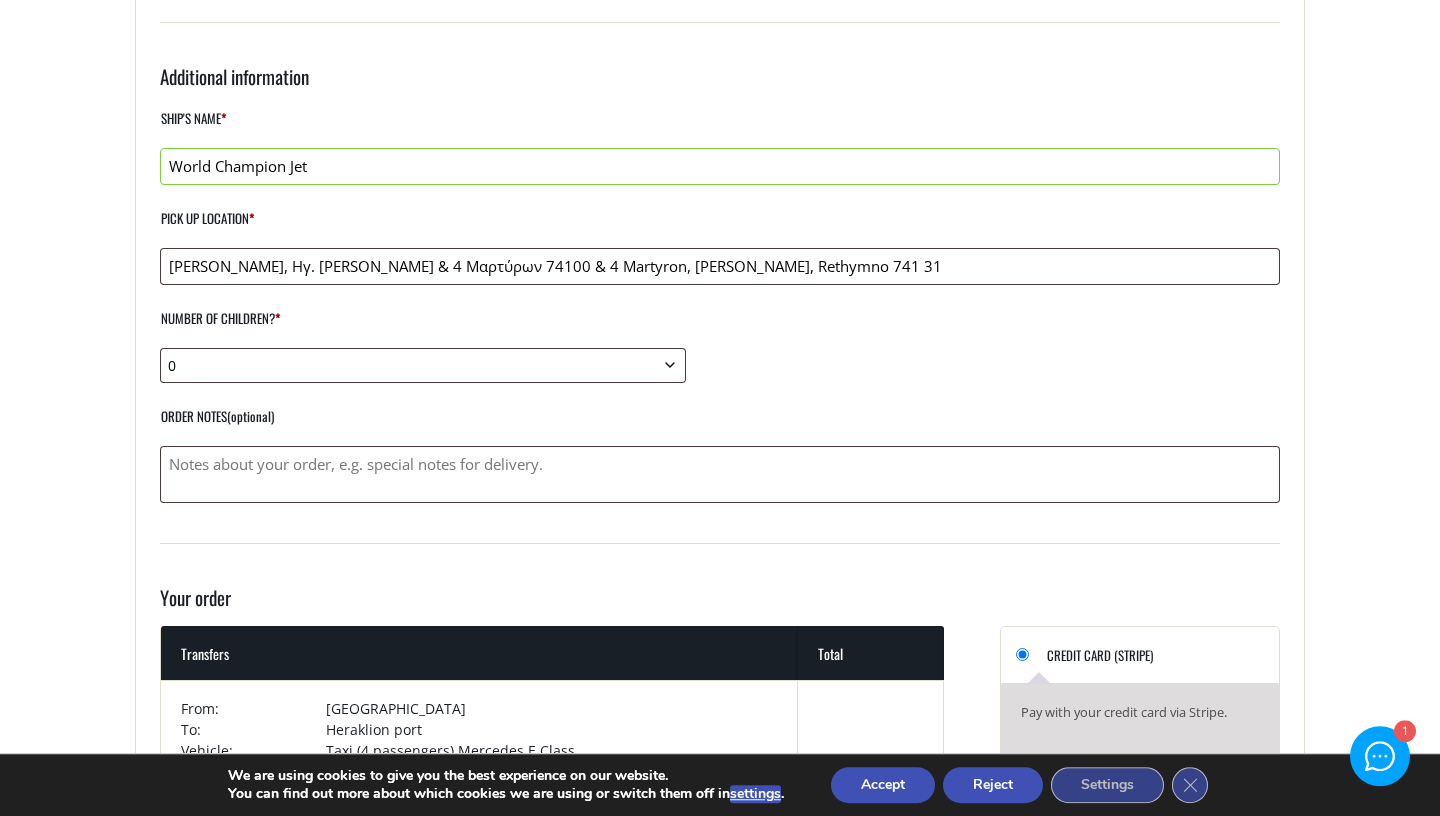 click on "Ship's Name  * World Champion Jet Pick up location  * [GEOGRAPHIC_DATA], Ηγ. [PERSON_NAME] & 4 Μαρτύρων 74100 & 4 Martyron, [PERSON_NAME], Rethymno 741 31 Number of children?  * 0 1 2 3 4 5 6 7 8 9 10   Number of infant seats (1 - 9 months)?  (optional) 0 1 2 3 4 5 6 7 8 9 10   Number of baby seats (10 months - [DEMOGRAPHIC_DATA])?  (optional) 0 1 2 3 4 5 6 7 8 9 10   Number of  boosters ([DEMOGRAPHIC_DATA])?  (optional) 0 1 2 3 4 5 6 7 8 9 10   Order notes  (optional)" at bounding box center [720, 304] 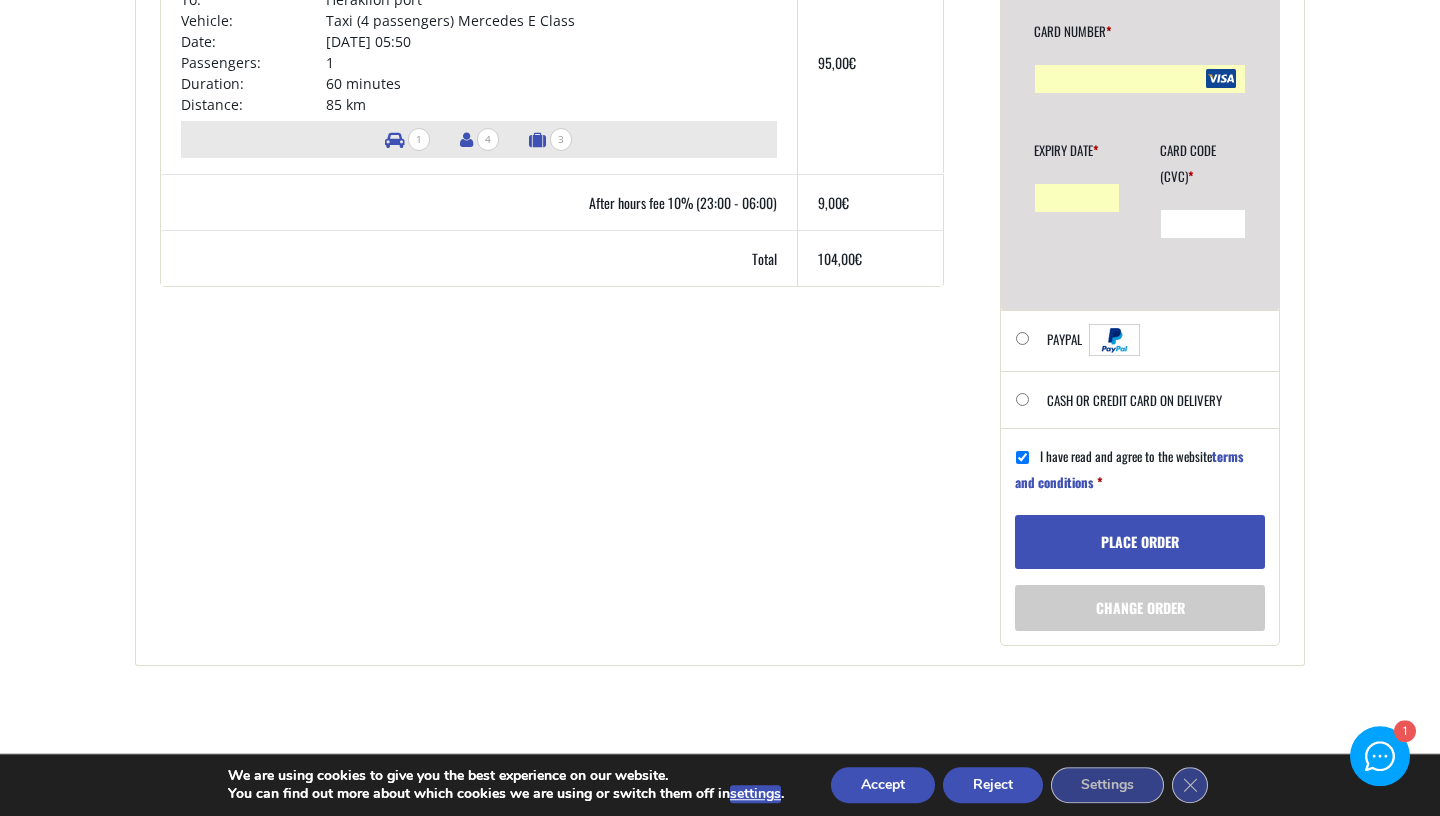 scroll, scrollTop: 1457, scrollLeft: 0, axis: vertical 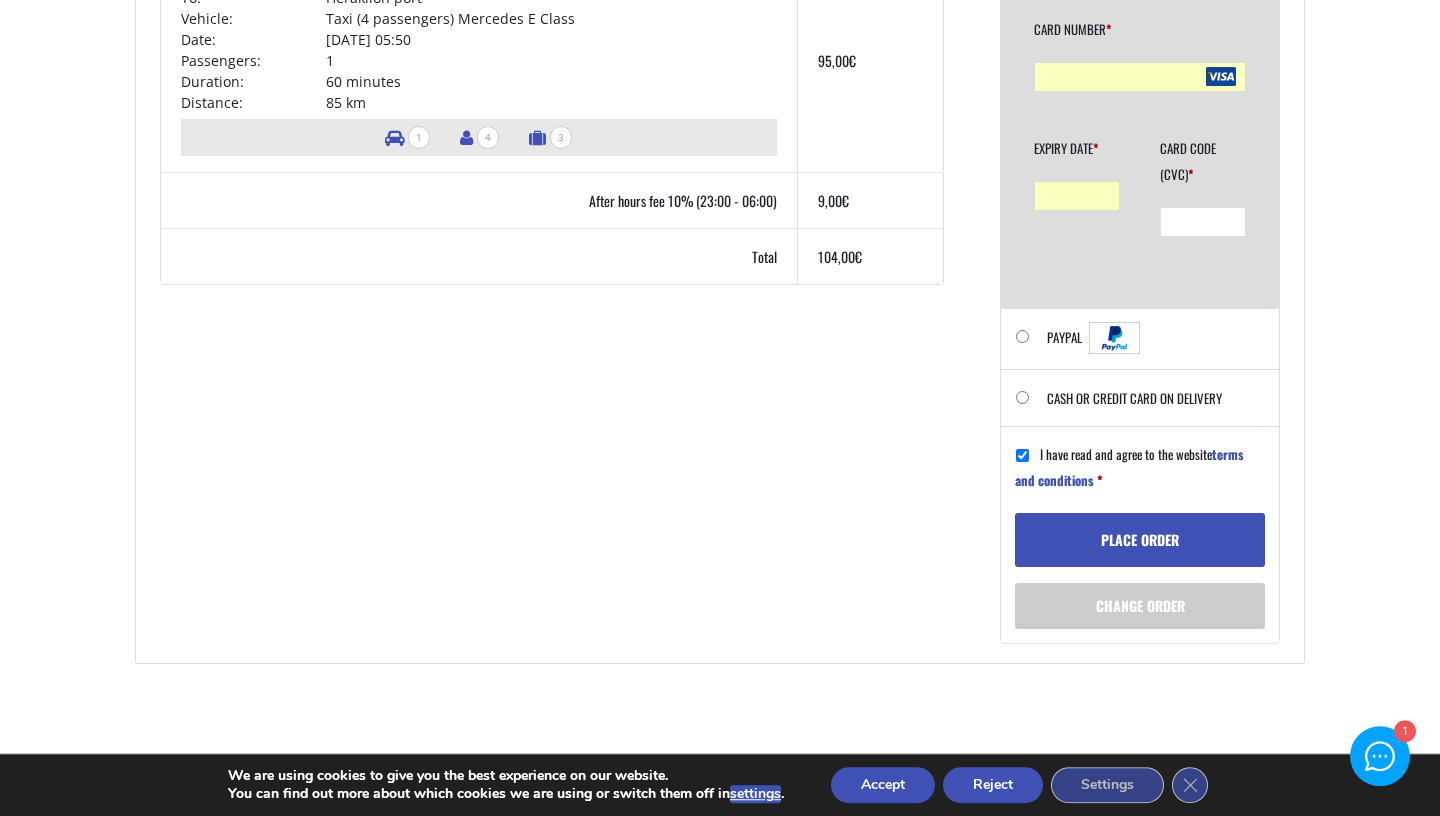 click on "Place order" at bounding box center [1140, 540] 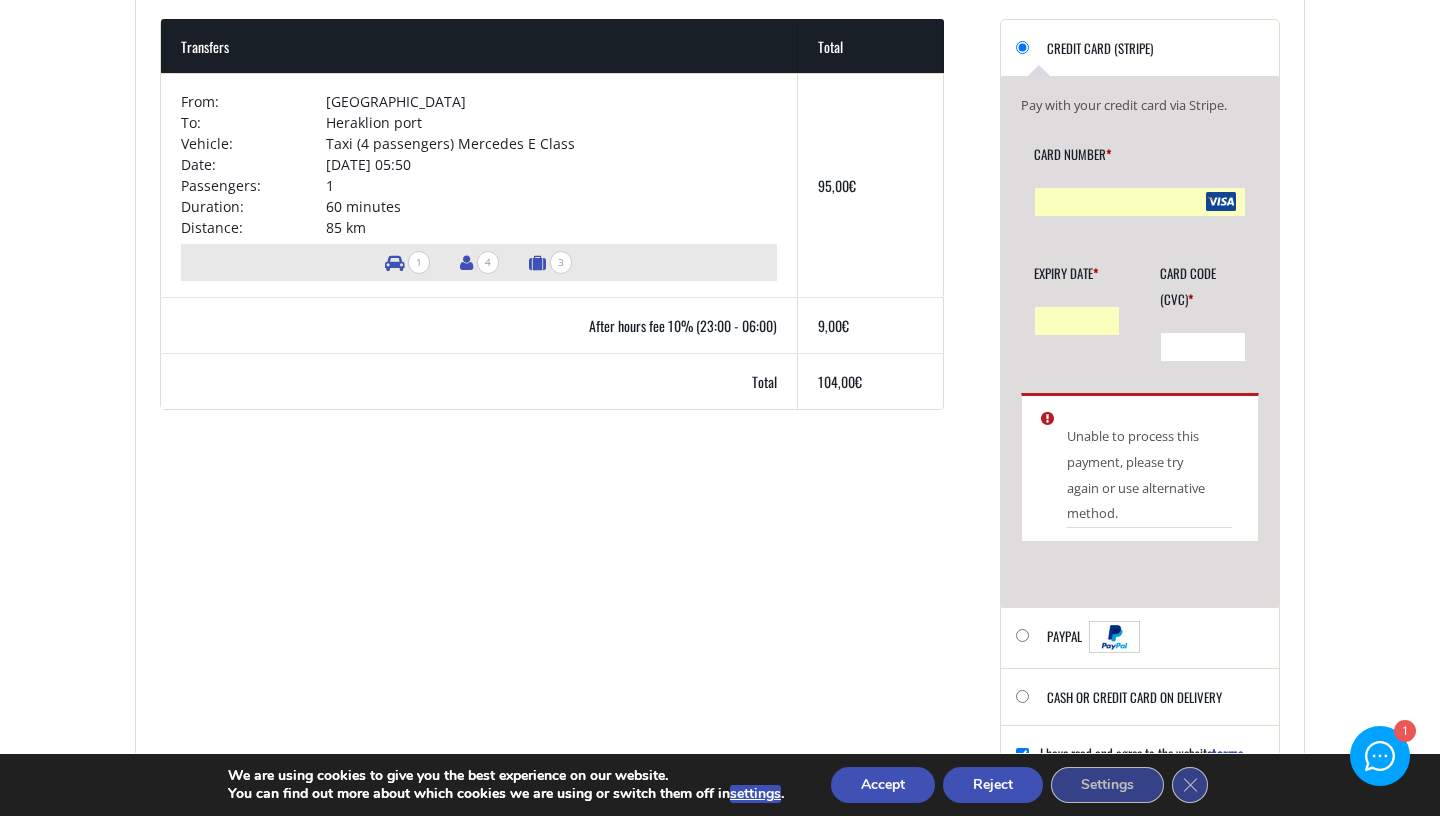 scroll, scrollTop: 1331, scrollLeft: 0, axis: vertical 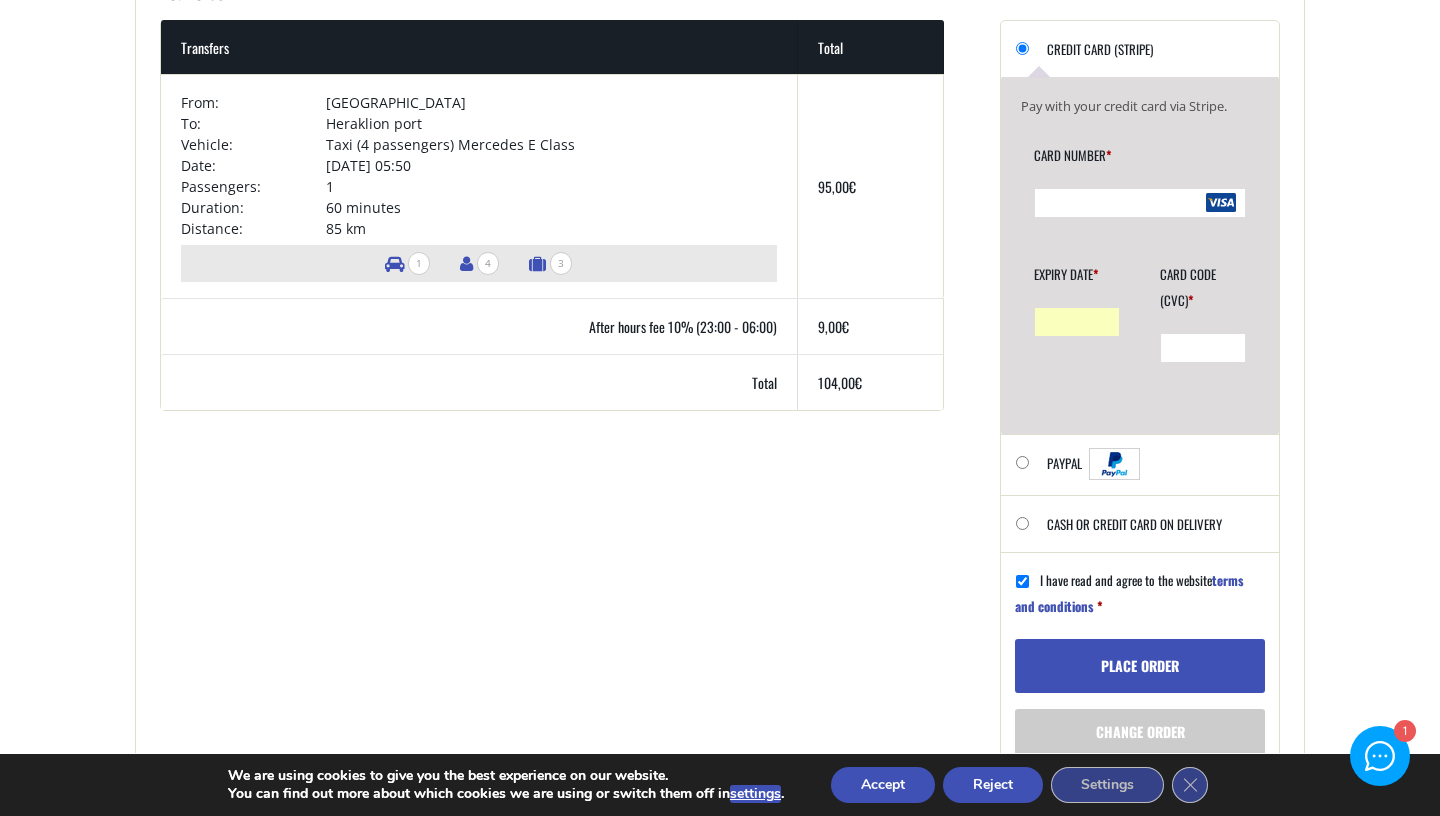 click on "Card Number  *" at bounding box center (1124, 162) 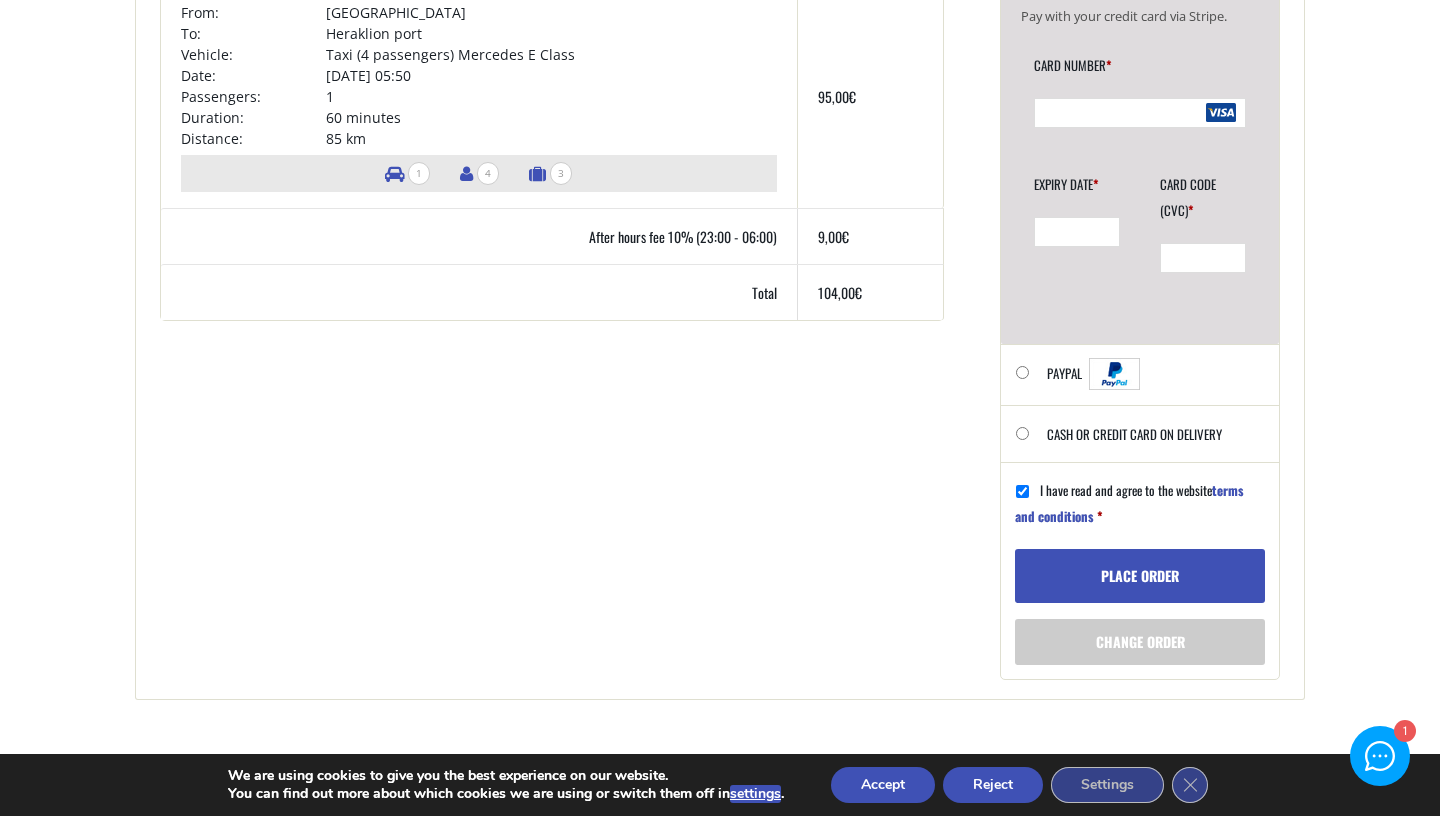 scroll, scrollTop: 1425, scrollLeft: 0, axis: vertical 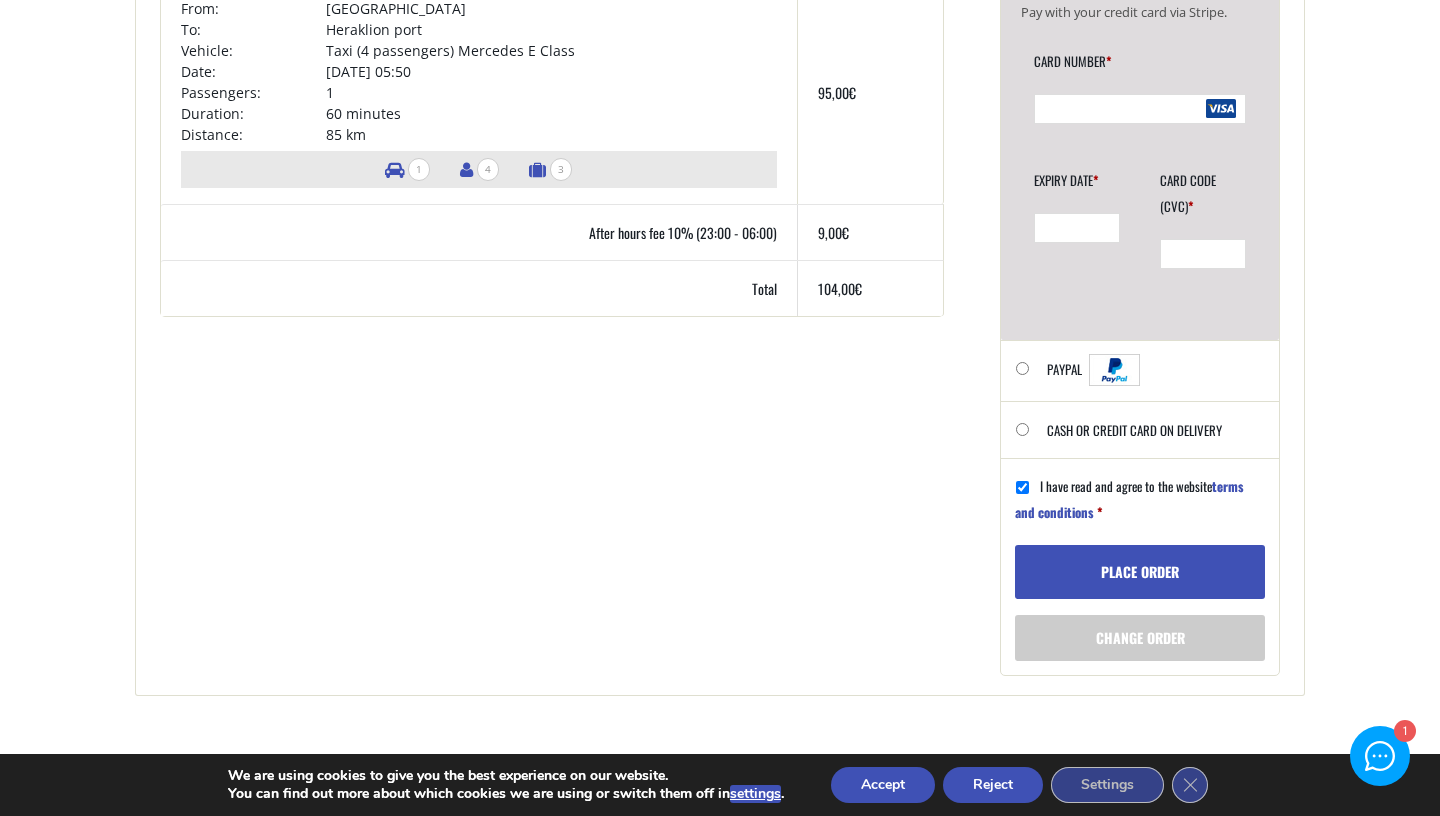 click on "Place order" at bounding box center [1140, 572] 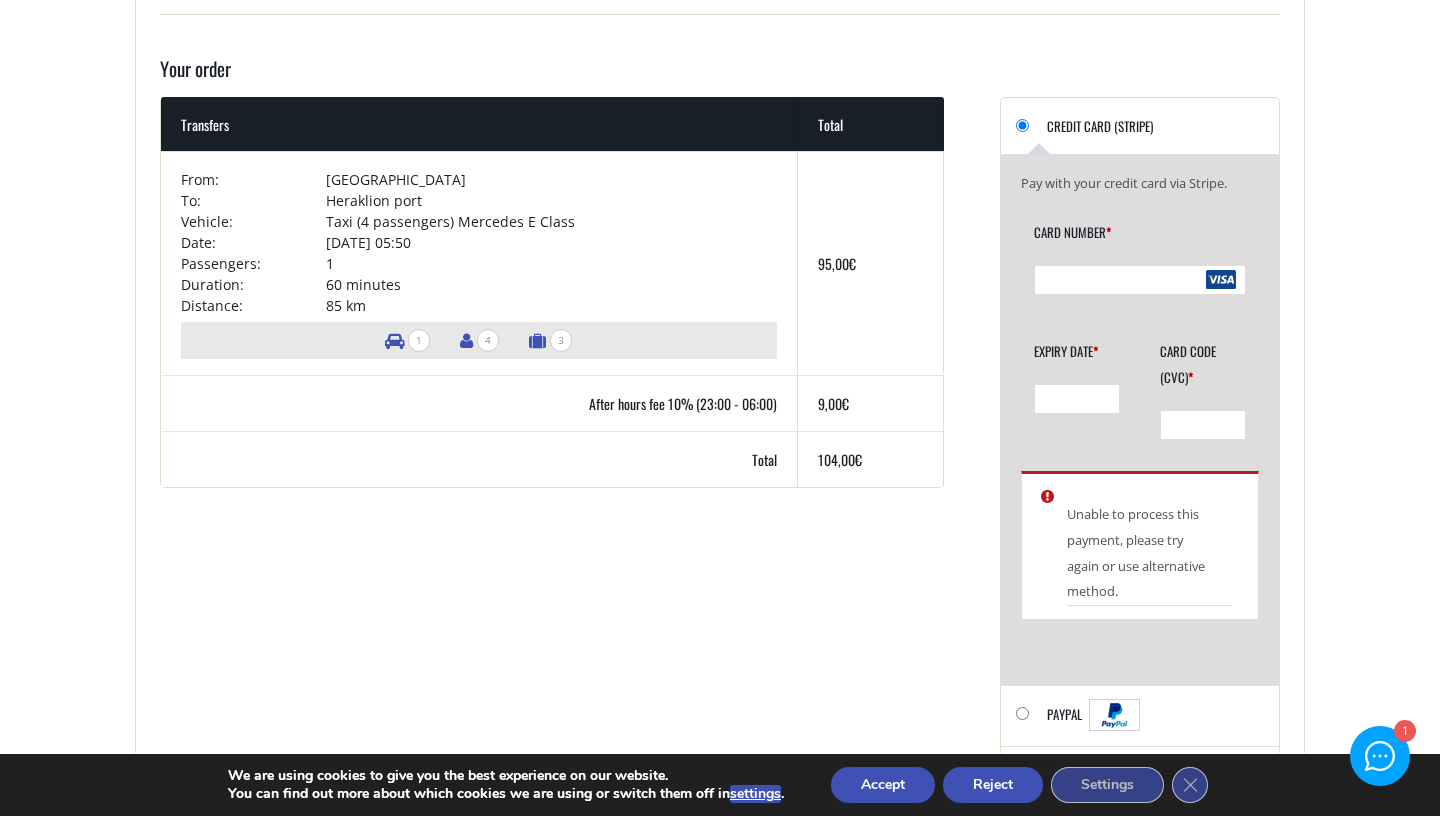 scroll, scrollTop: 1395, scrollLeft: 0, axis: vertical 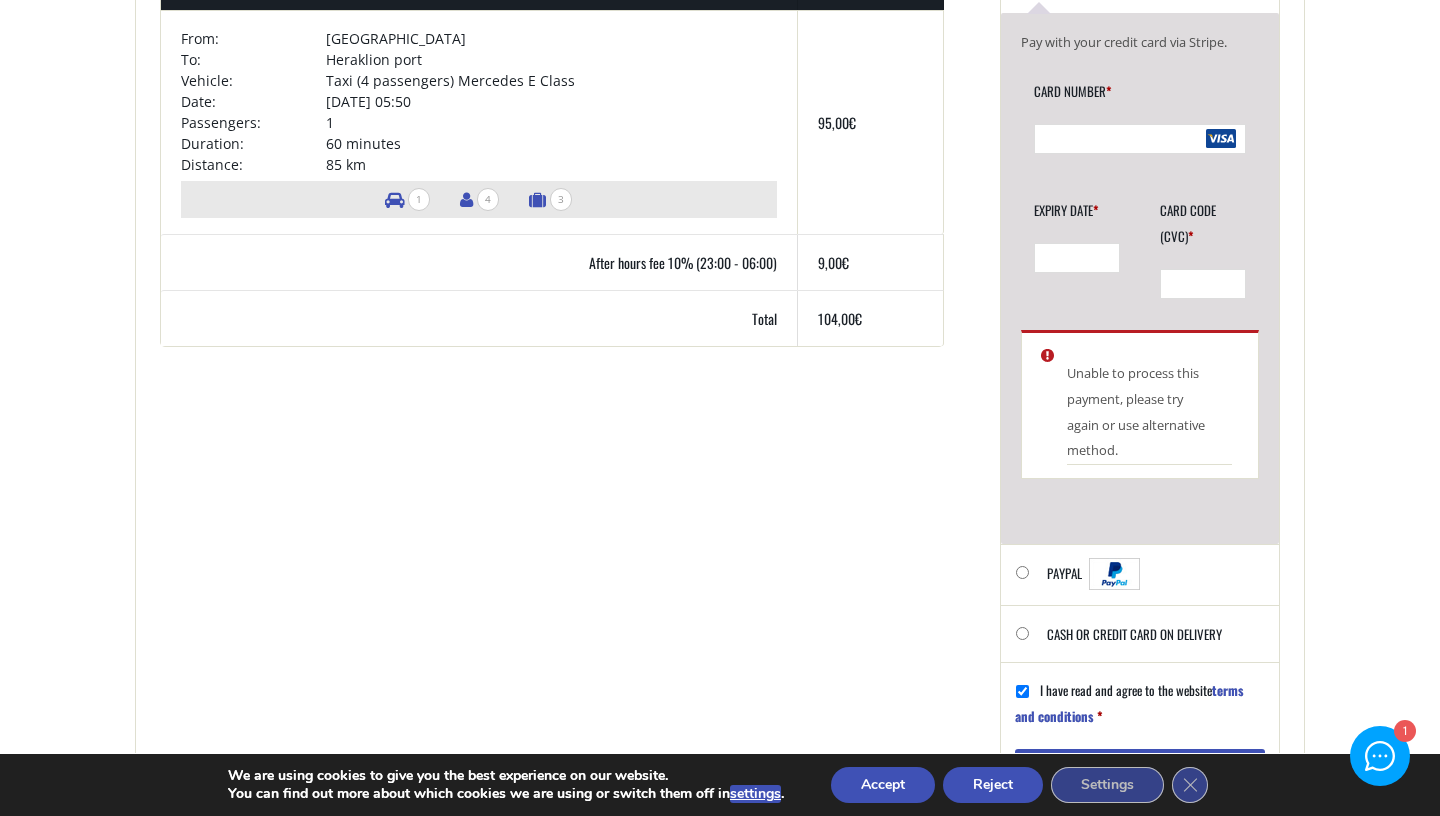 click on "Cash or Credit Card on delivery" at bounding box center [1022, 633] 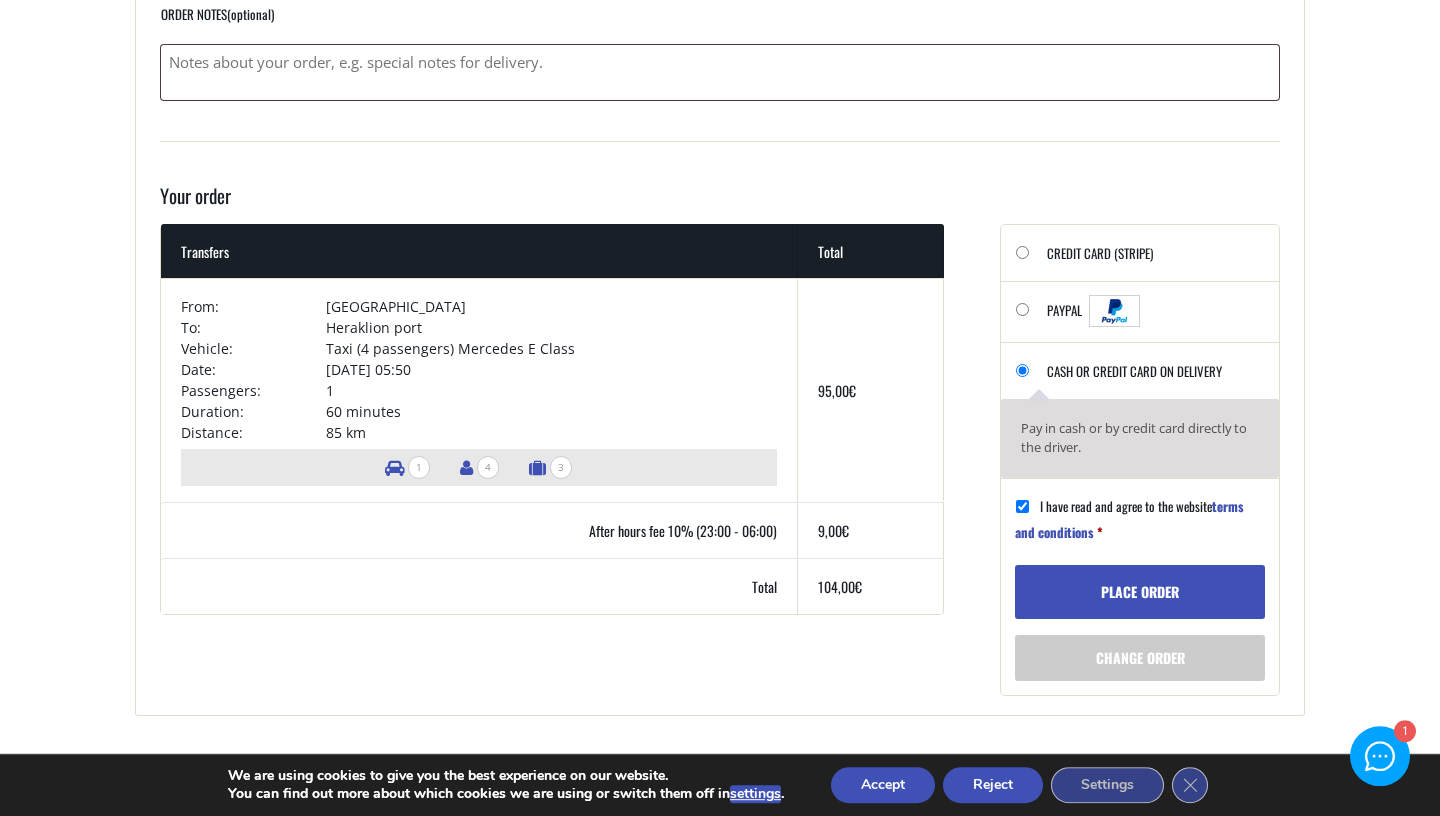 scroll, scrollTop: 1164, scrollLeft: 0, axis: vertical 